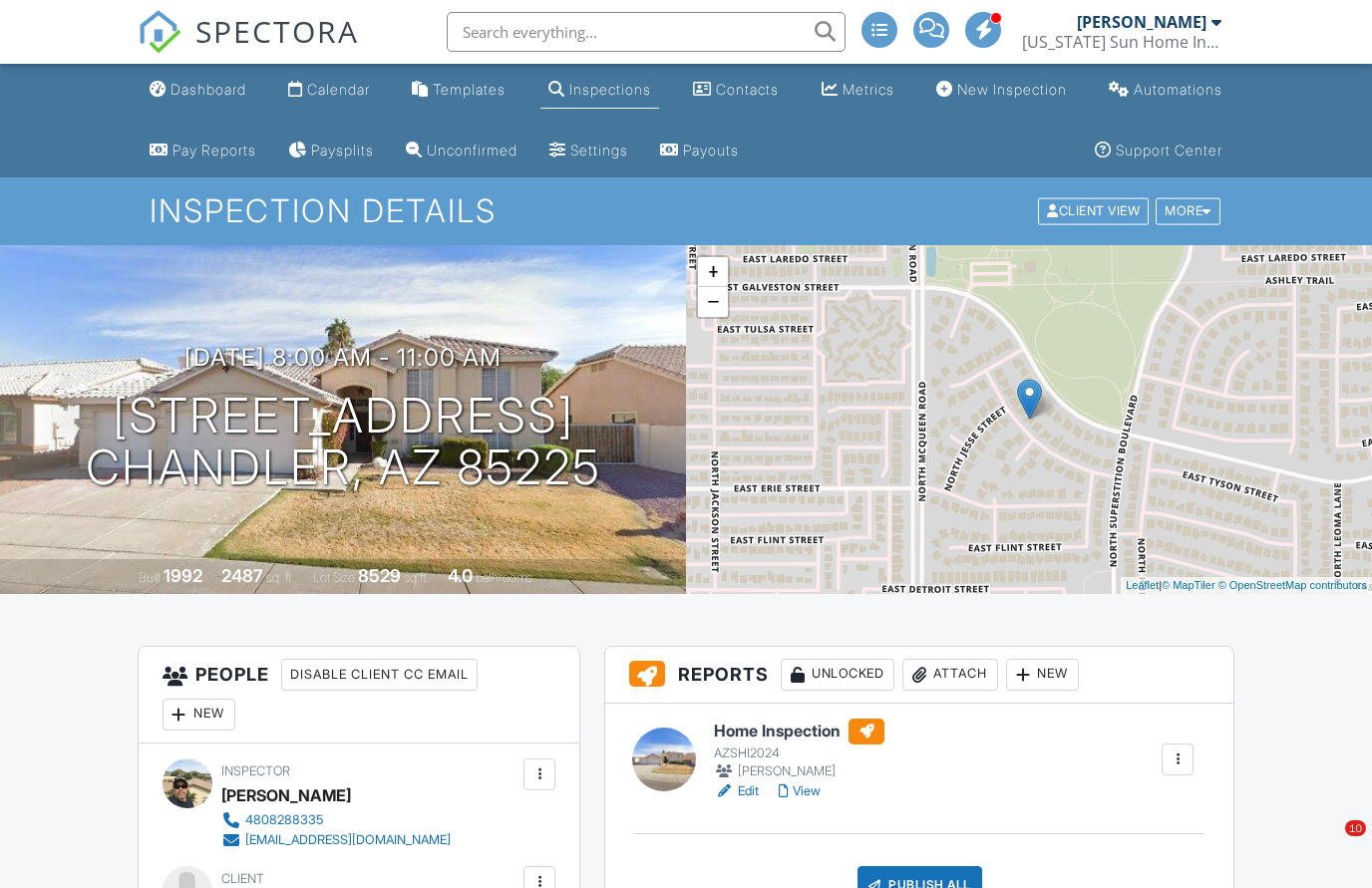 scroll, scrollTop: 0, scrollLeft: 32, axis: horizontal 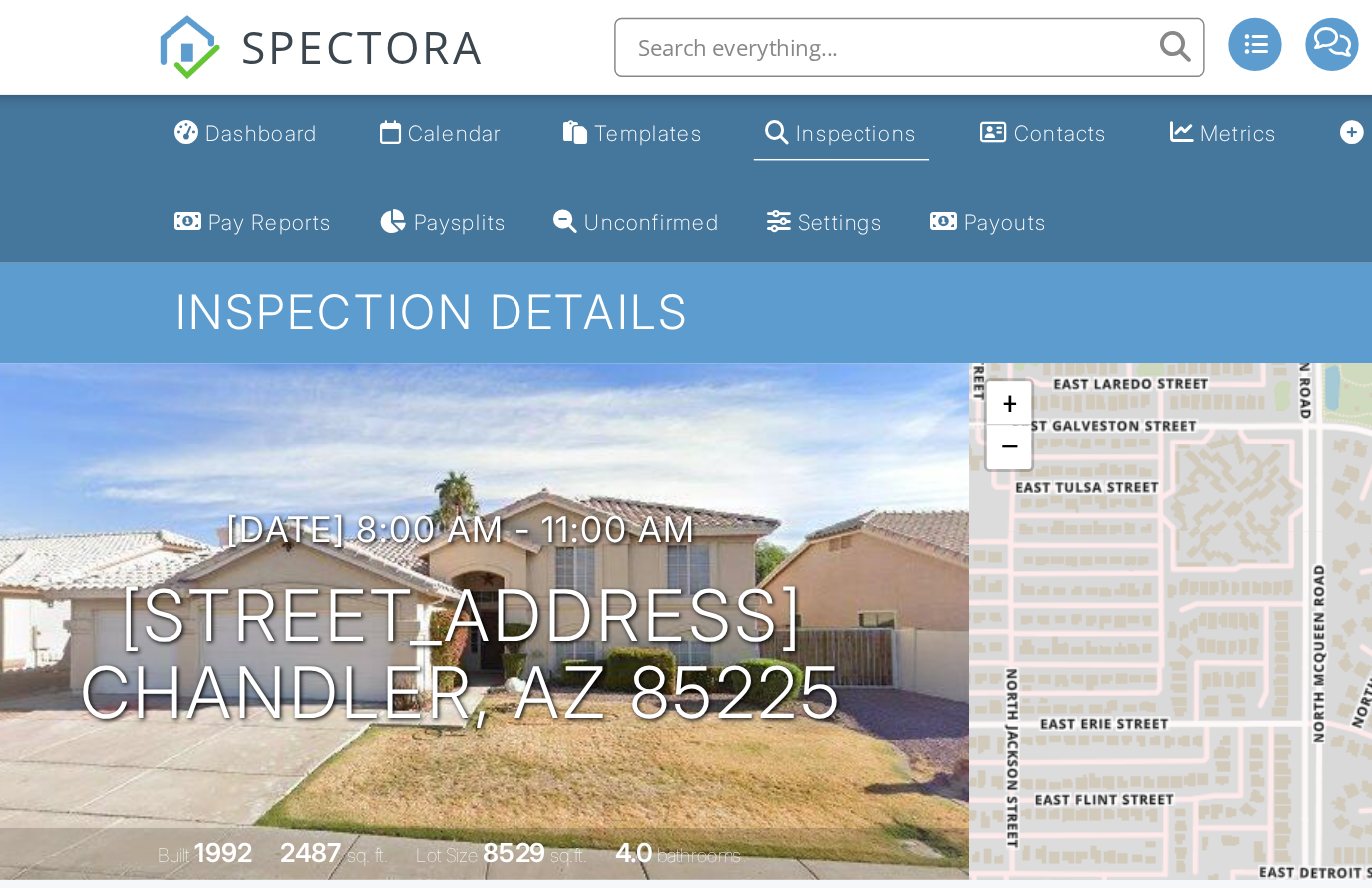 click on "Calendar" at bounding box center (338, 89) 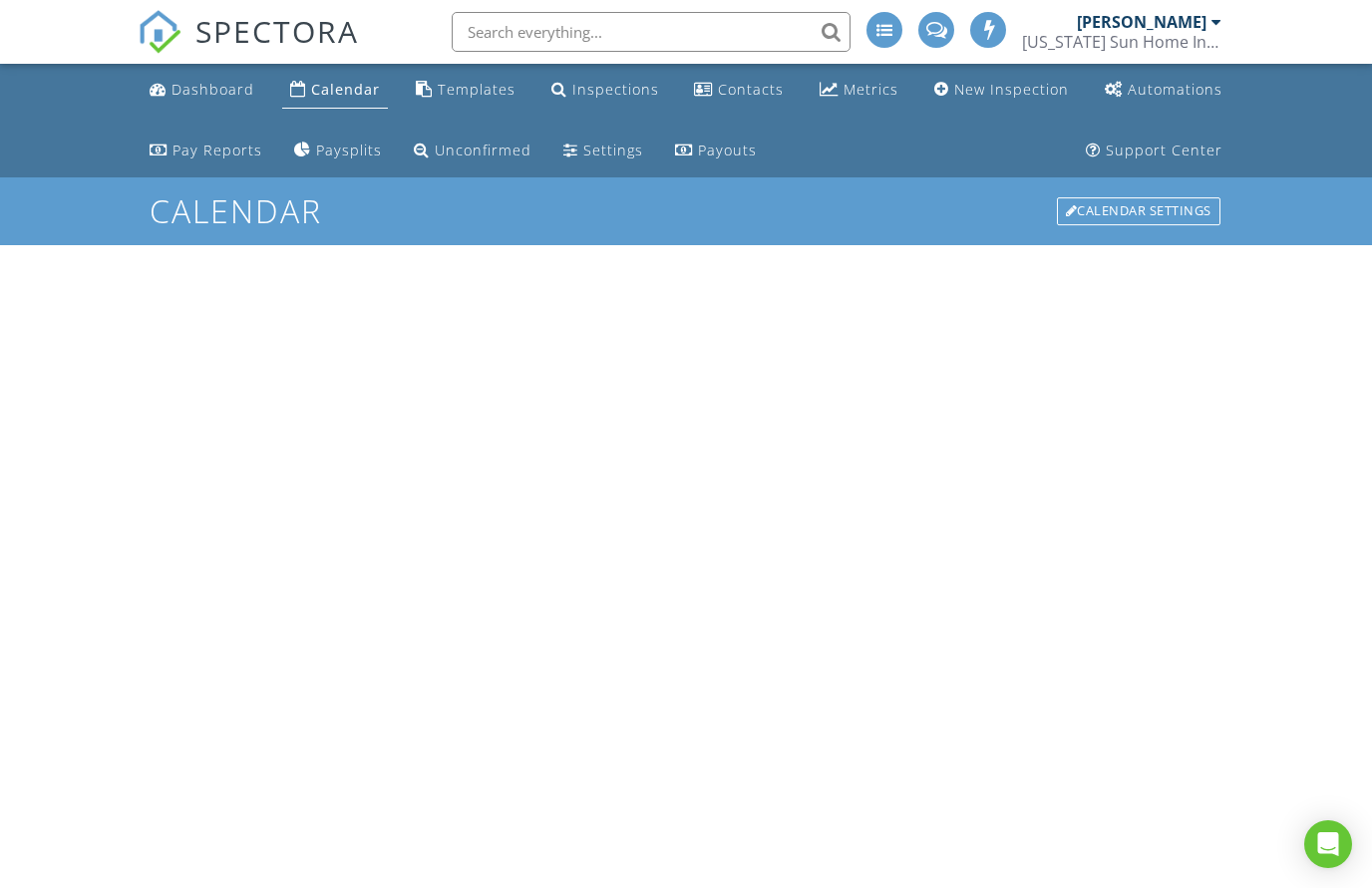 scroll, scrollTop: 0, scrollLeft: 0, axis: both 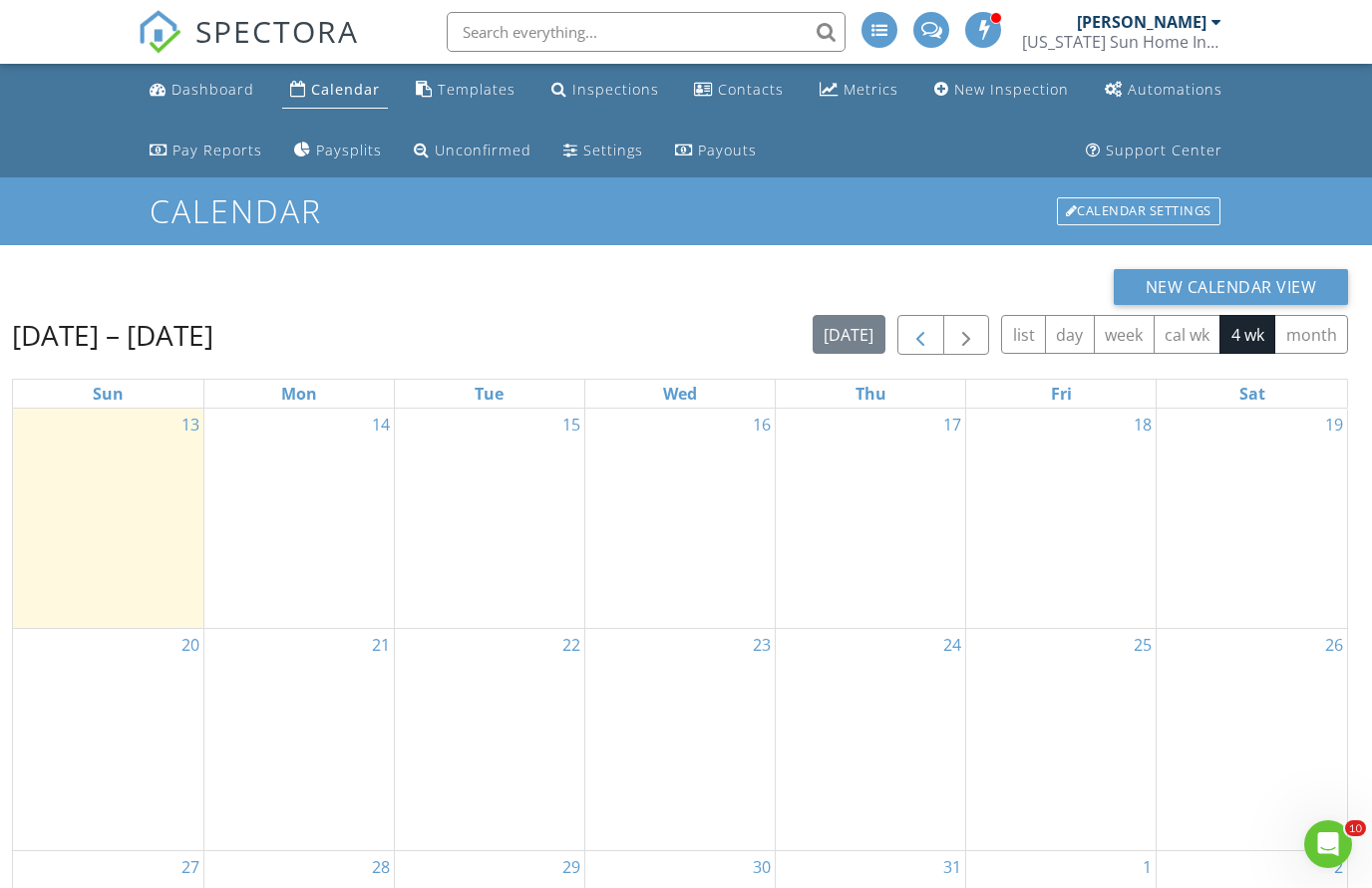 click at bounding box center (920, 336) 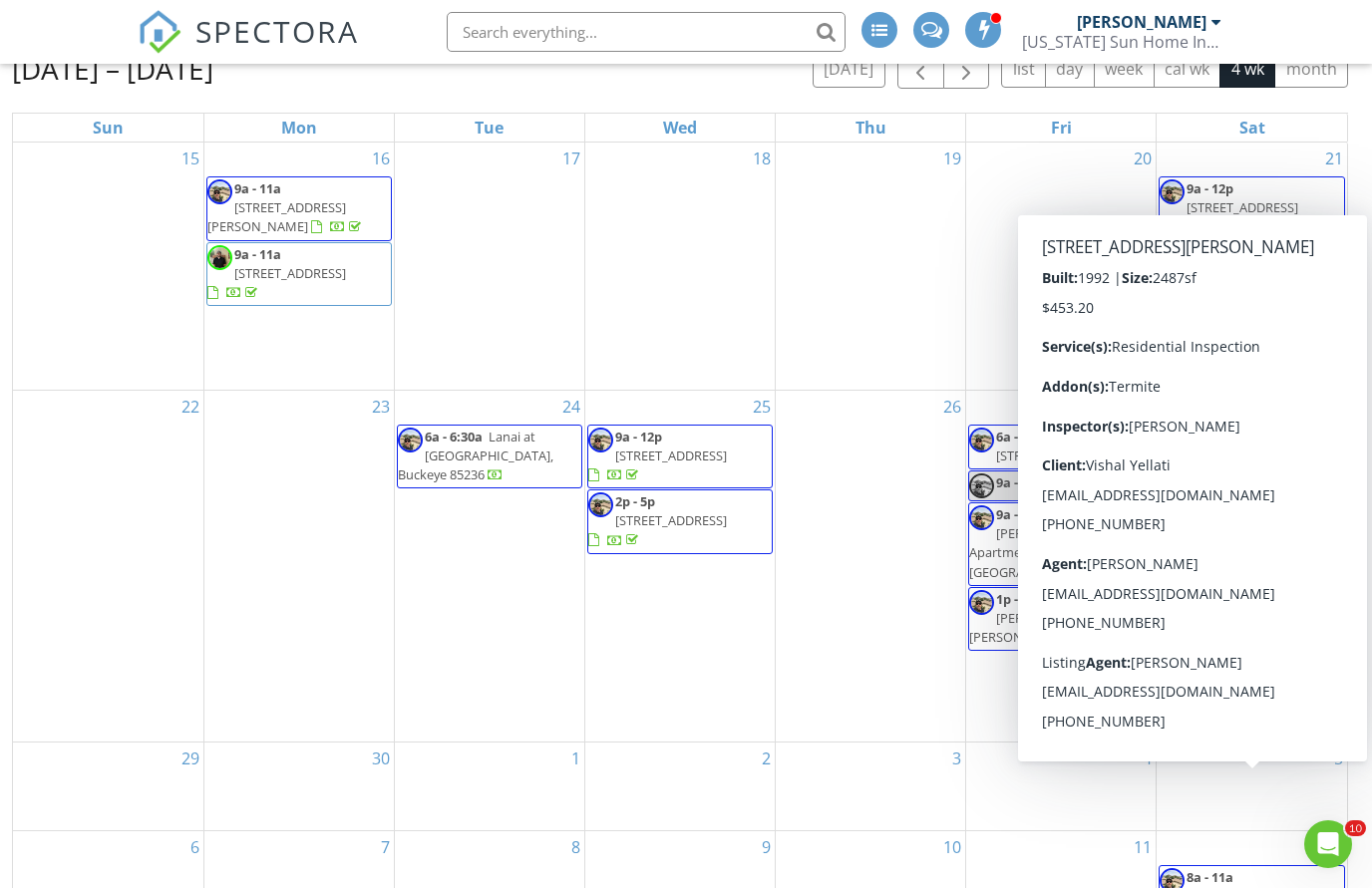 scroll, scrollTop: 0, scrollLeft: 0, axis: both 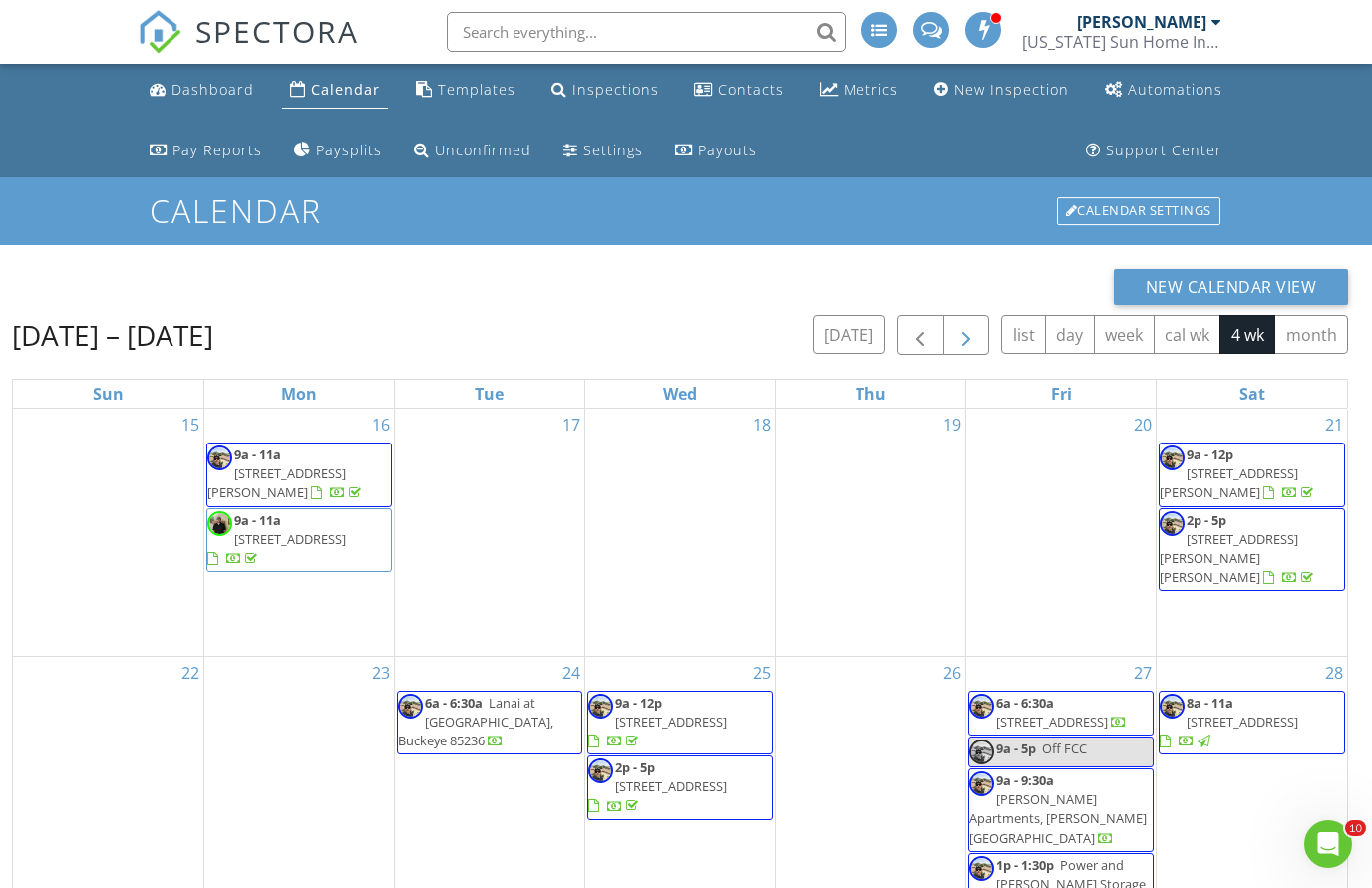 click at bounding box center (966, 336) 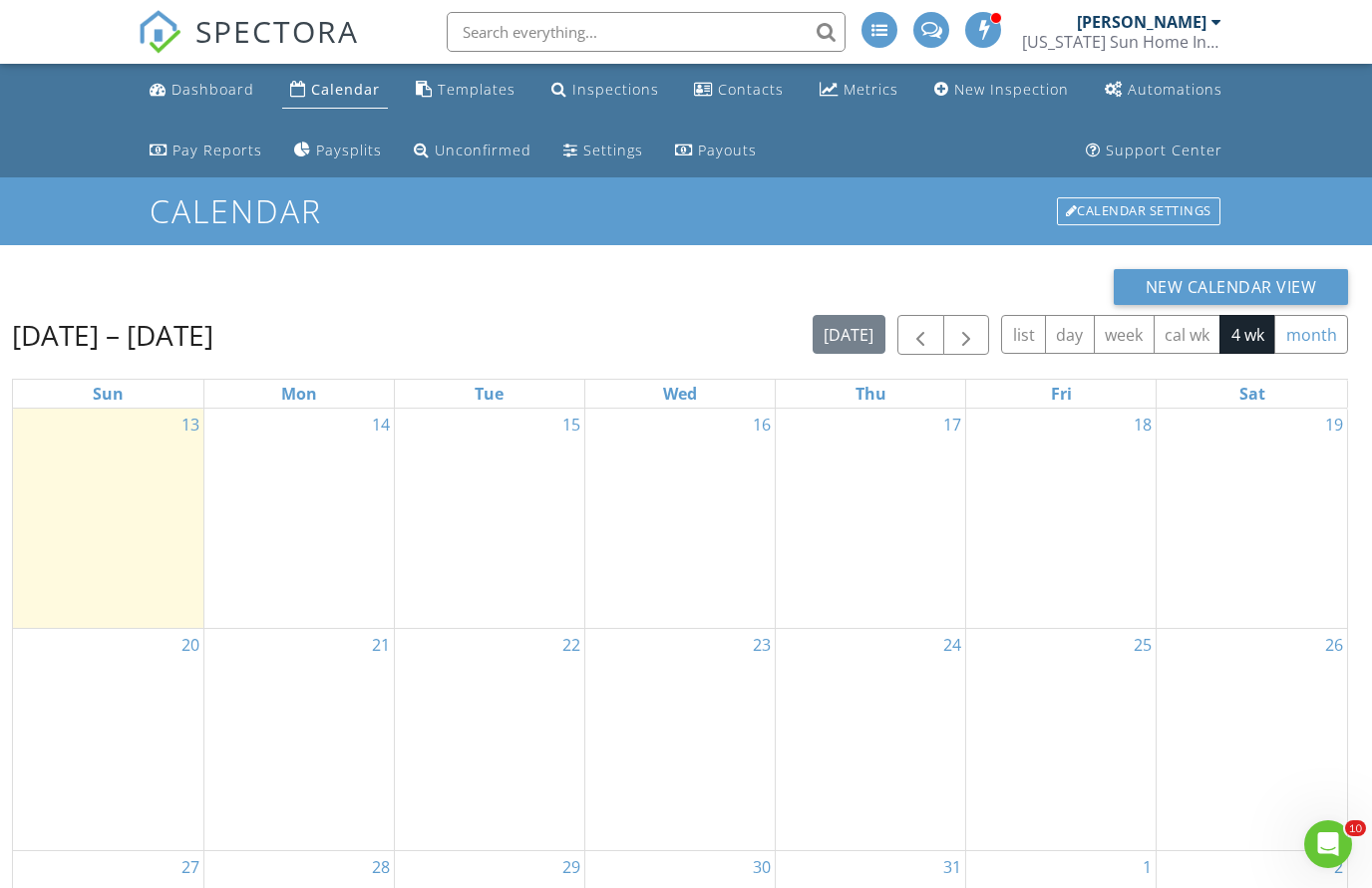 click on "month" at bounding box center (1311, 334) 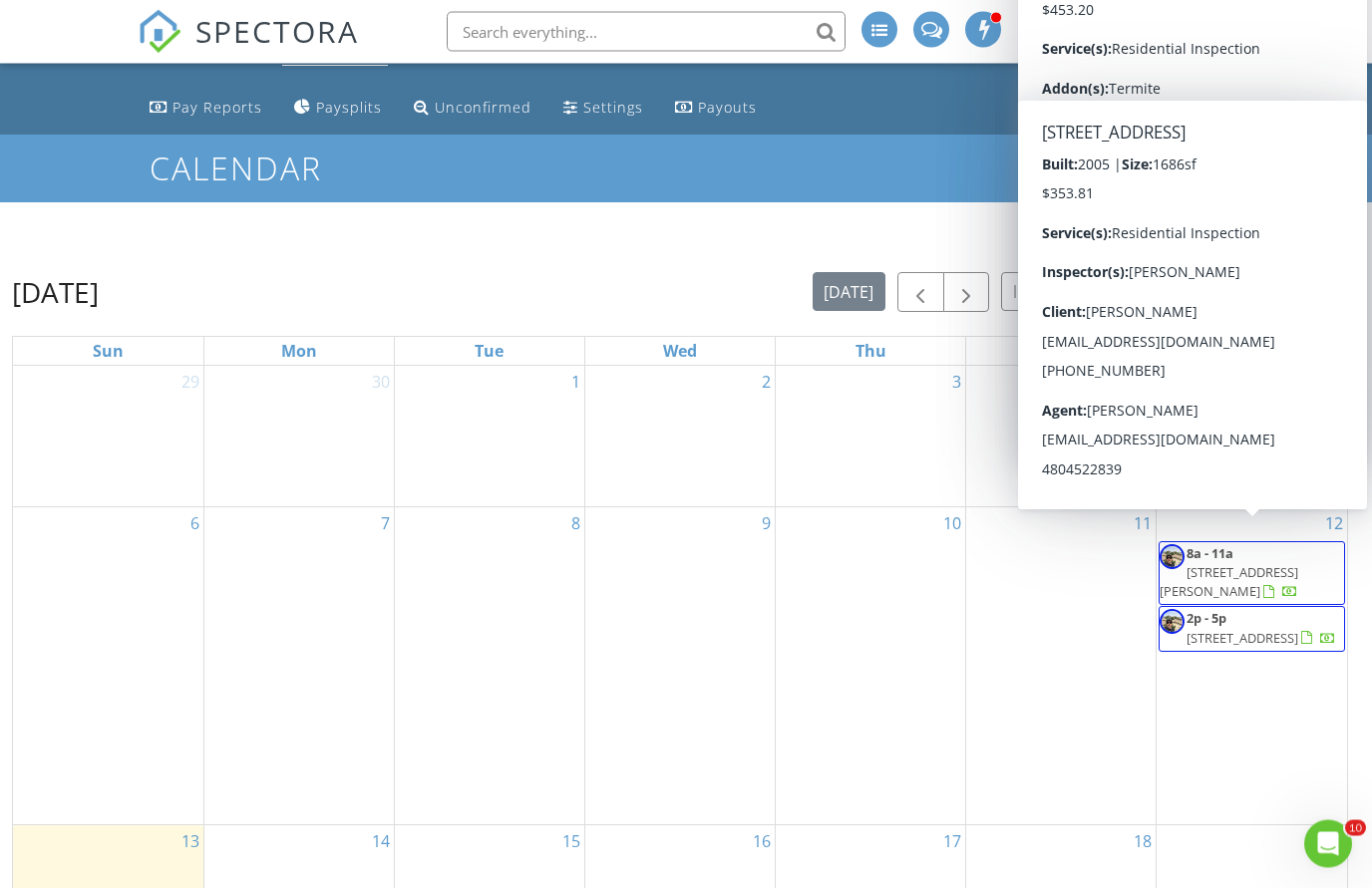 scroll, scrollTop: 0, scrollLeft: 0, axis: both 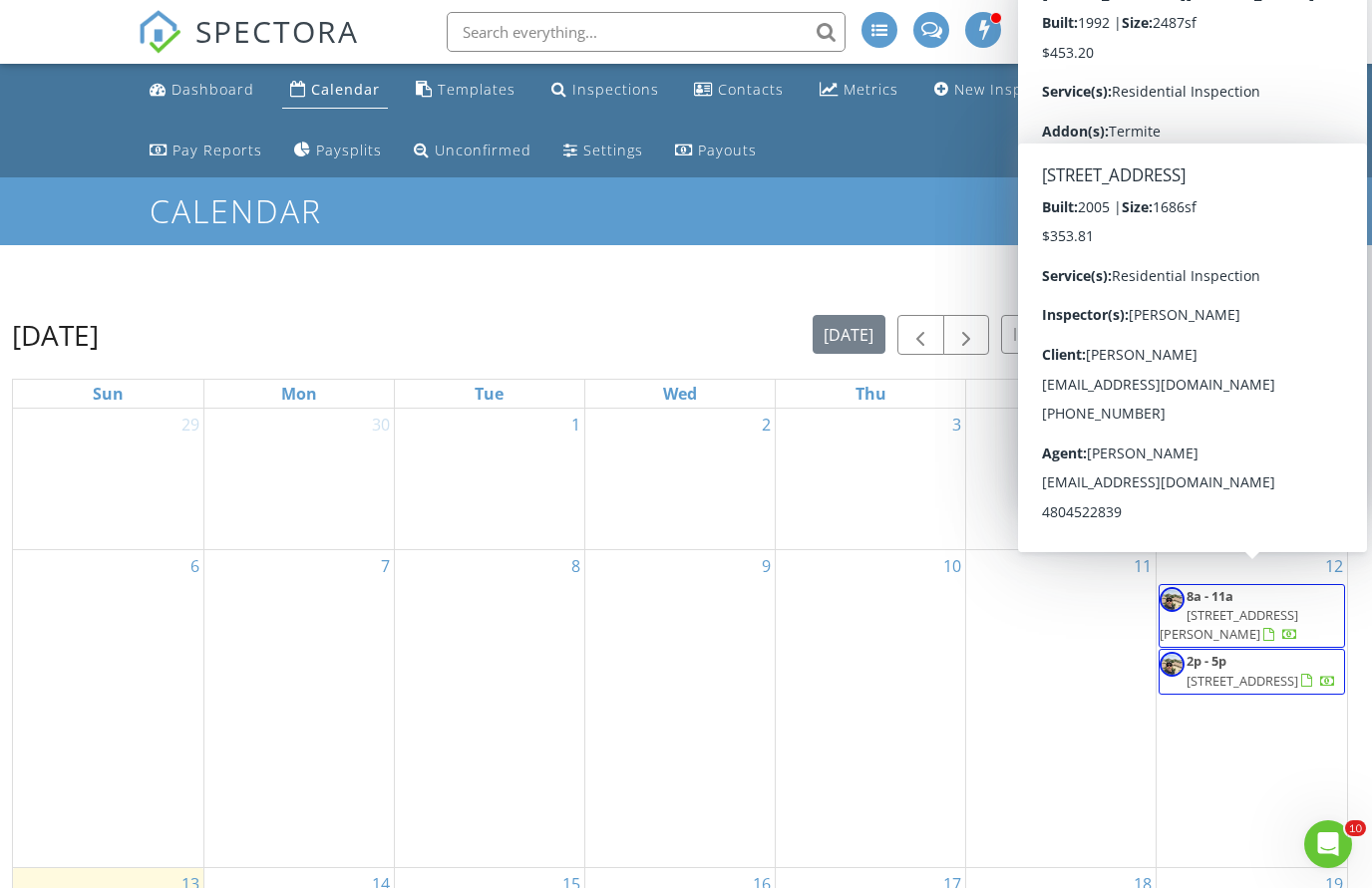 click on "Calendar" at bounding box center [685, 210] 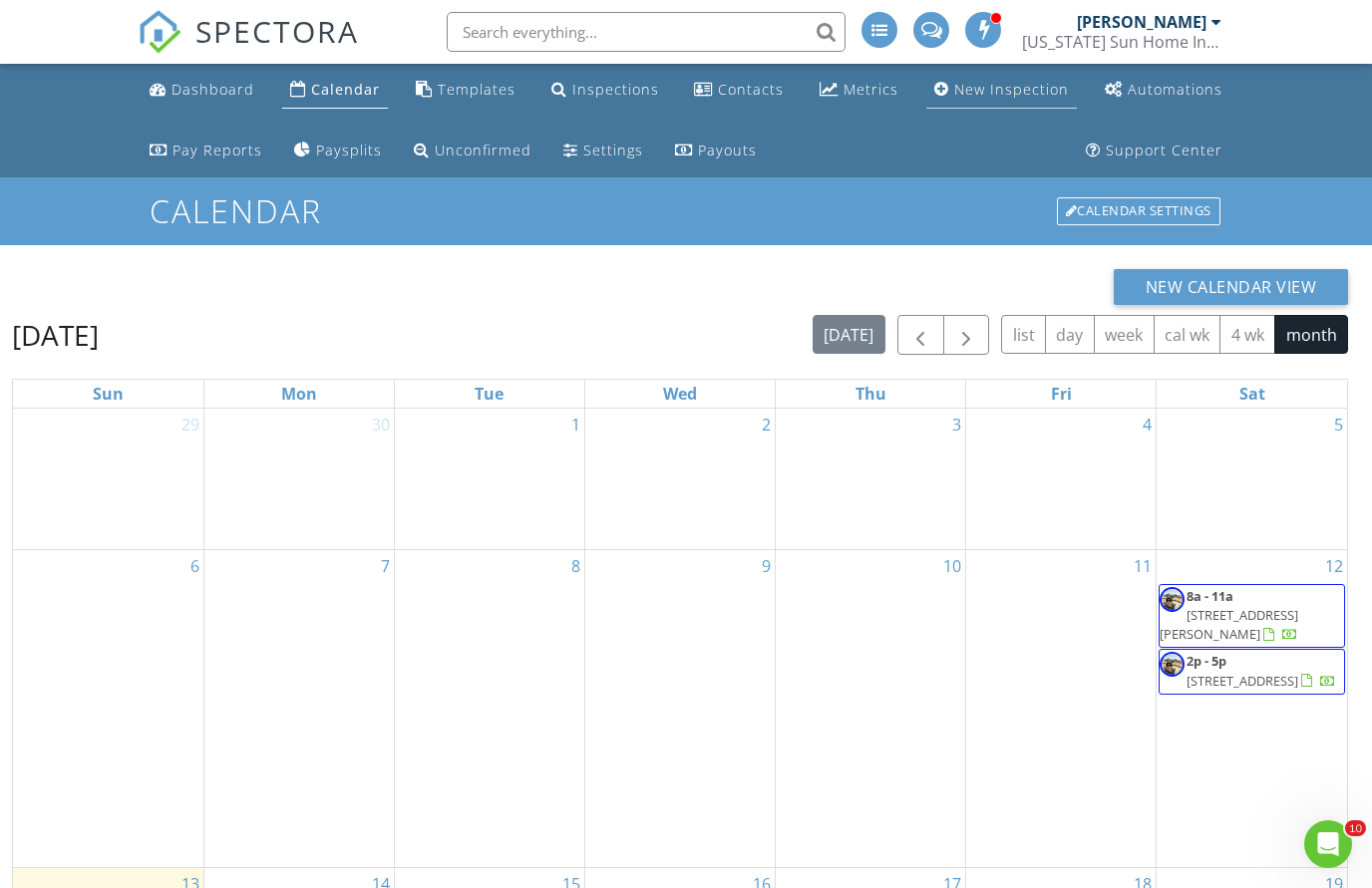 click on "New Inspection" at bounding box center [1011, 89] 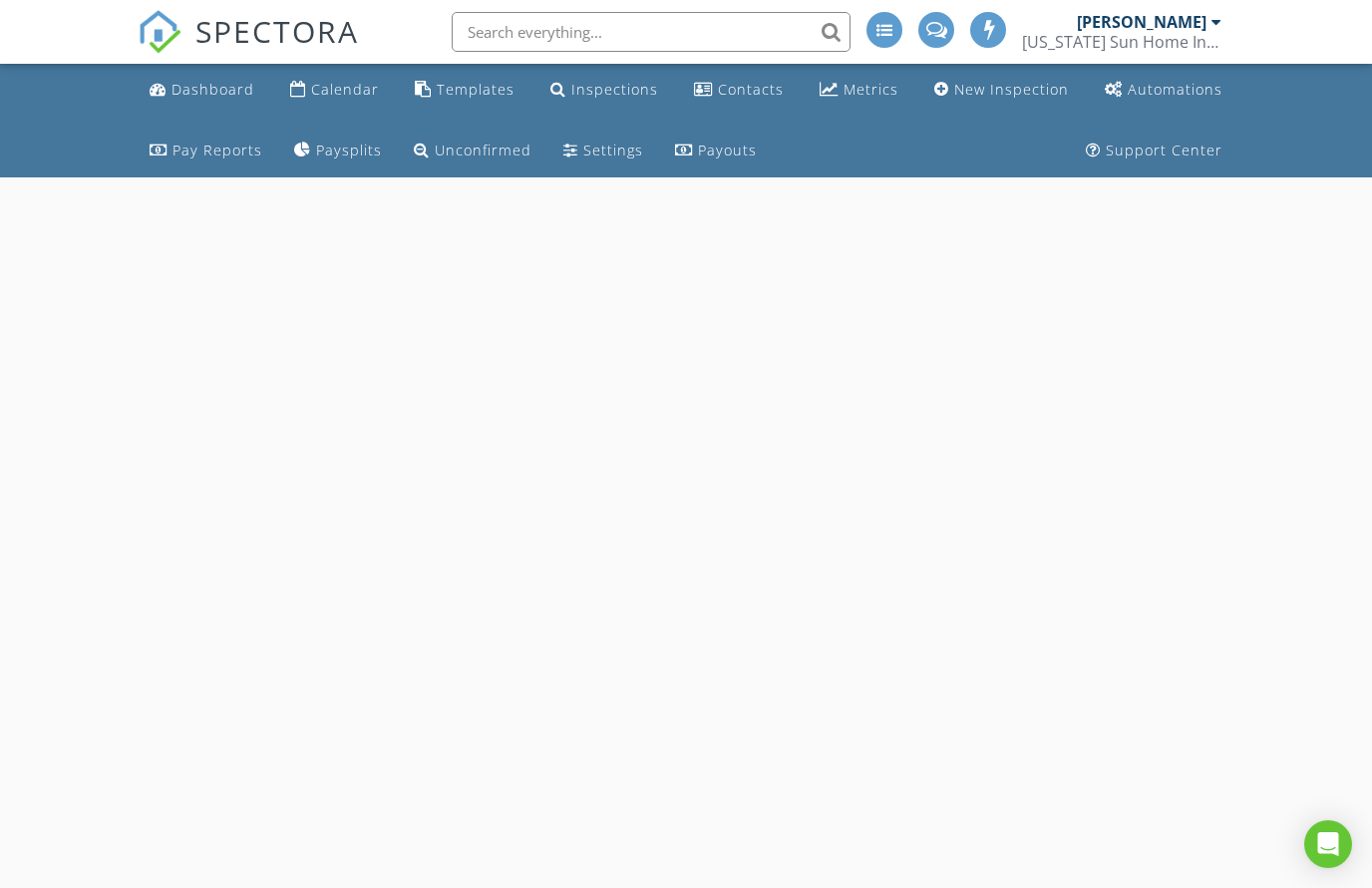 scroll, scrollTop: 0, scrollLeft: 0, axis: both 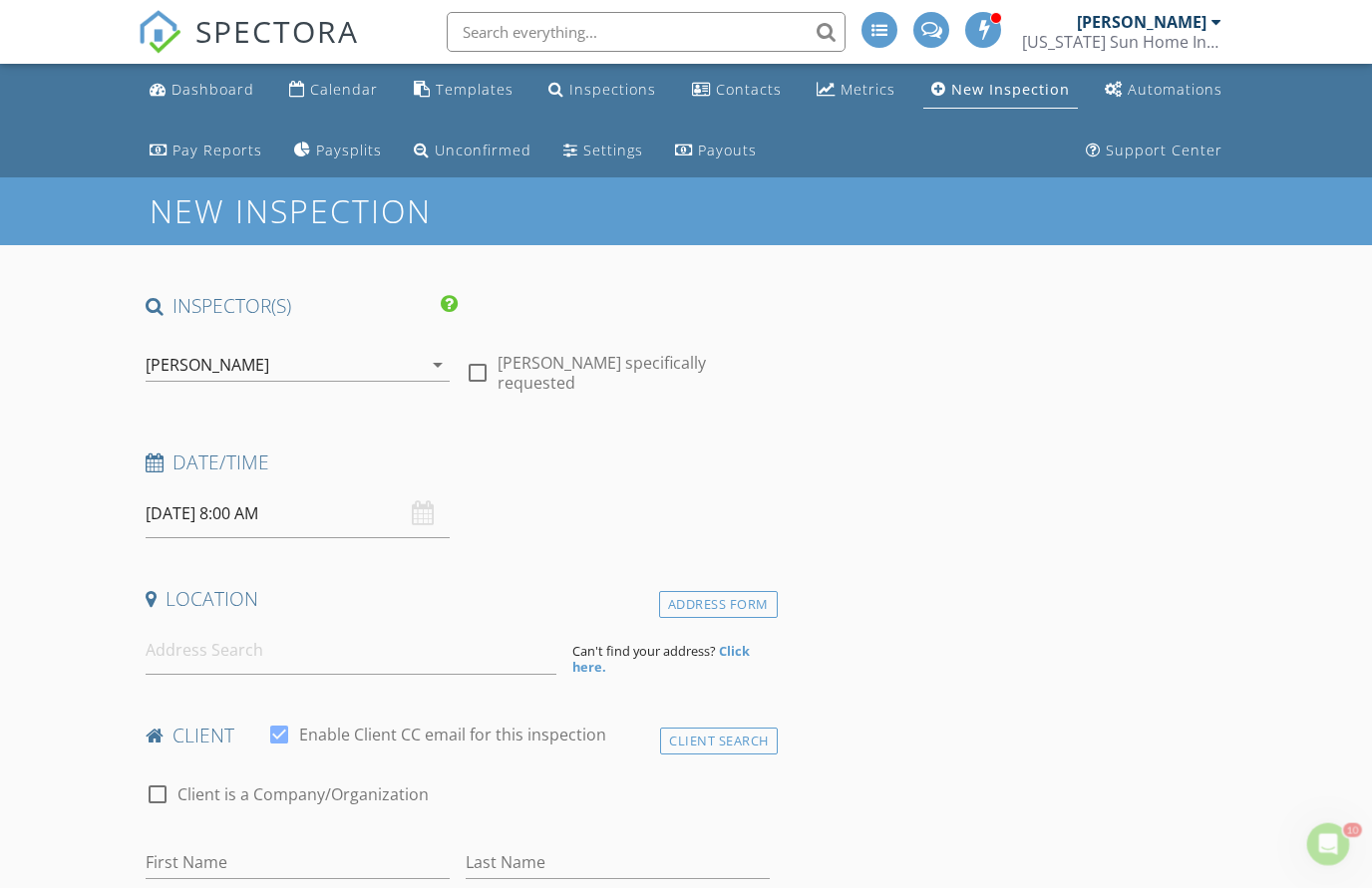 click on "[DATE] 8:00 AM" at bounding box center (297, 513) 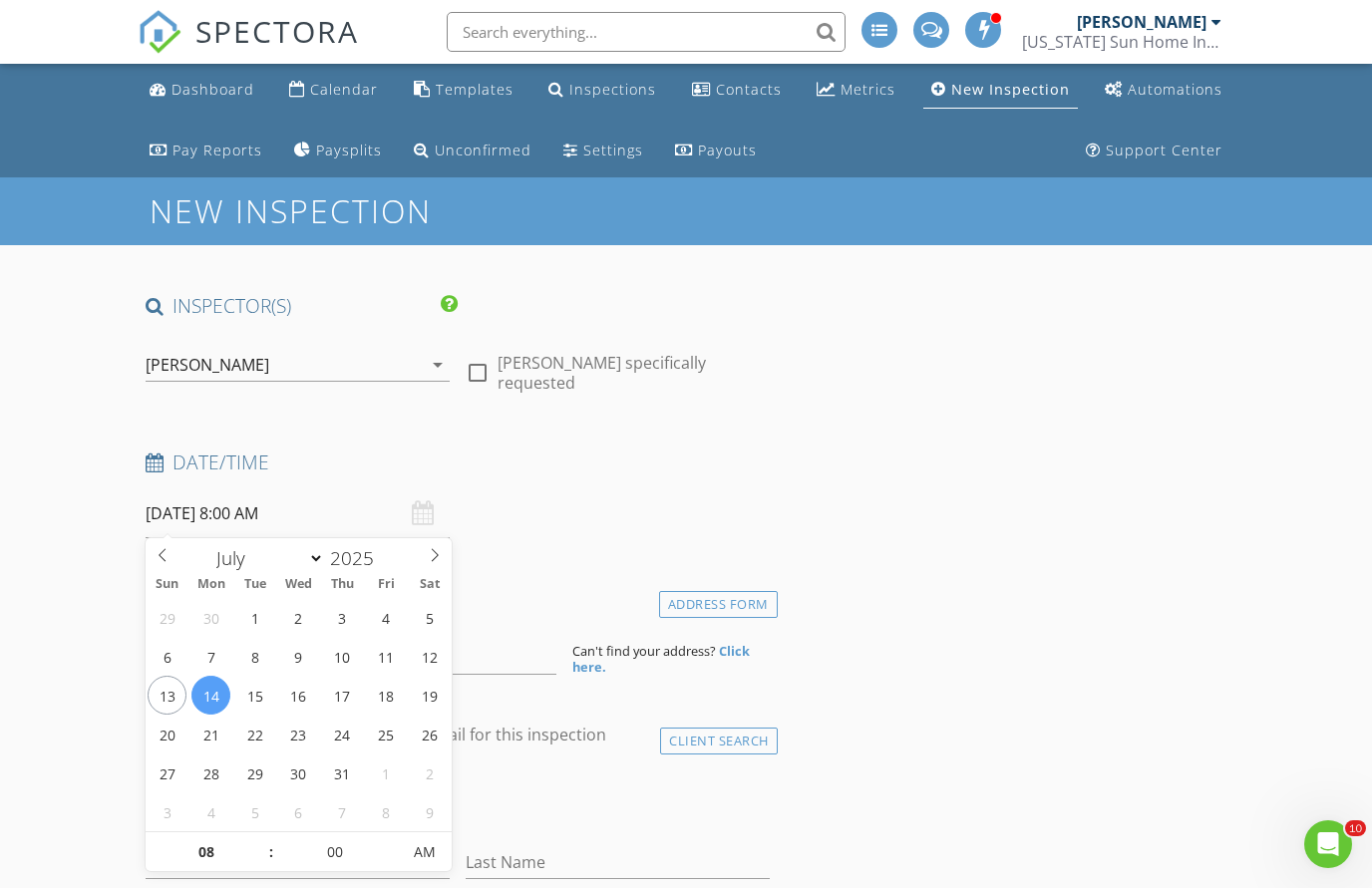 click on "[DATE] 8:00 AM" at bounding box center [297, 513] 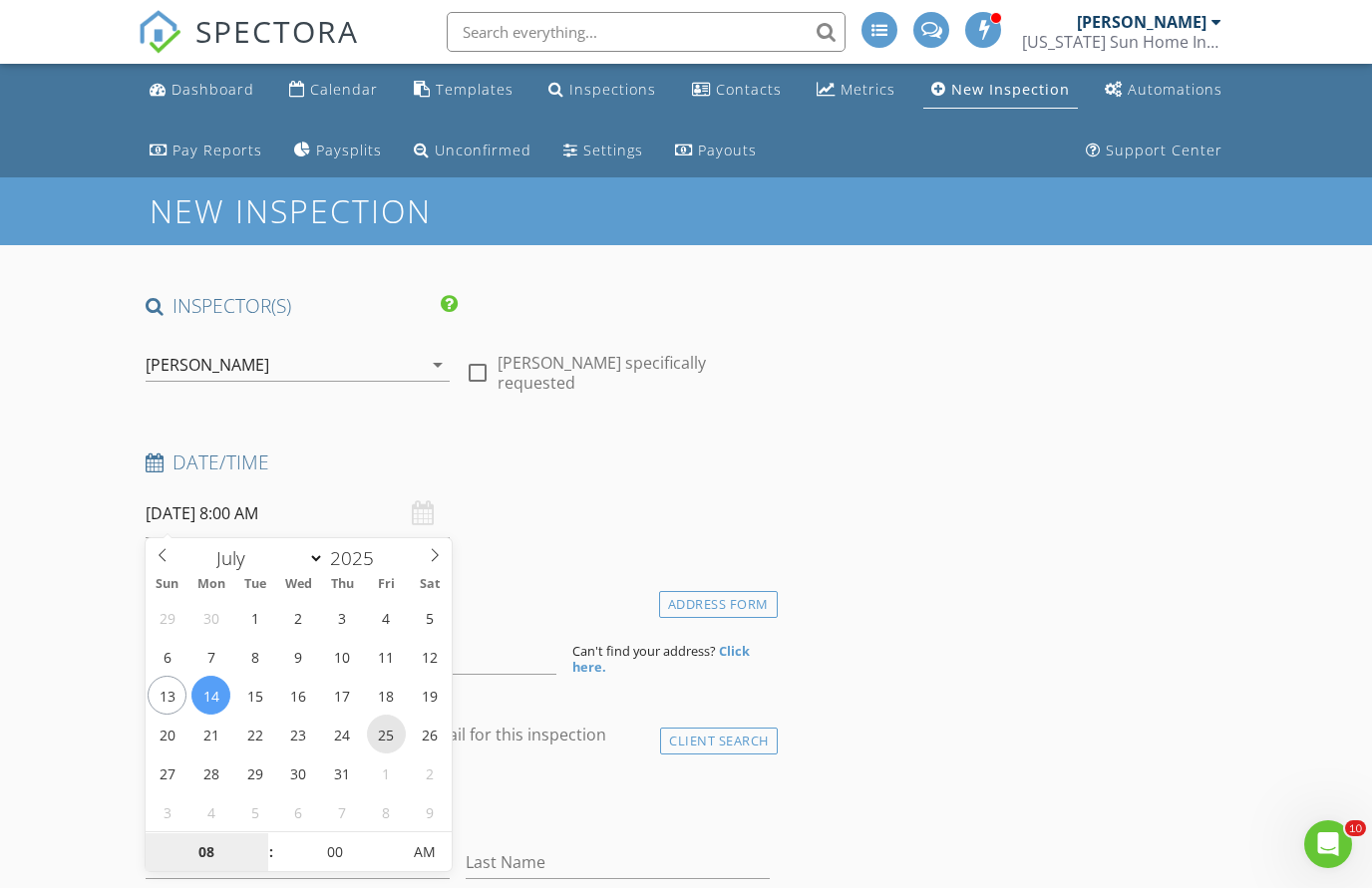 type on "[DATE] 8:00 AM" 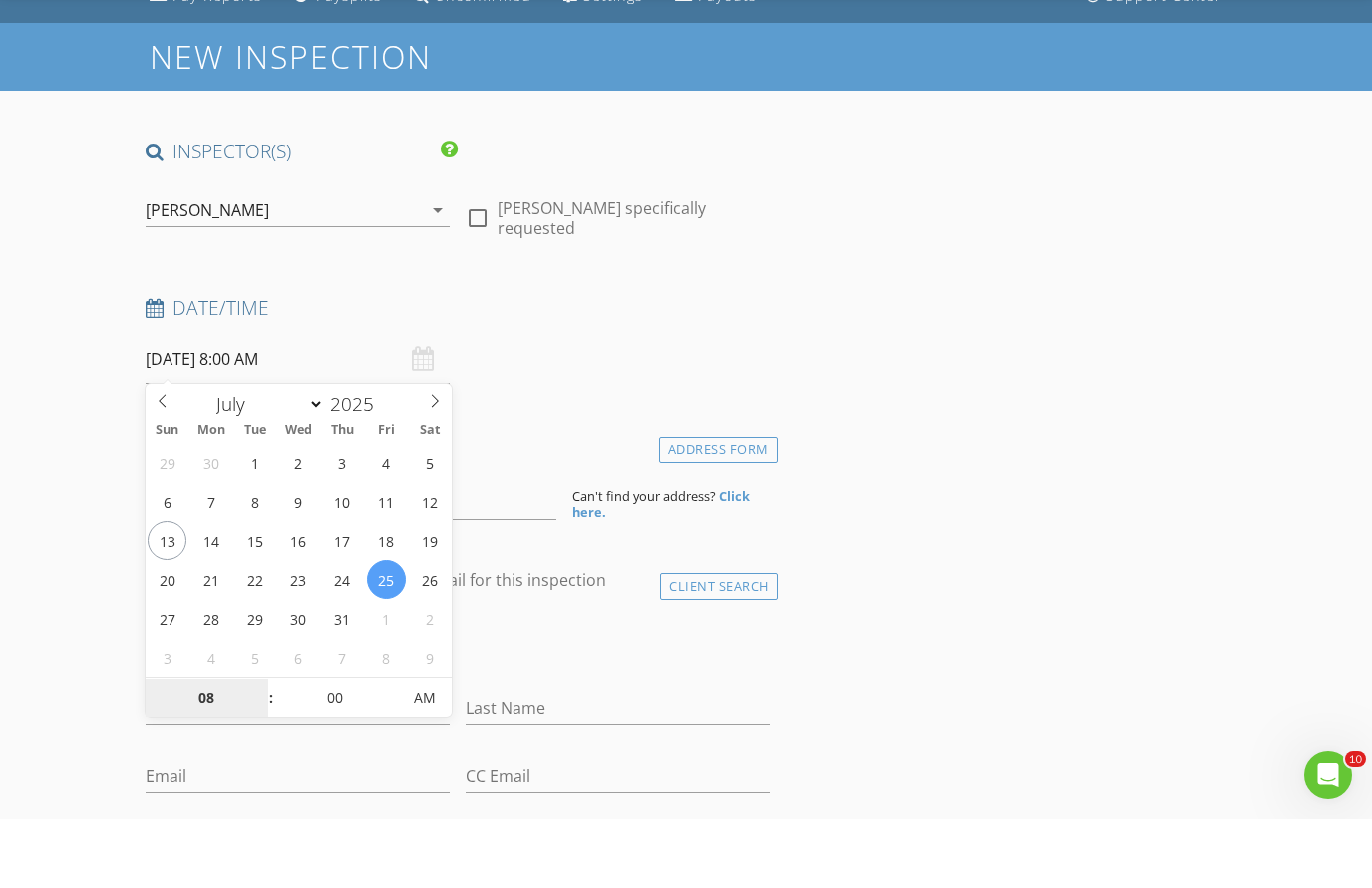 scroll, scrollTop: 86, scrollLeft: 0, axis: vertical 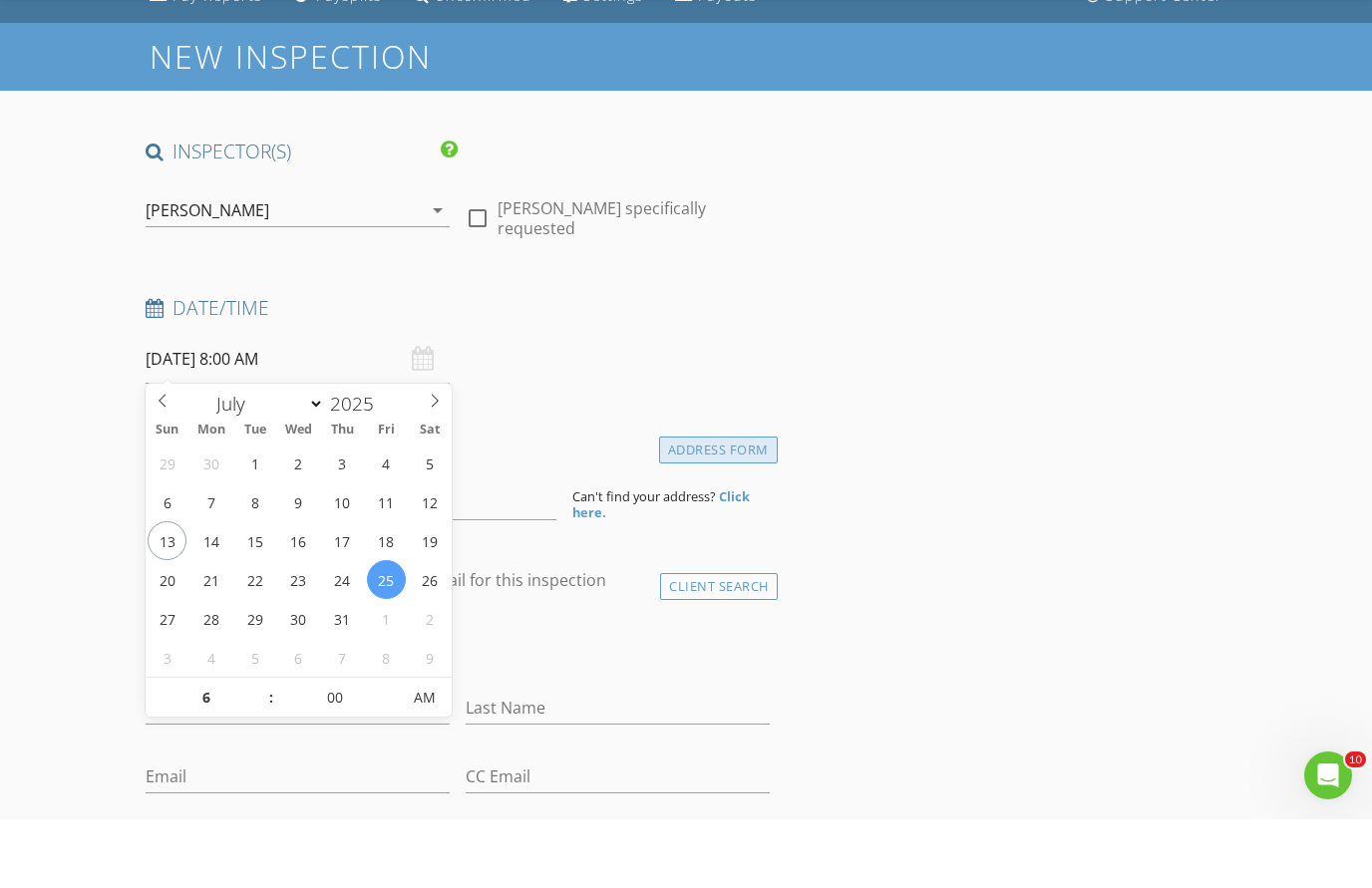 type on "06" 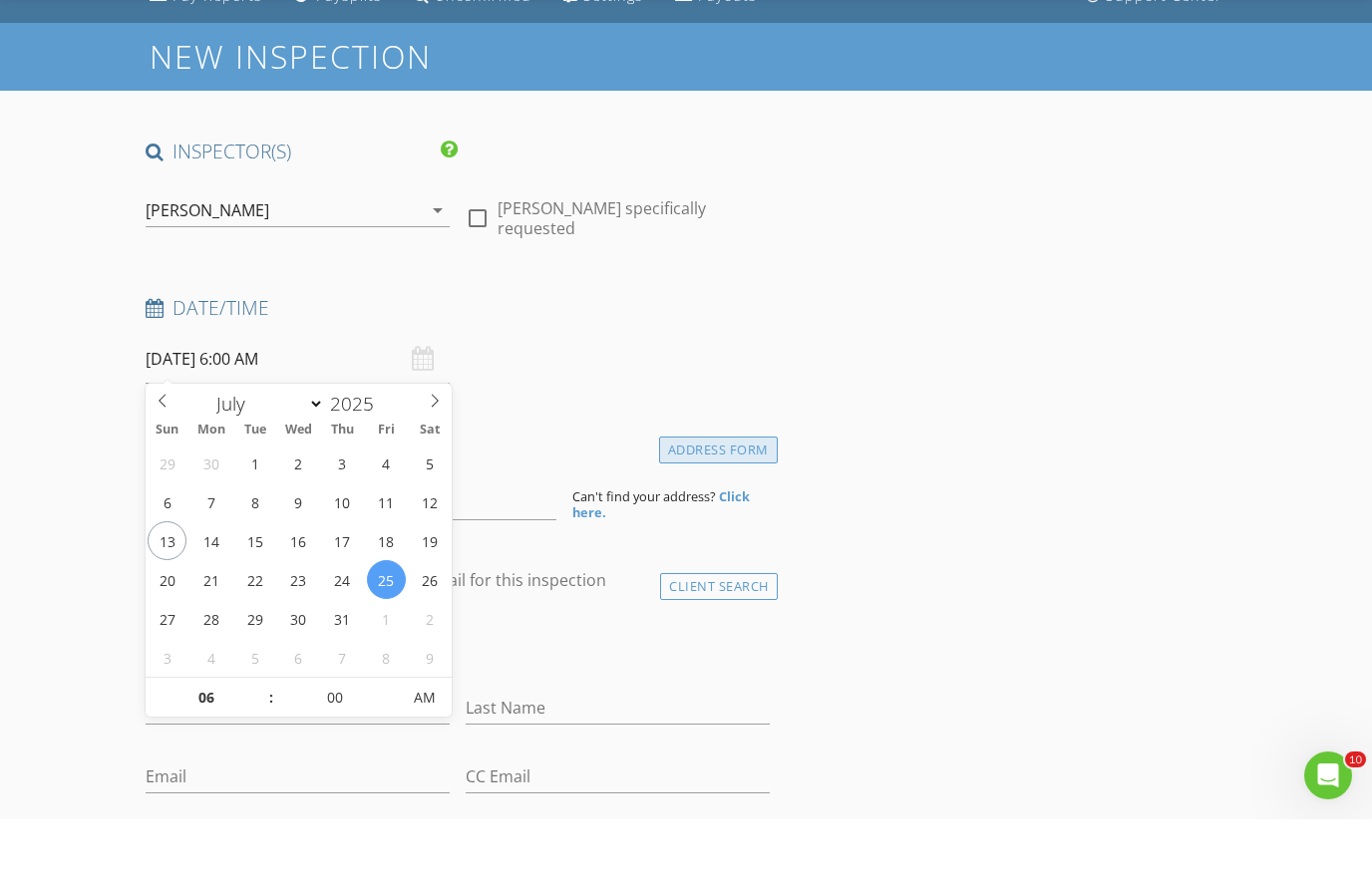 click on "Address Form" at bounding box center [718, 518] 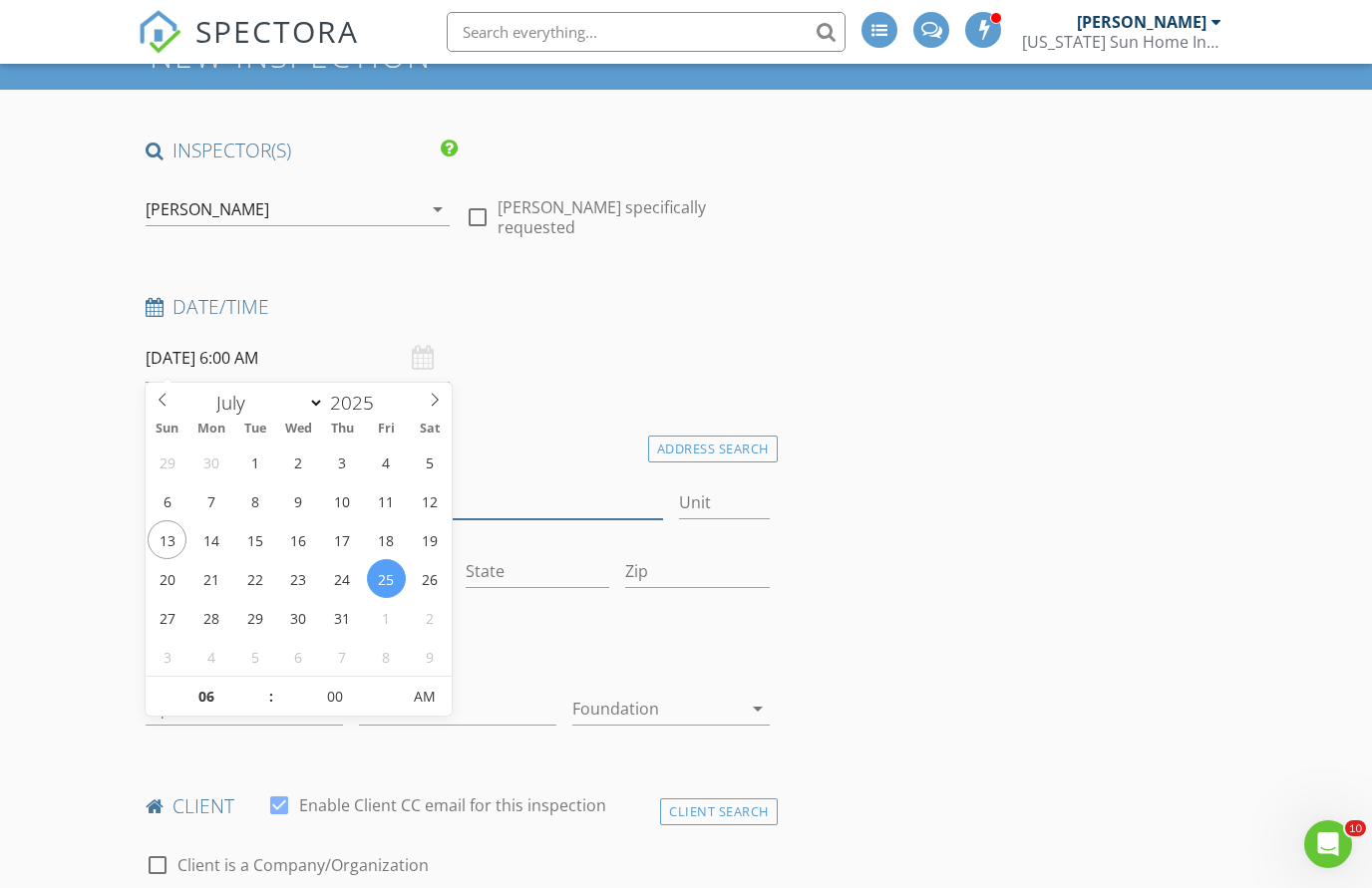 click on "Address" at bounding box center [404, 502] 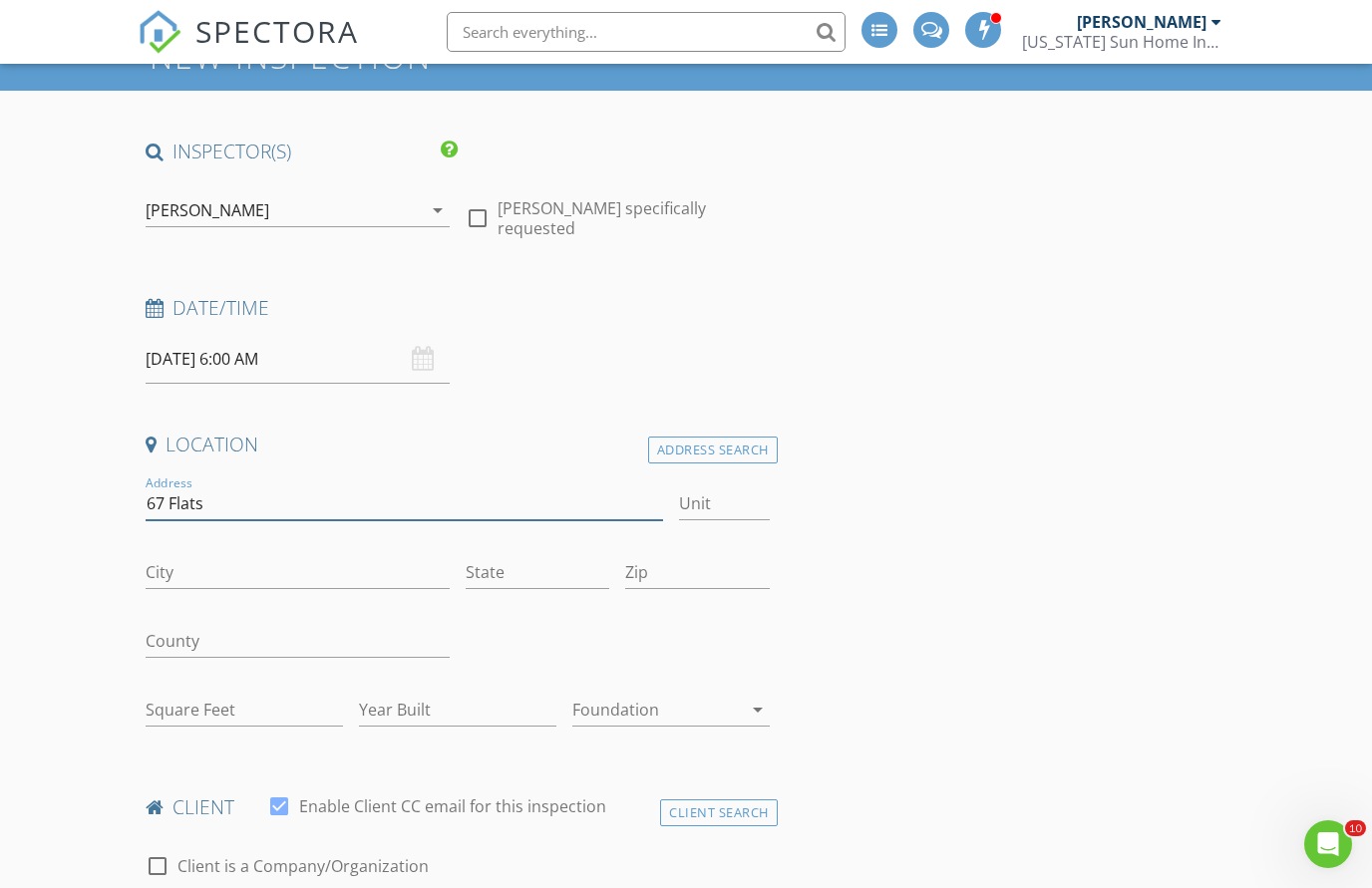 type on "67 Flats" 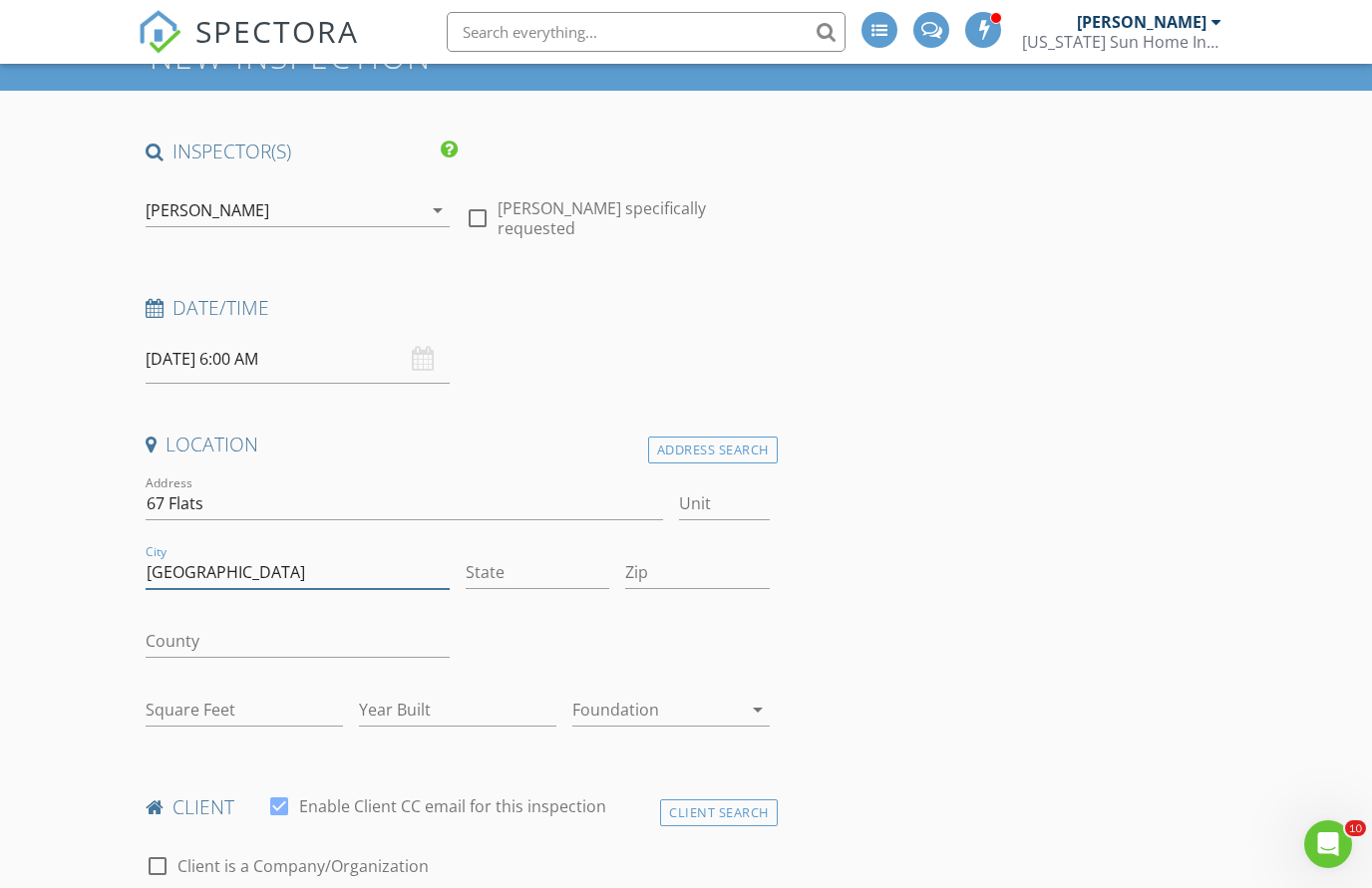 type on "Glendale" 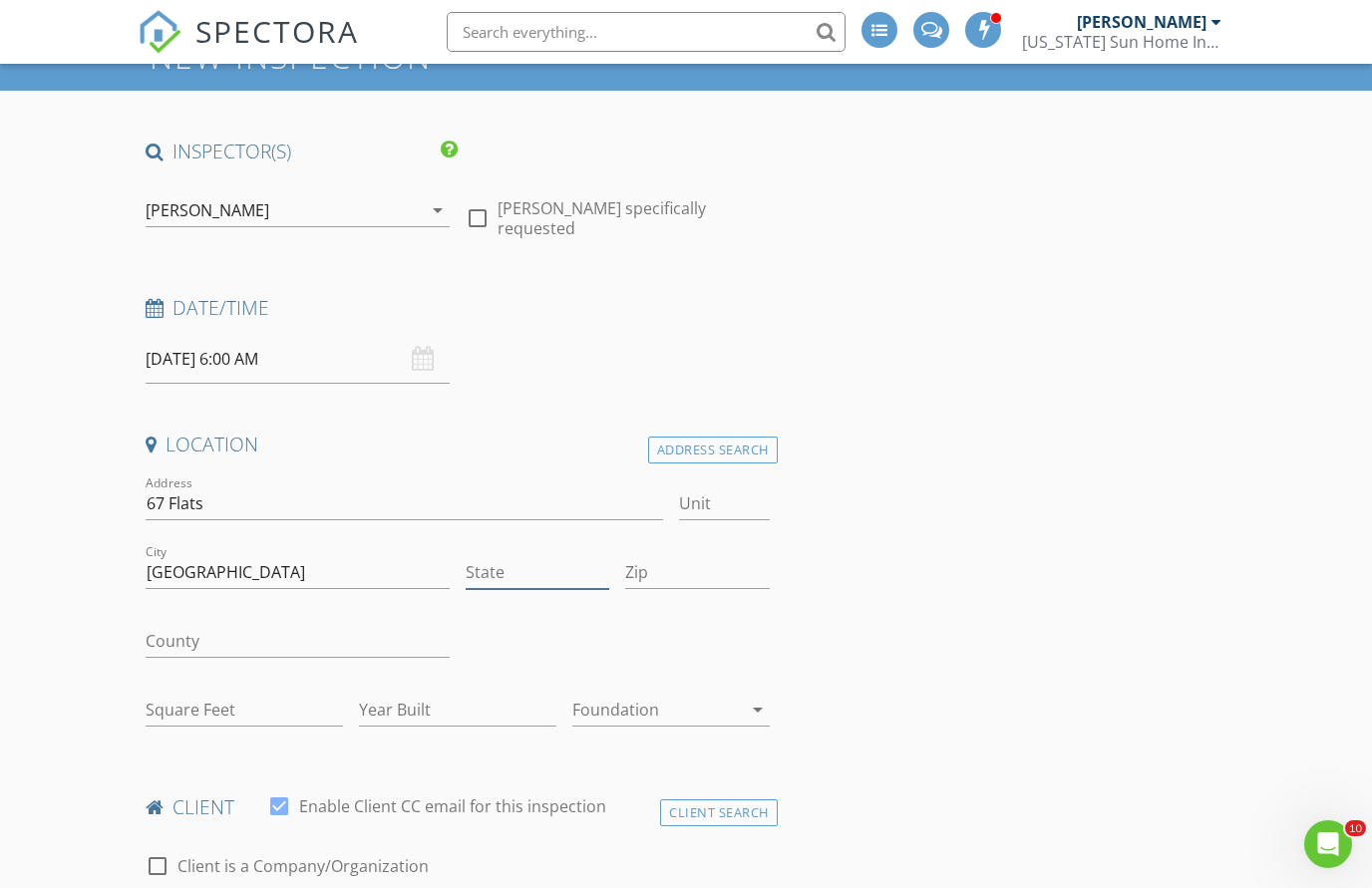 scroll, scrollTop: 155, scrollLeft: 0, axis: vertical 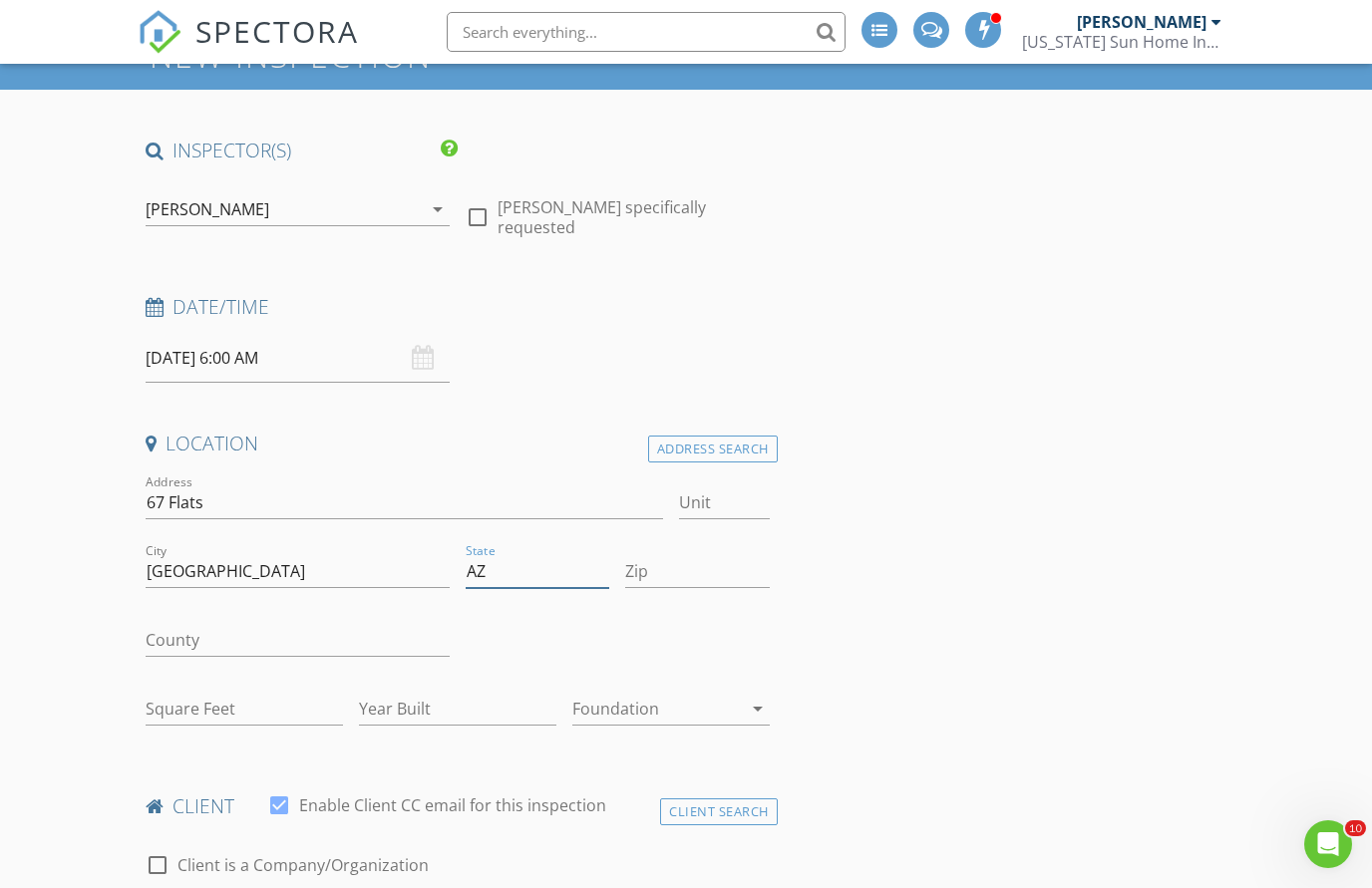 type on "AZ" 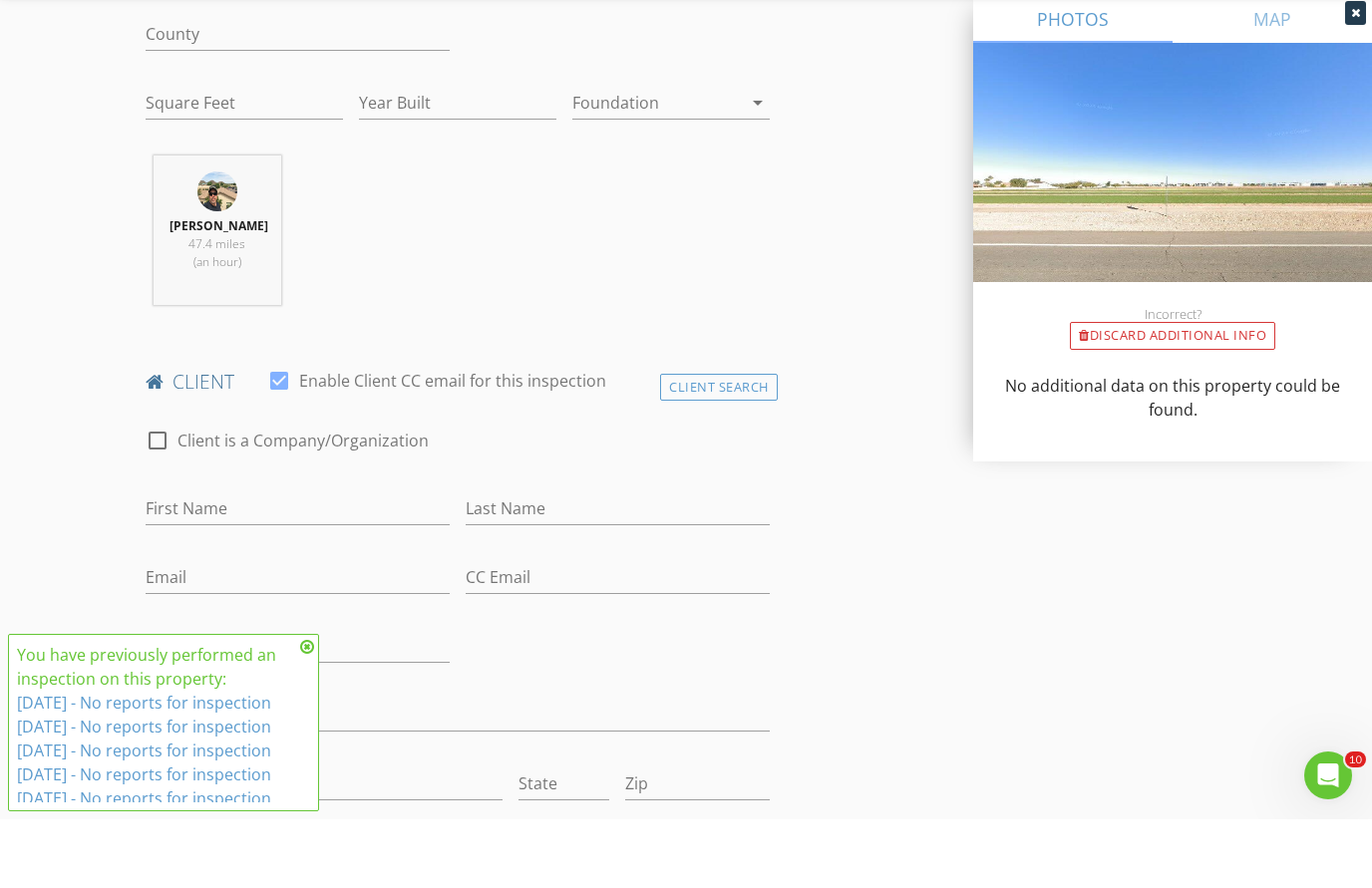 scroll, scrollTop: 706, scrollLeft: 0, axis: vertical 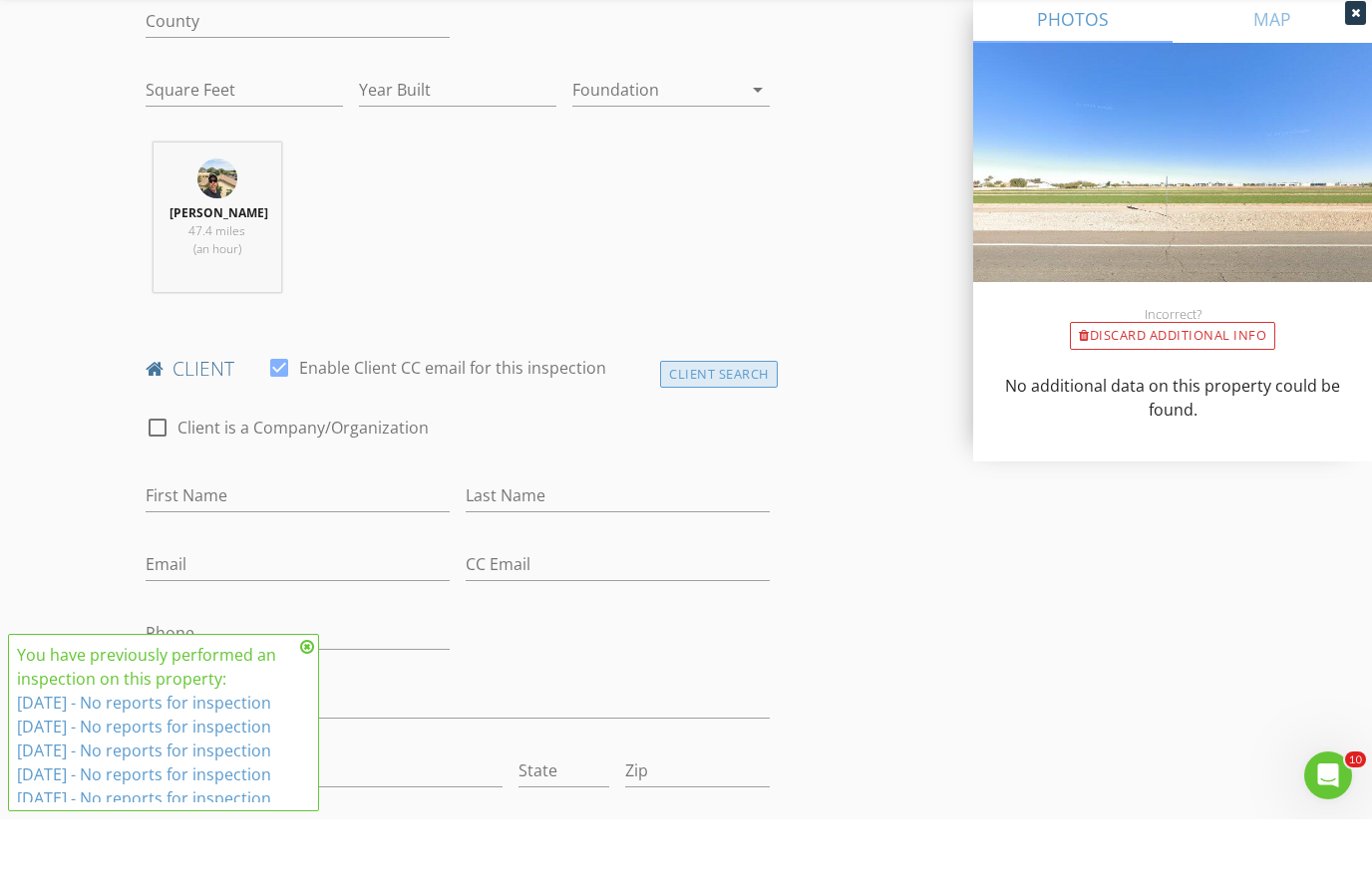 type on "85301" 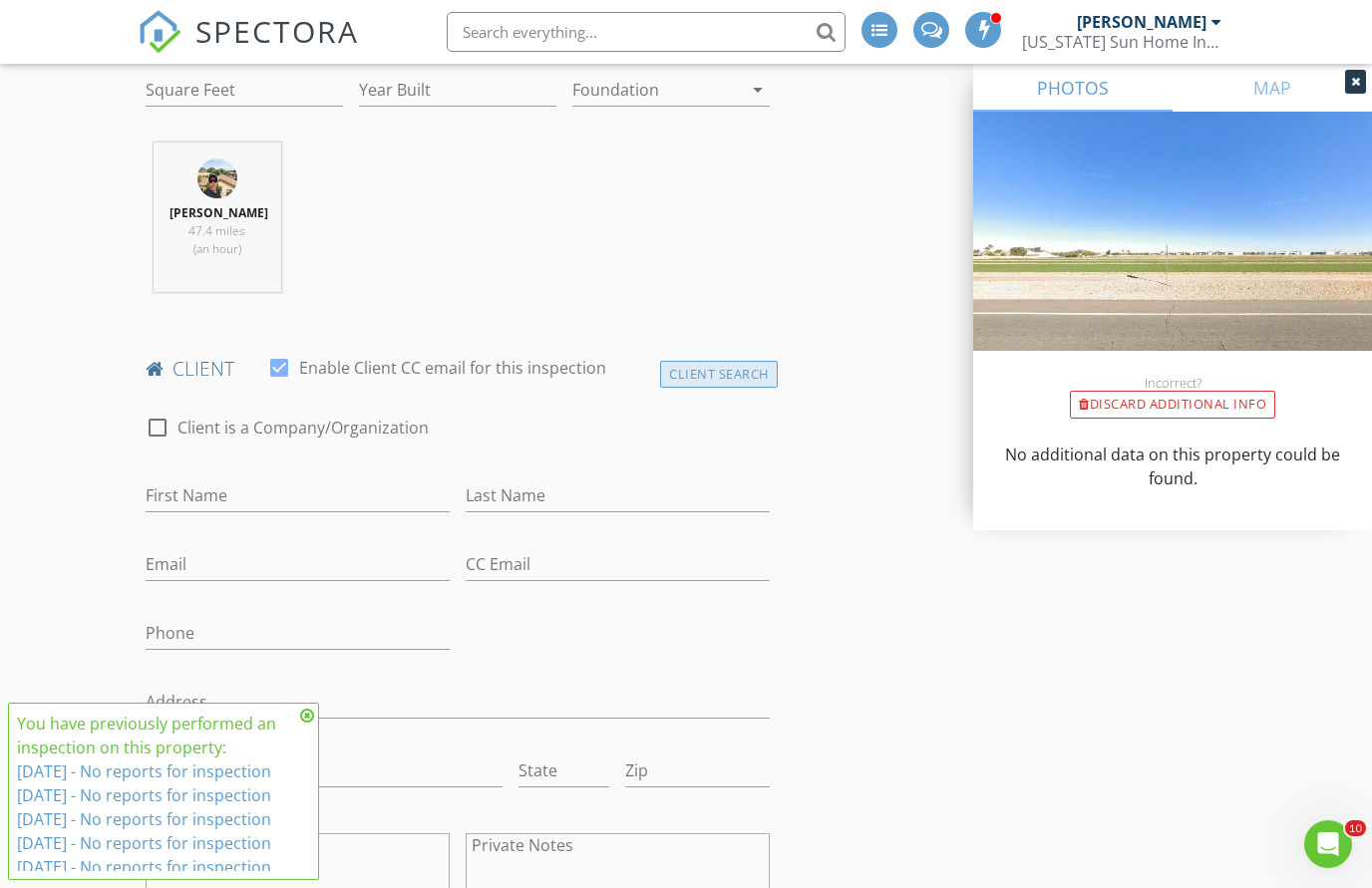 click on "Client Search" at bounding box center (719, 374) 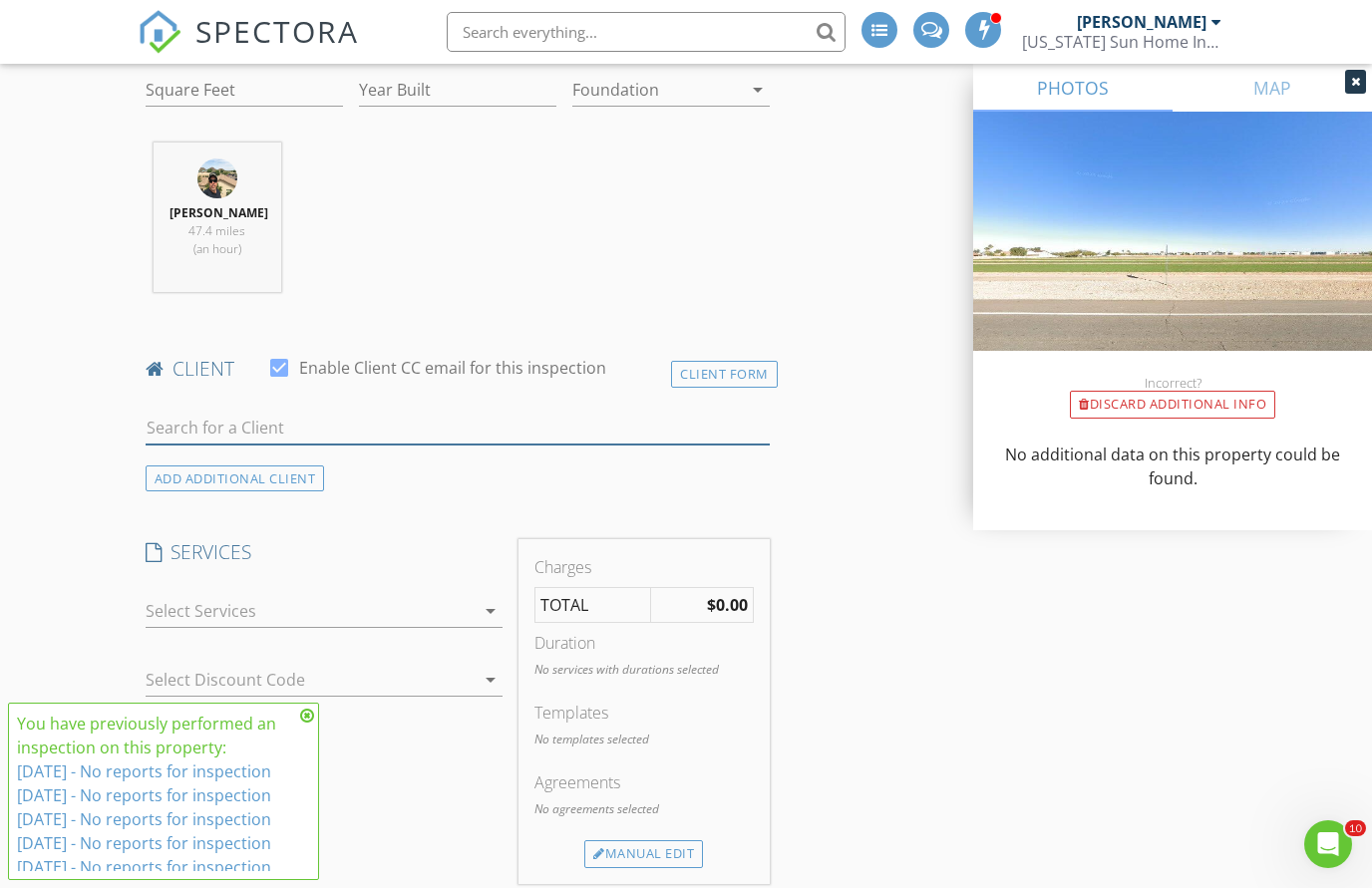 click at bounding box center [458, 428] 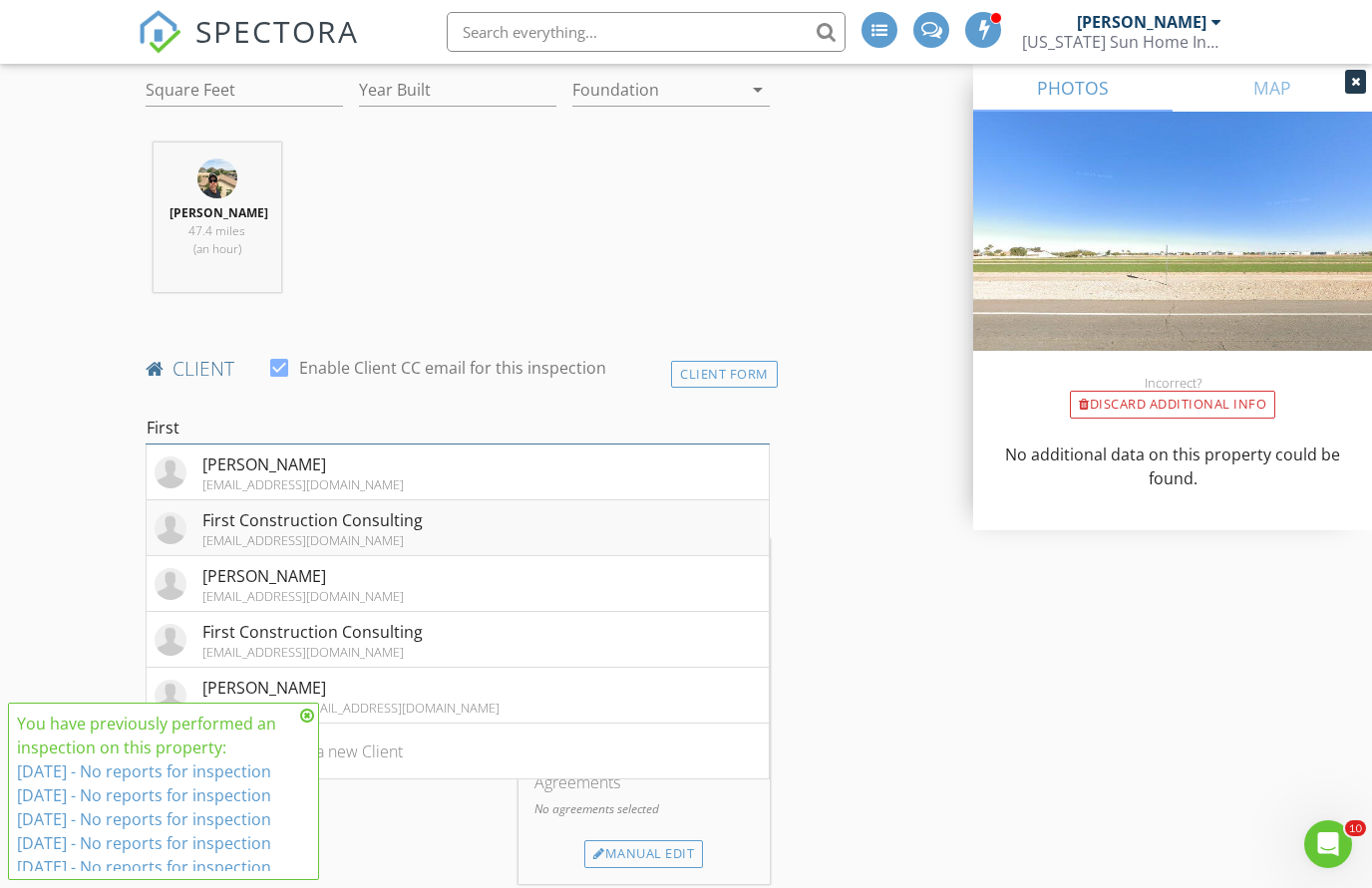 type on "First" 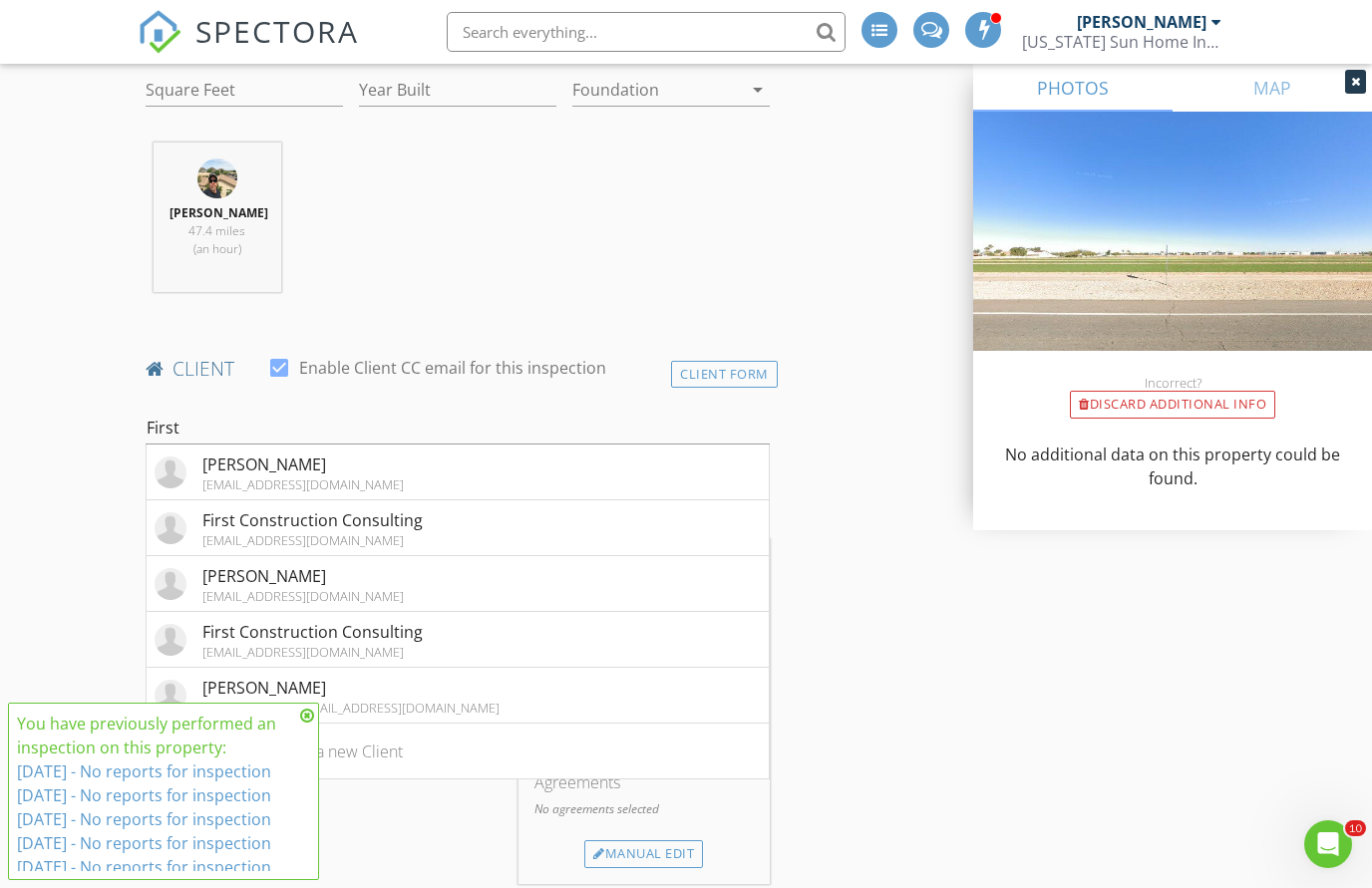 click on "[EMAIL_ADDRESS][DOMAIN_NAME]" at bounding box center (312, 540) 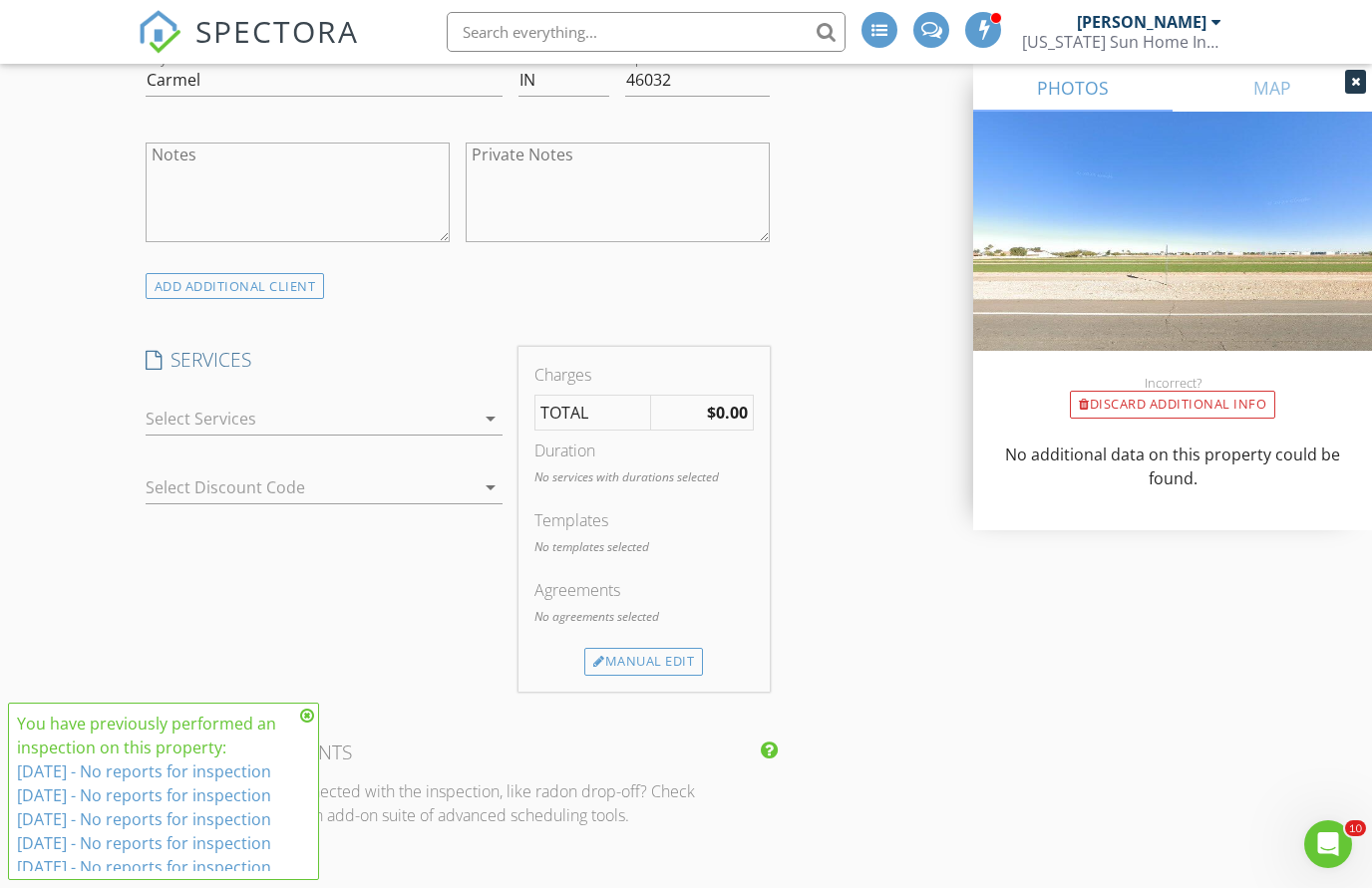 scroll, scrollTop: 1489, scrollLeft: 0, axis: vertical 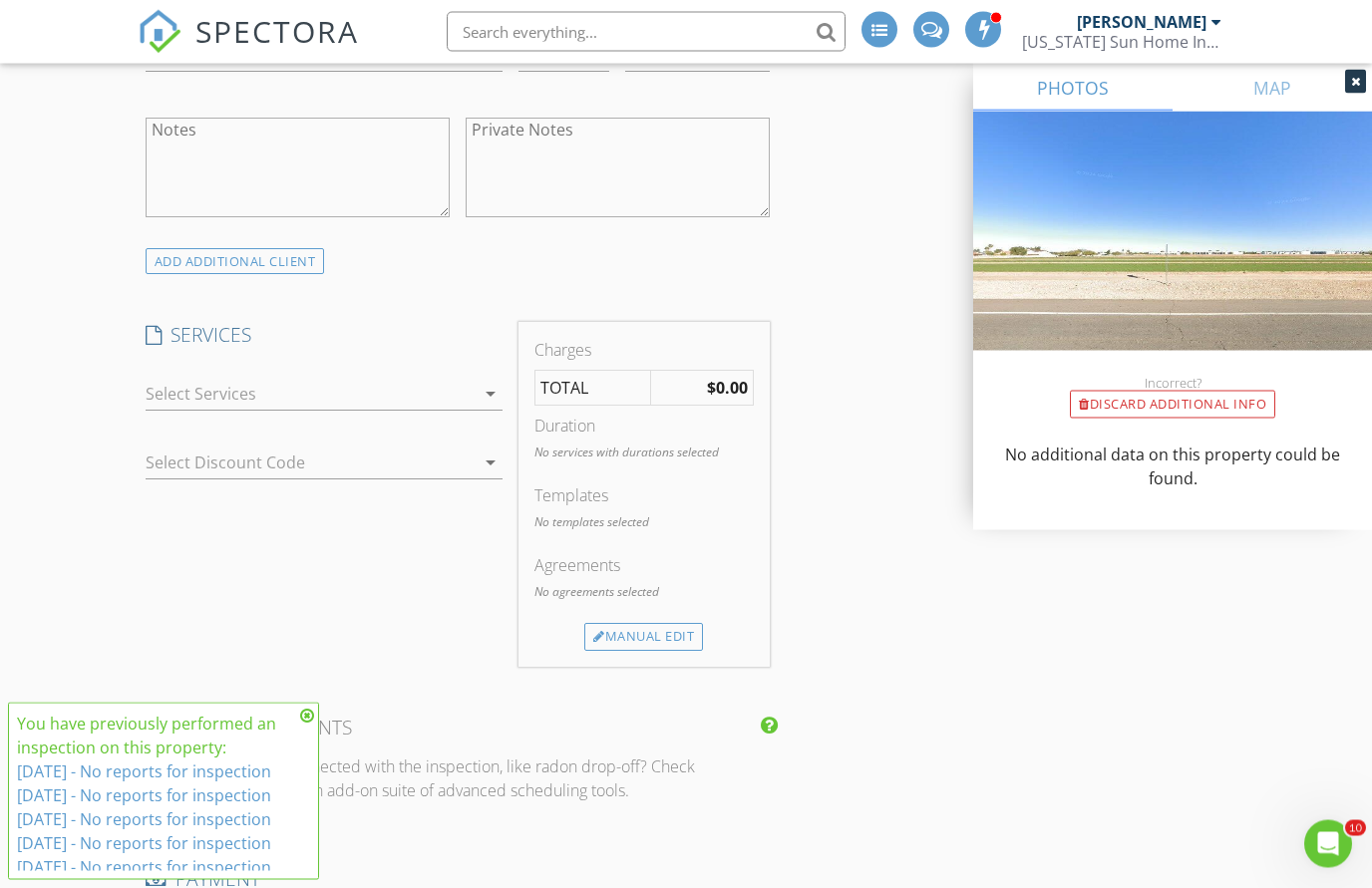 click on "arrow_drop_down" at bounding box center [491, 395] 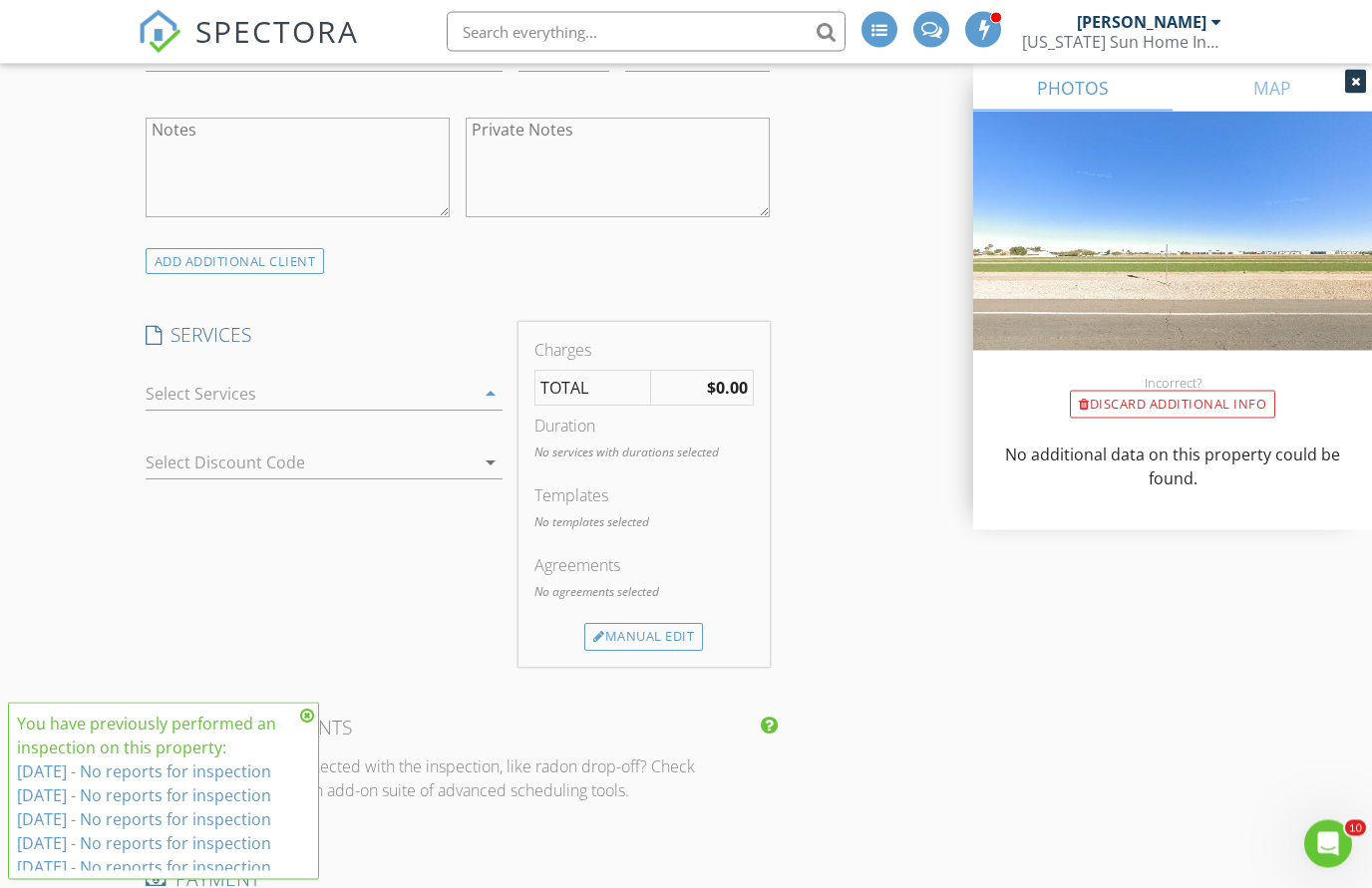 scroll, scrollTop: 1490, scrollLeft: 0, axis: vertical 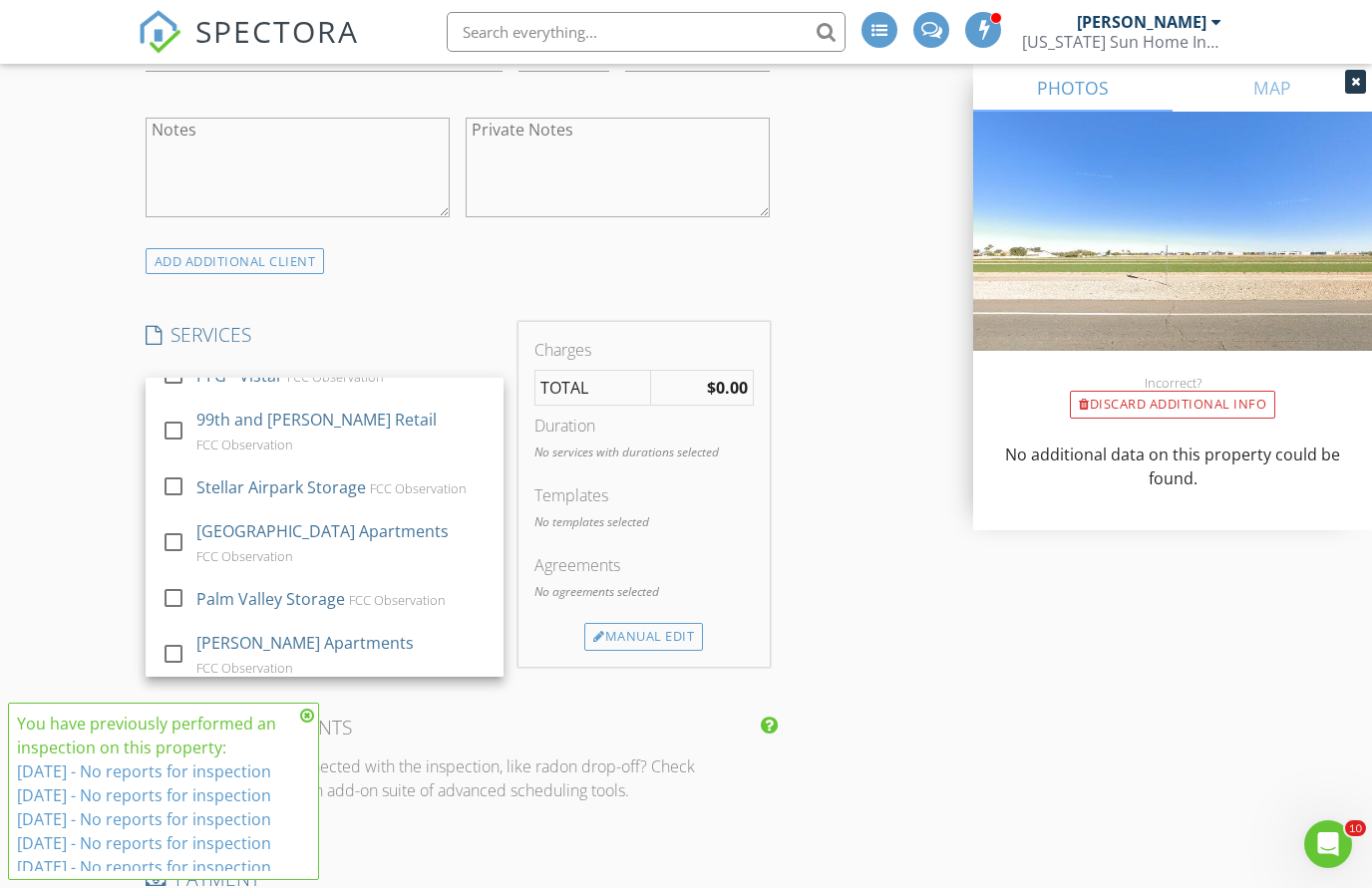 click on "FCC Observation" at bounding box center (305, 712) 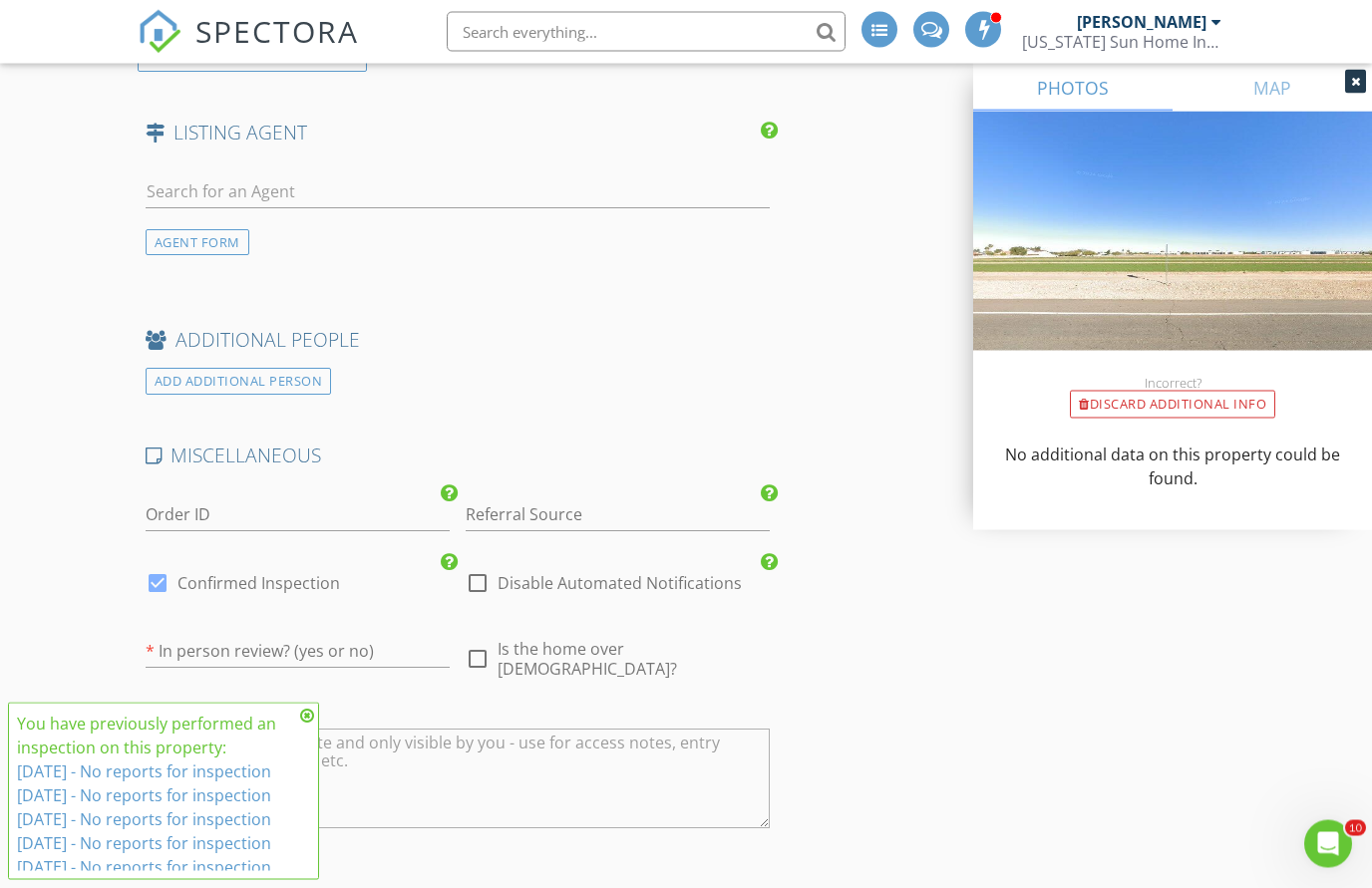 scroll, scrollTop: 2757, scrollLeft: 0, axis: vertical 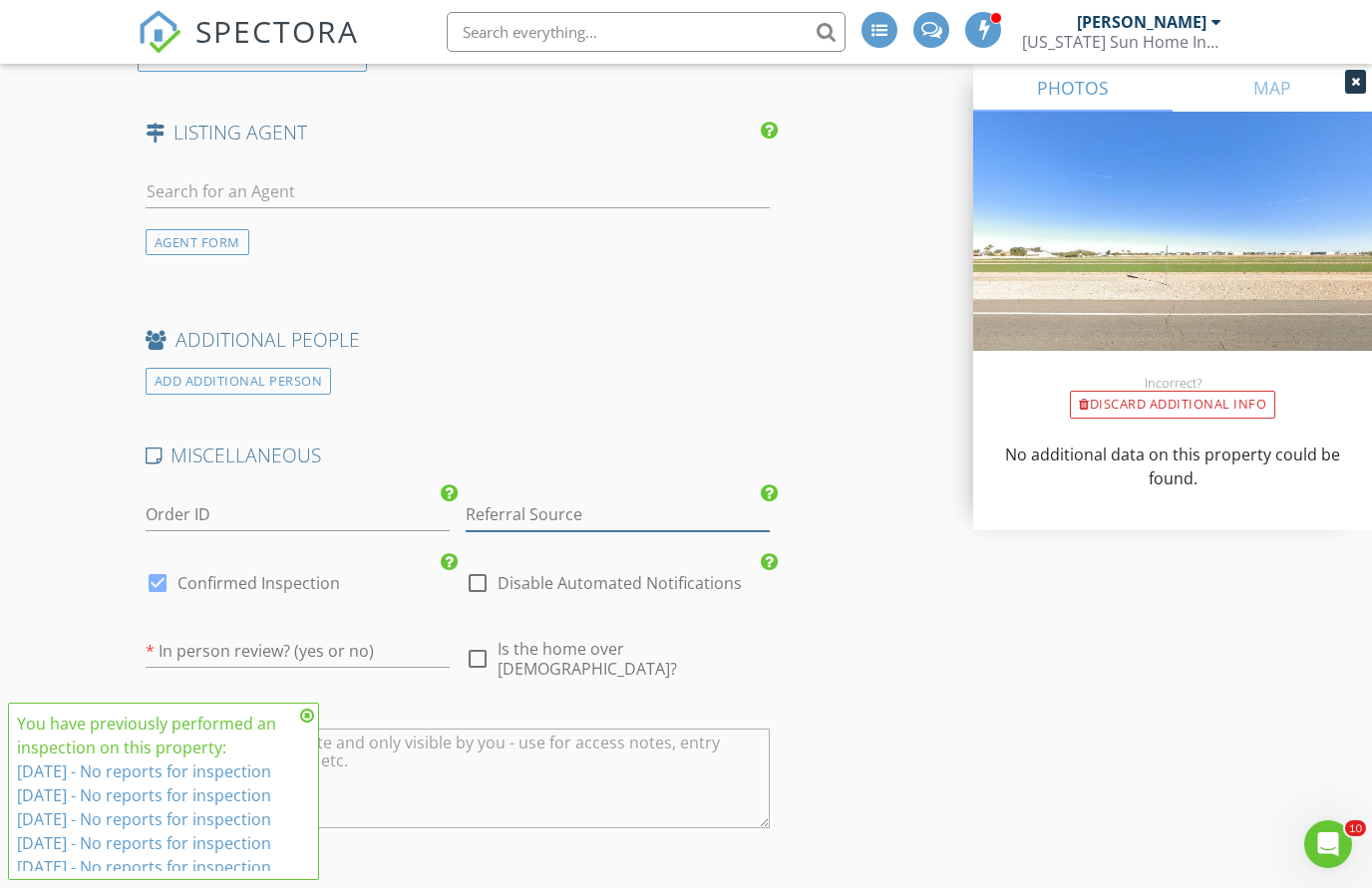 click at bounding box center (617, 514) 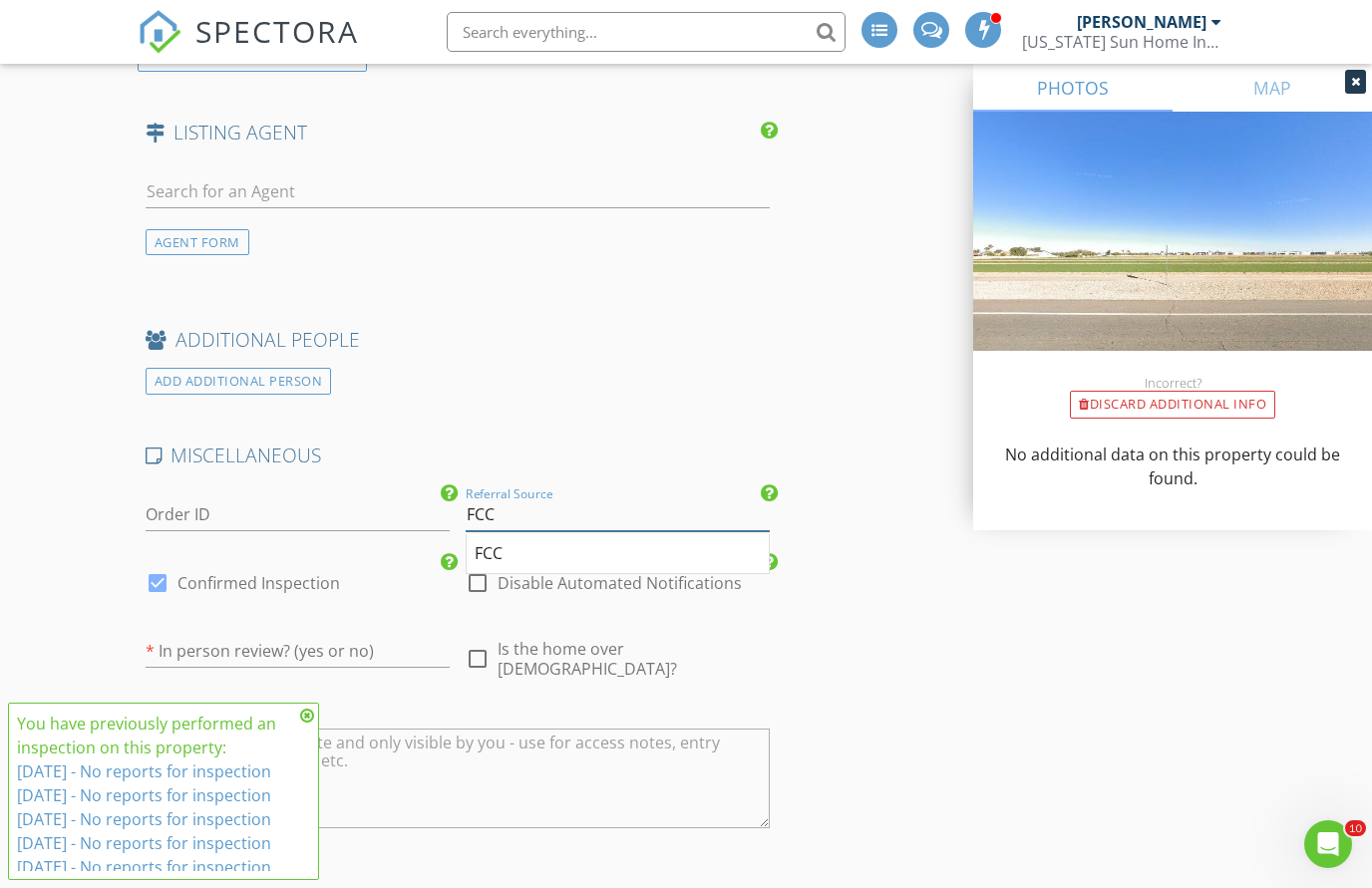 type on "FCC" 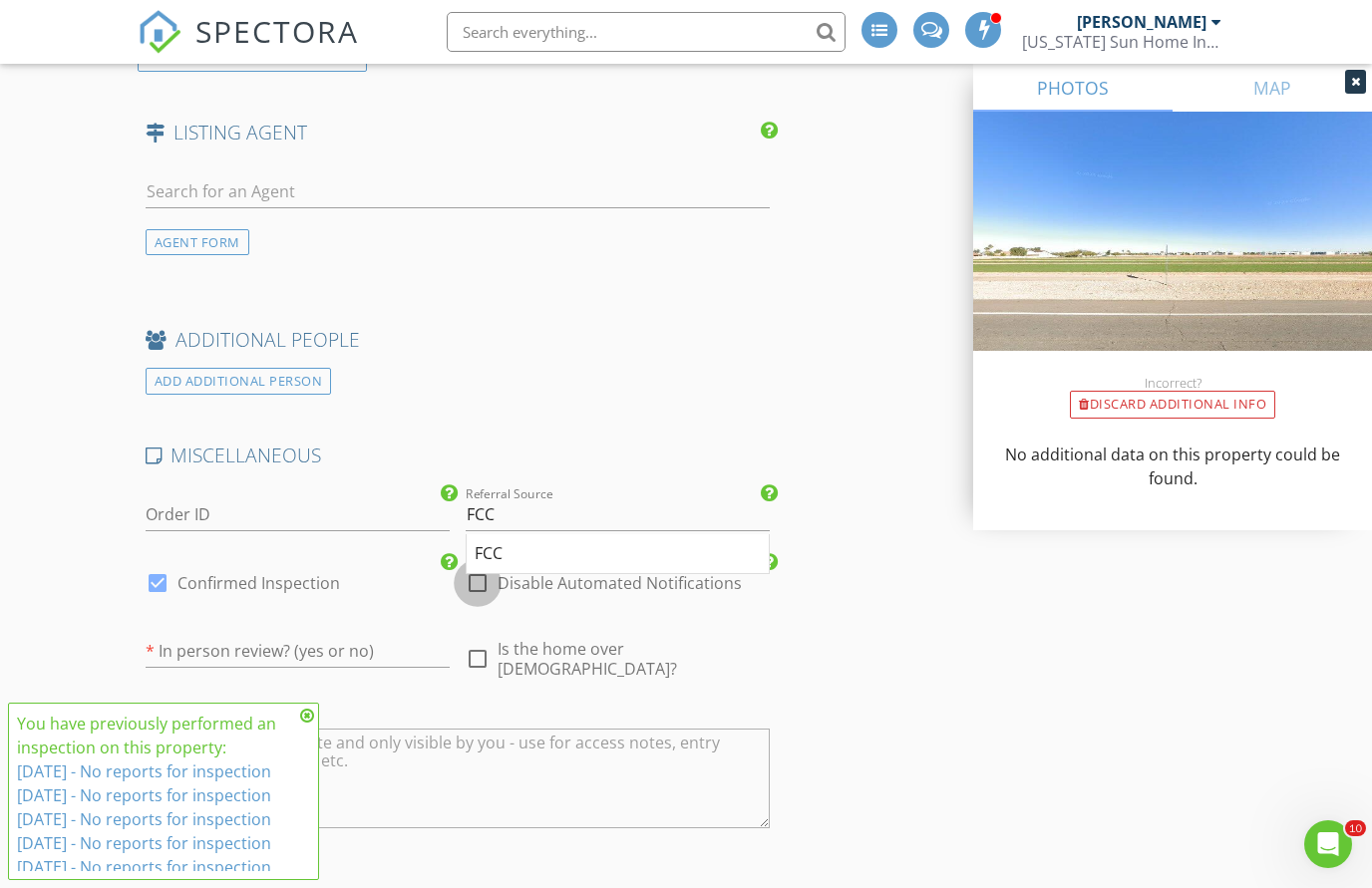 click at bounding box center [478, 583] 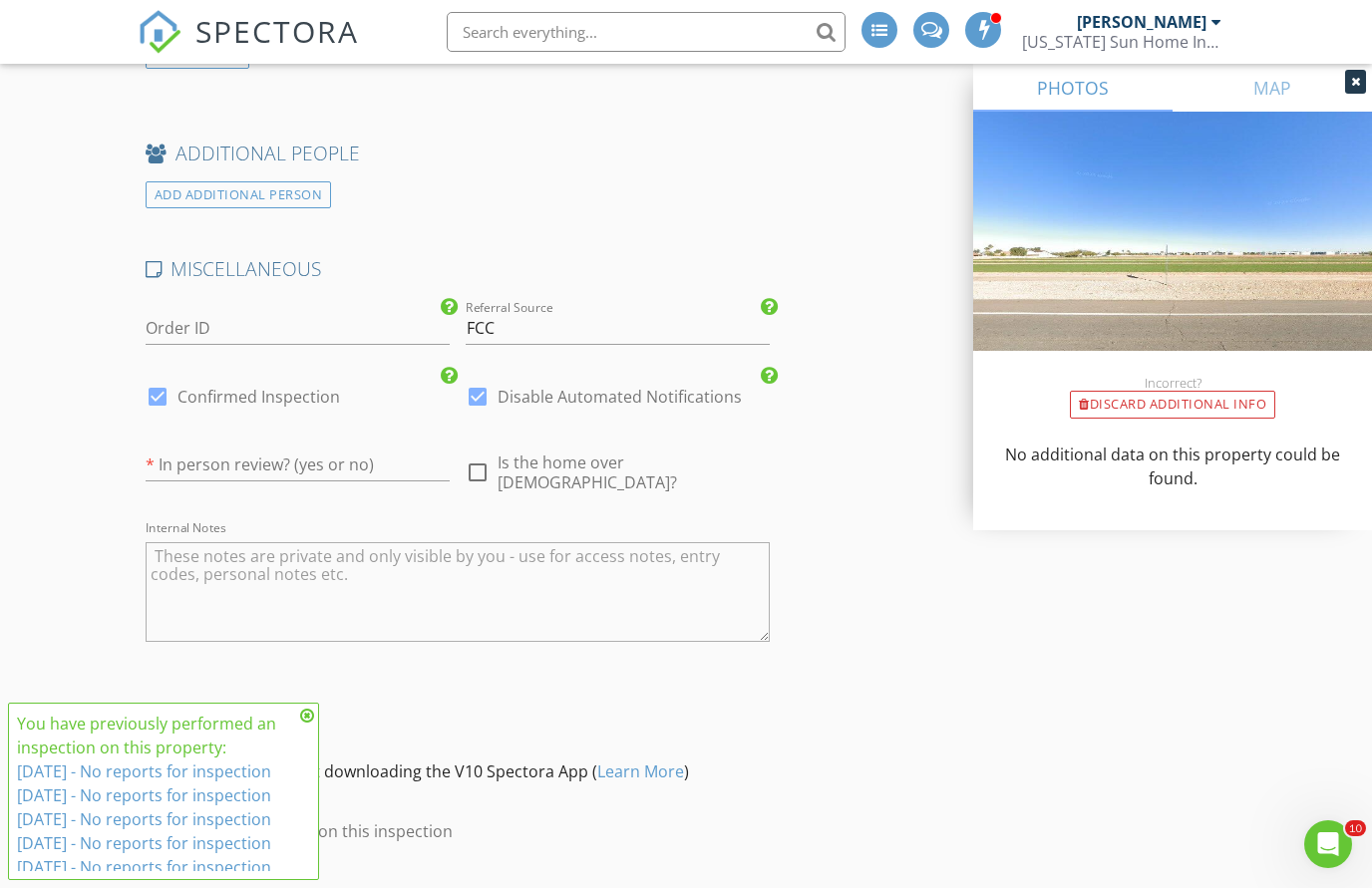 scroll, scrollTop: 2988, scrollLeft: 0, axis: vertical 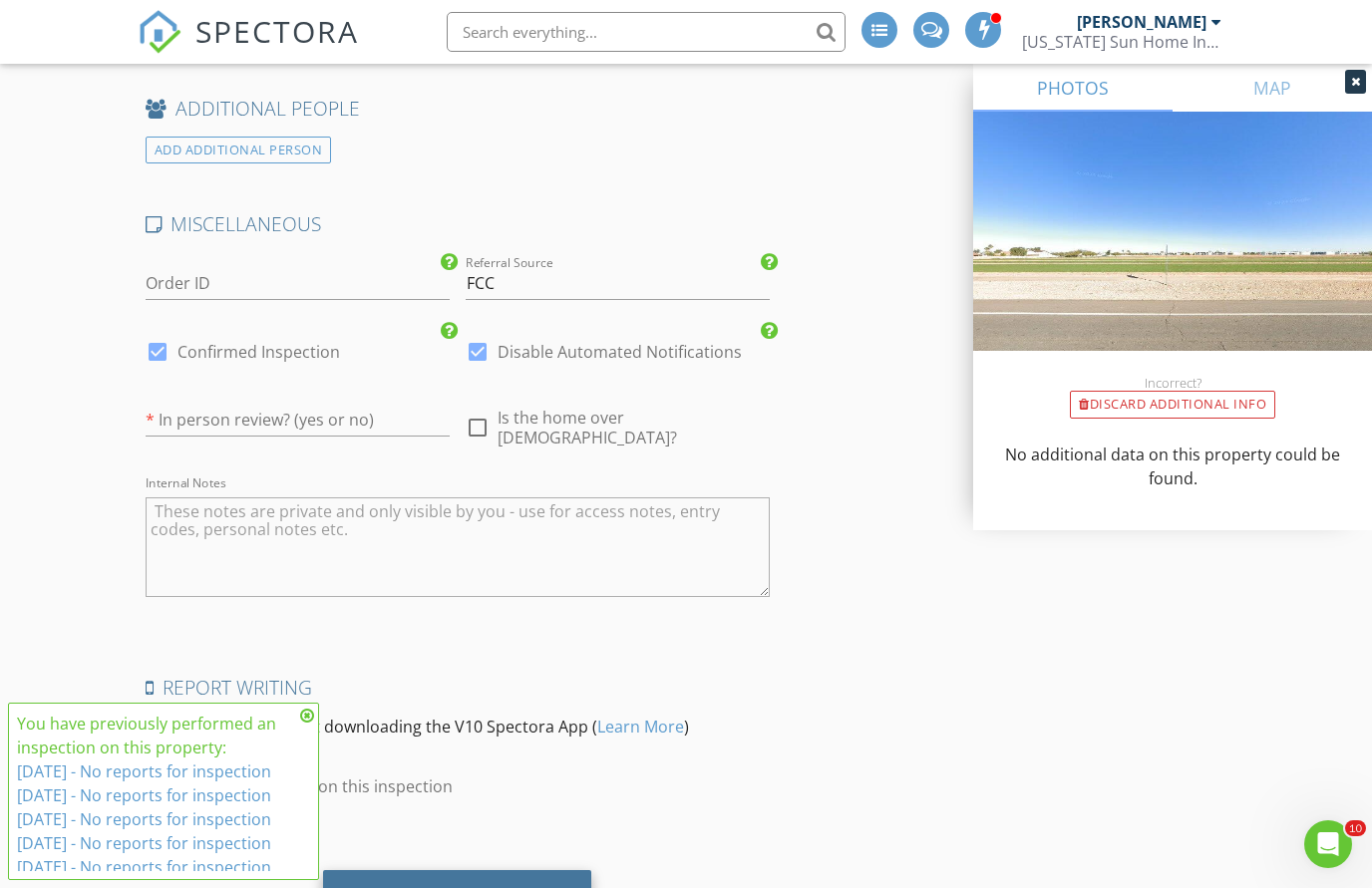click on "Save Inspection" at bounding box center [457, 897] 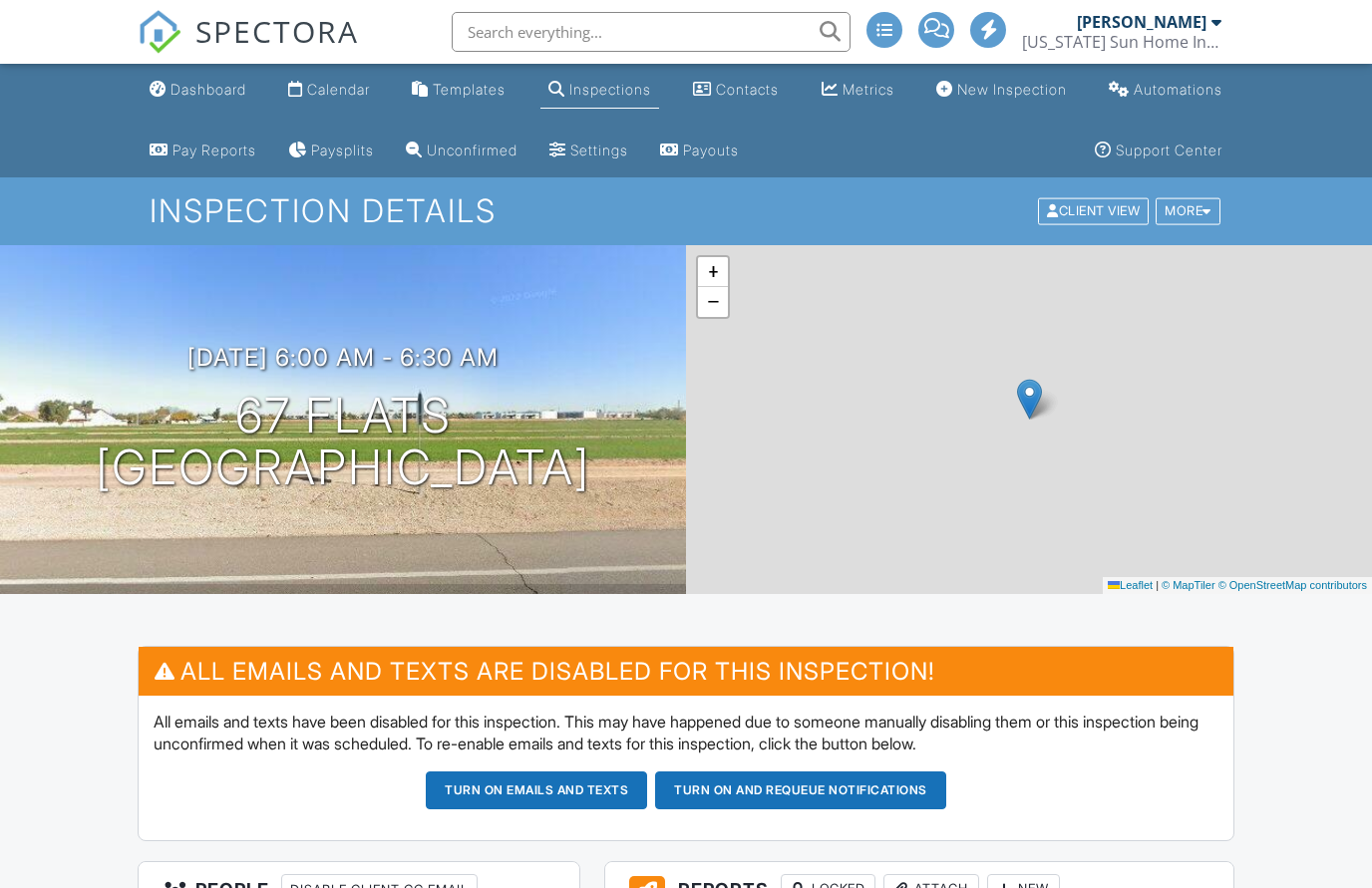 scroll, scrollTop: 0, scrollLeft: 0, axis: both 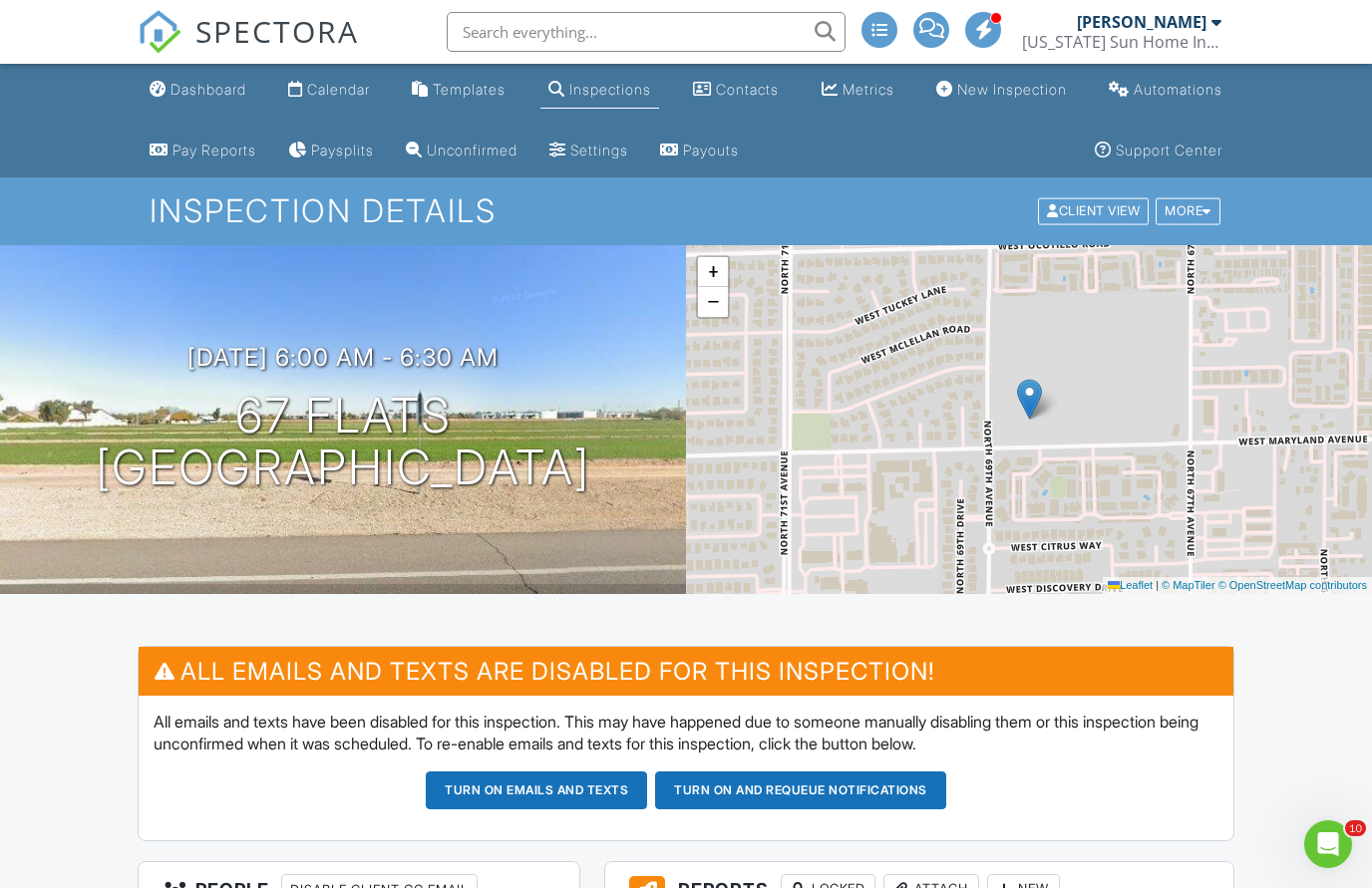 click on "New Inspection" at bounding box center (1012, 89) 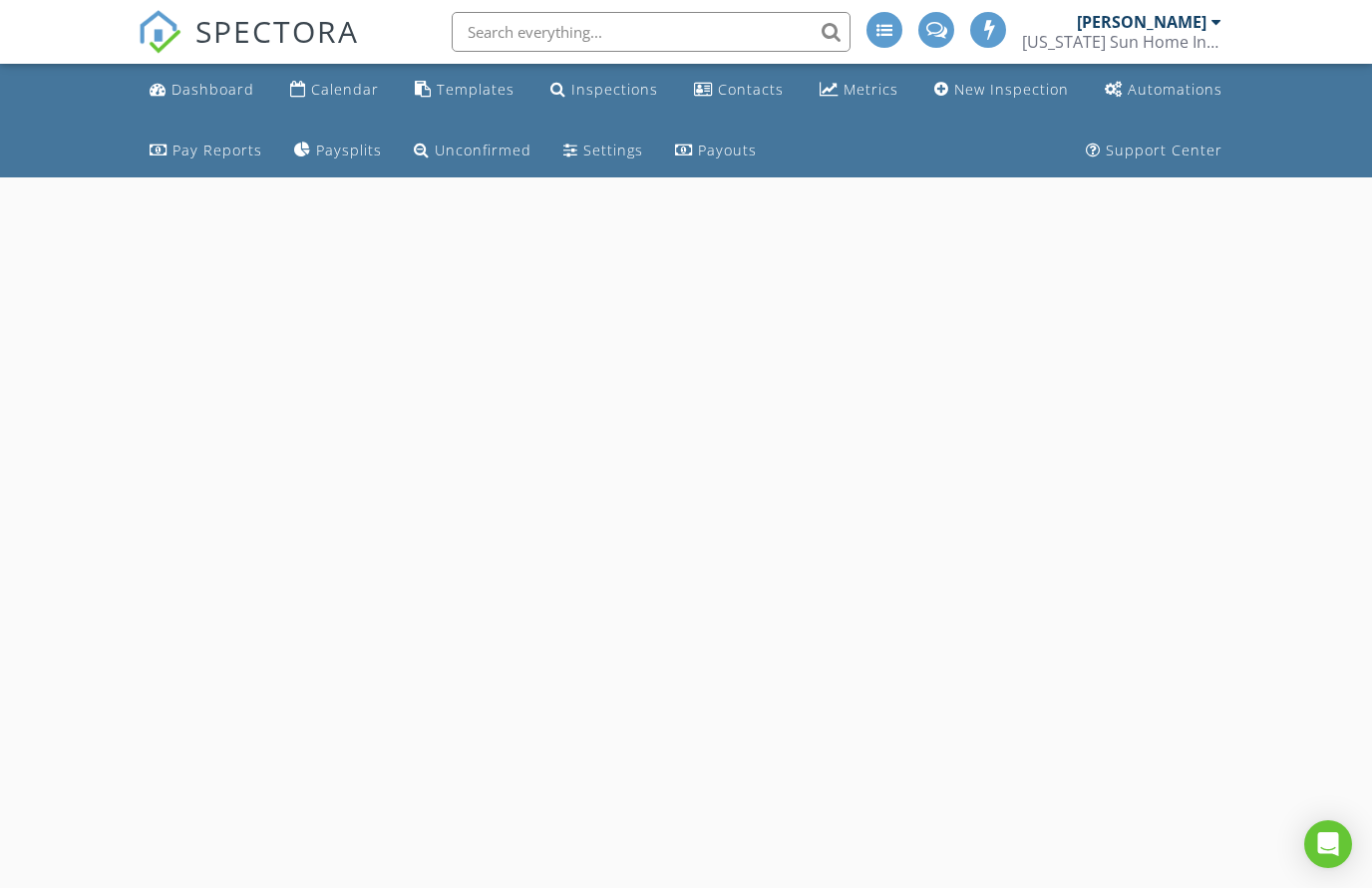scroll, scrollTop: 0, scrollLeft: 0, axis: both 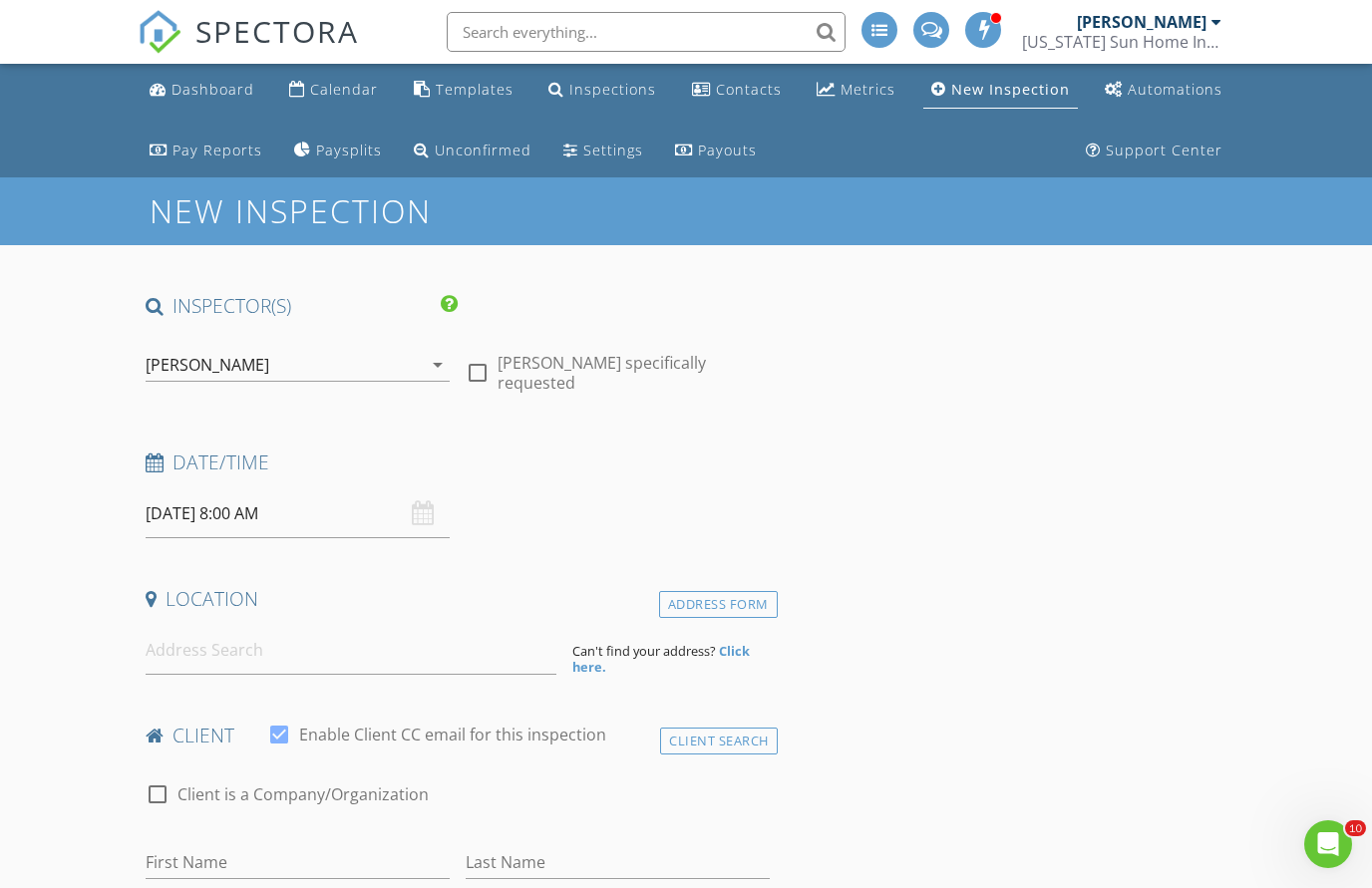 click on "[DATE] 8:00 AM" at bounding box center (297, 513) 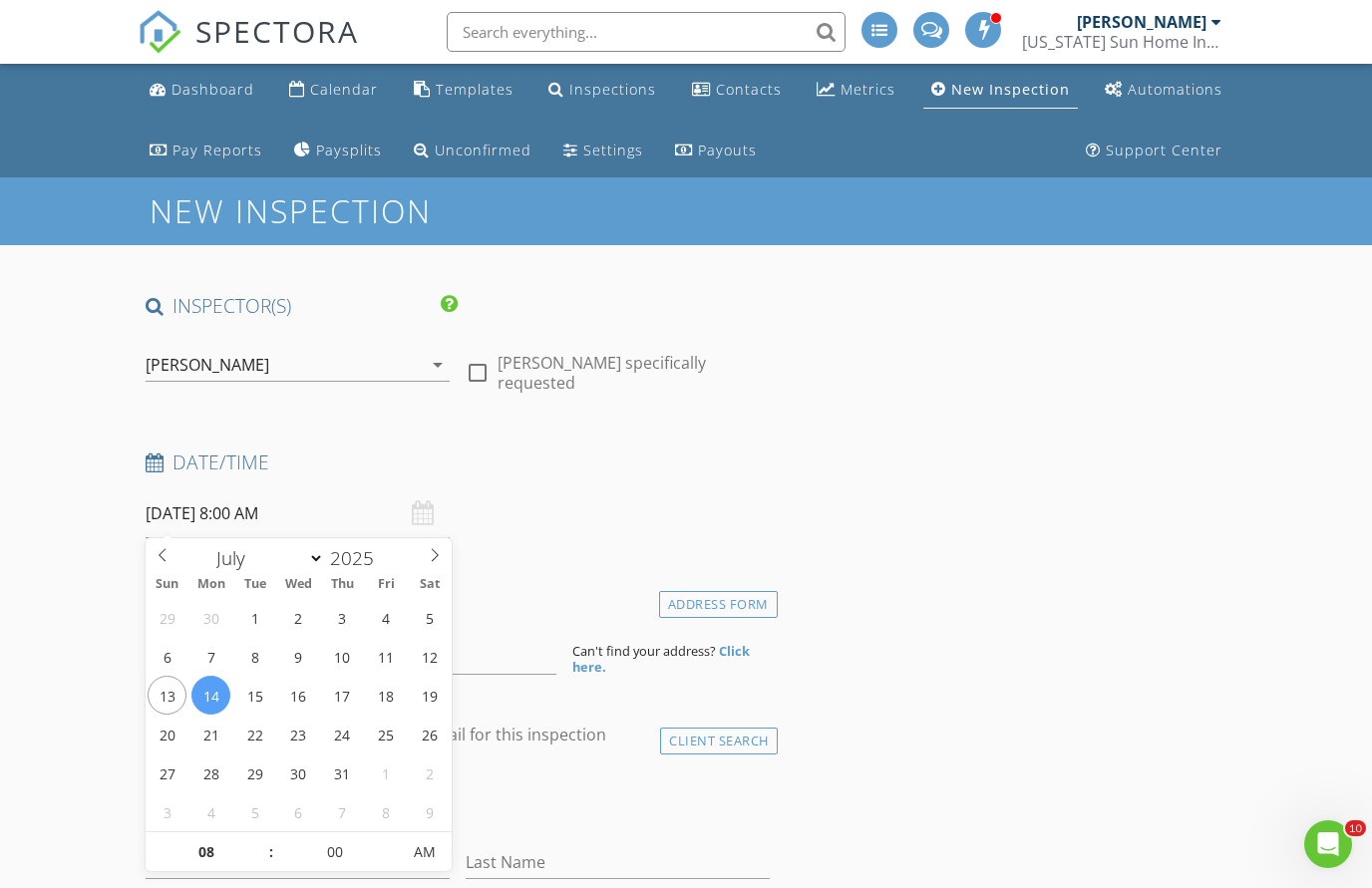click on "[DATE] 8:00 AM" at bounding box center (297, 513) 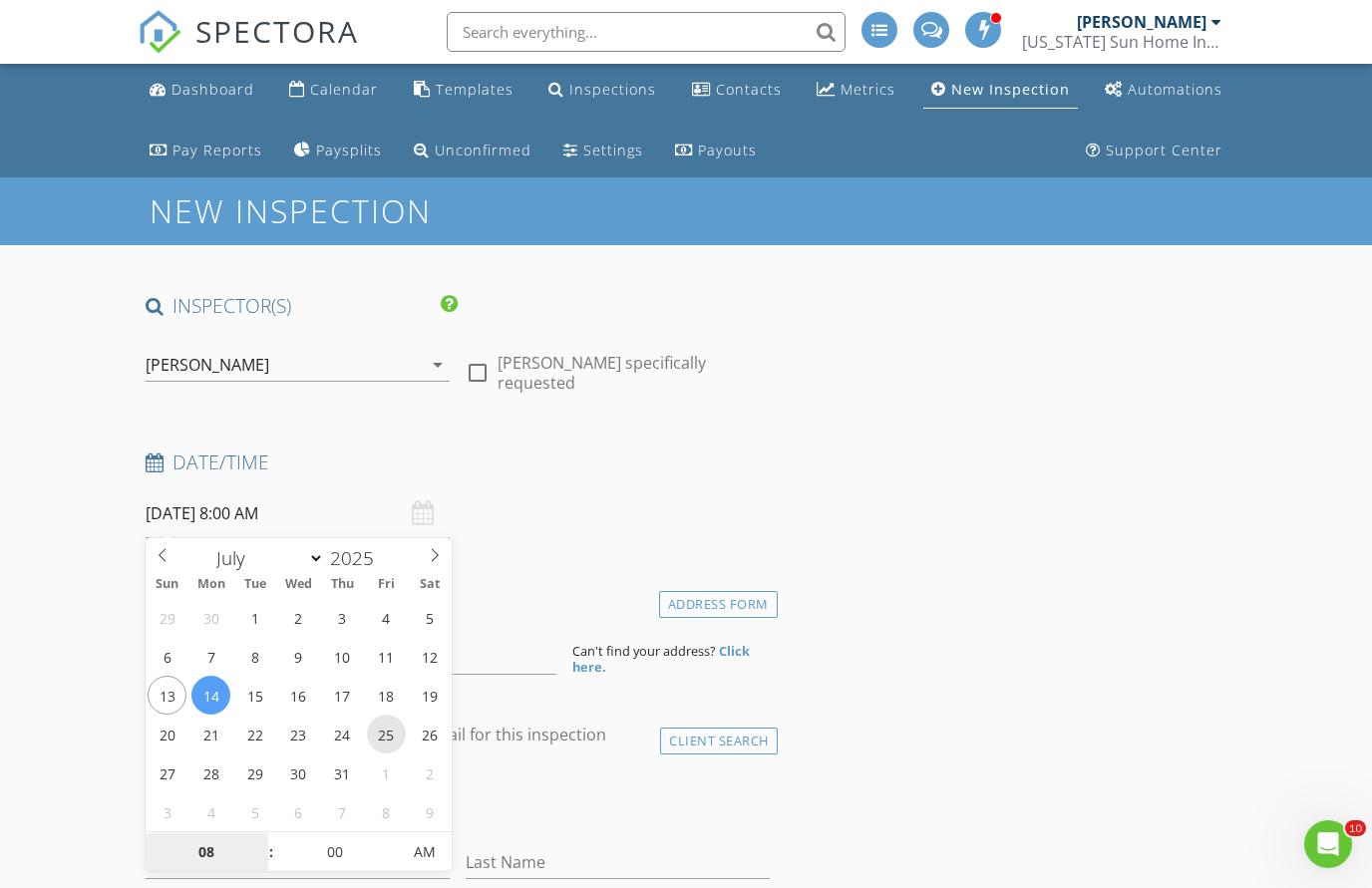 type on "[DATE] 8:00 AM" 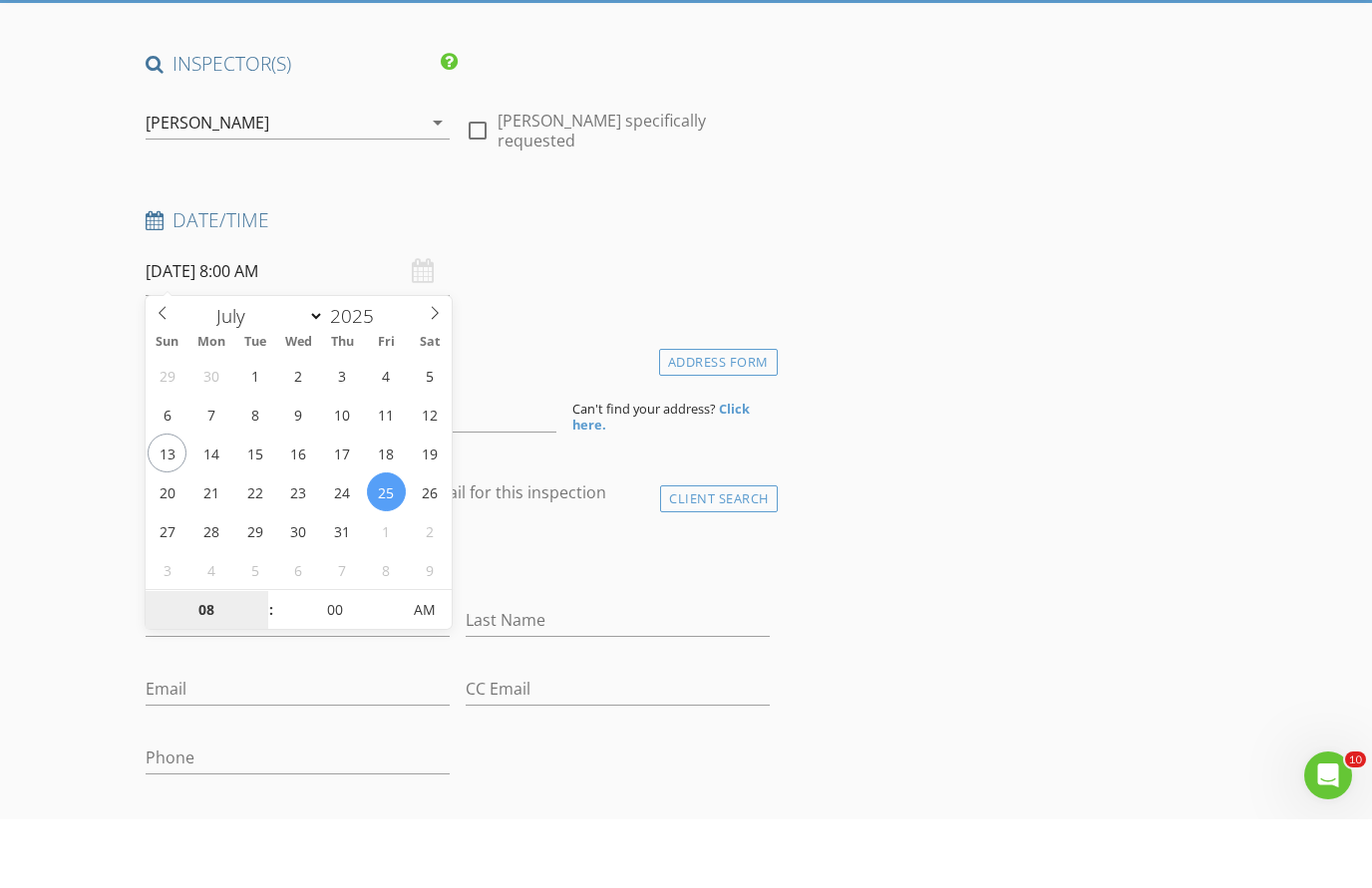 scroll, scrollTop: 174, scrollLeft: 0, axis: vertical 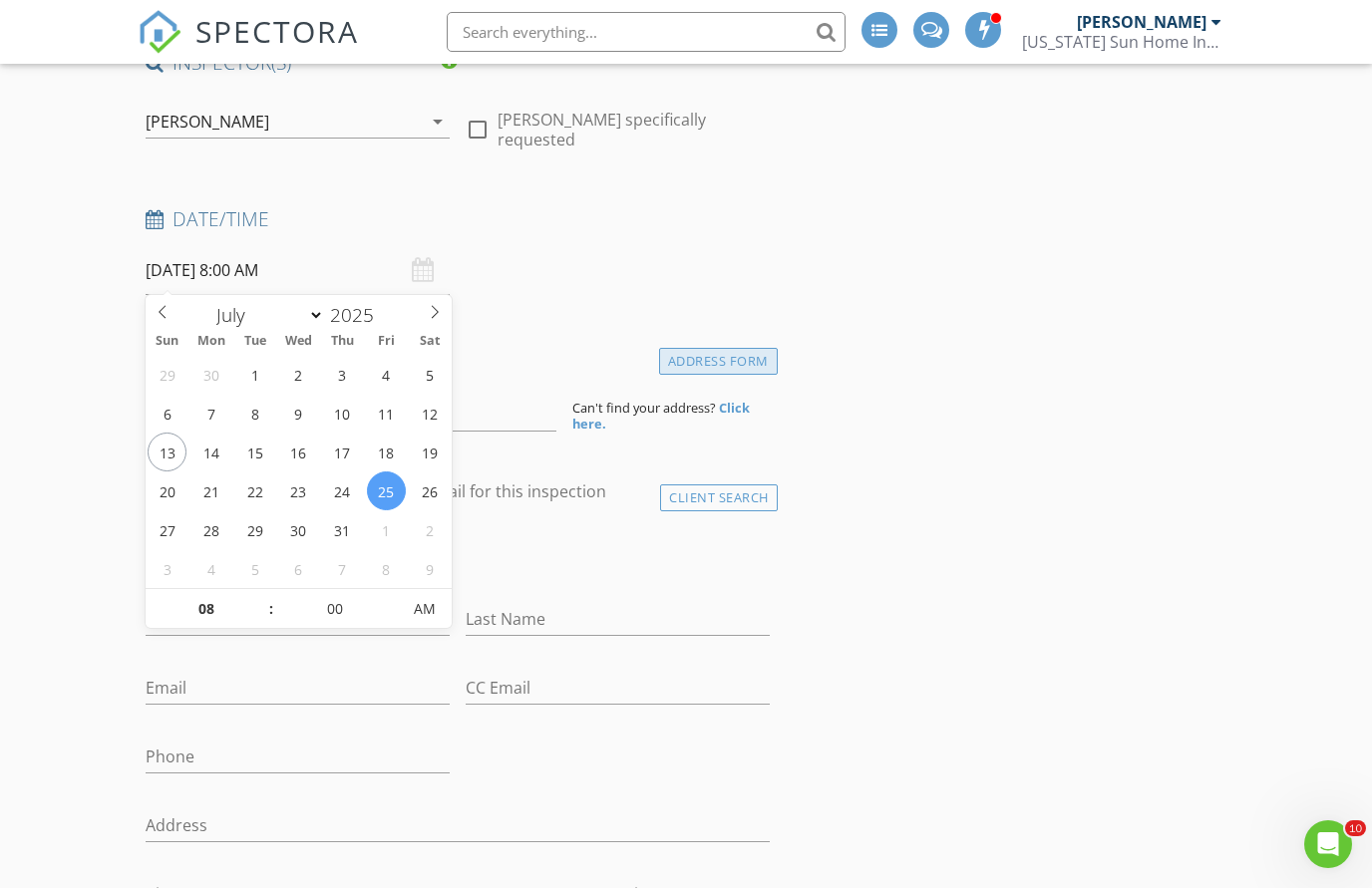 click on "Address Form" at bounding box center (718, 361) 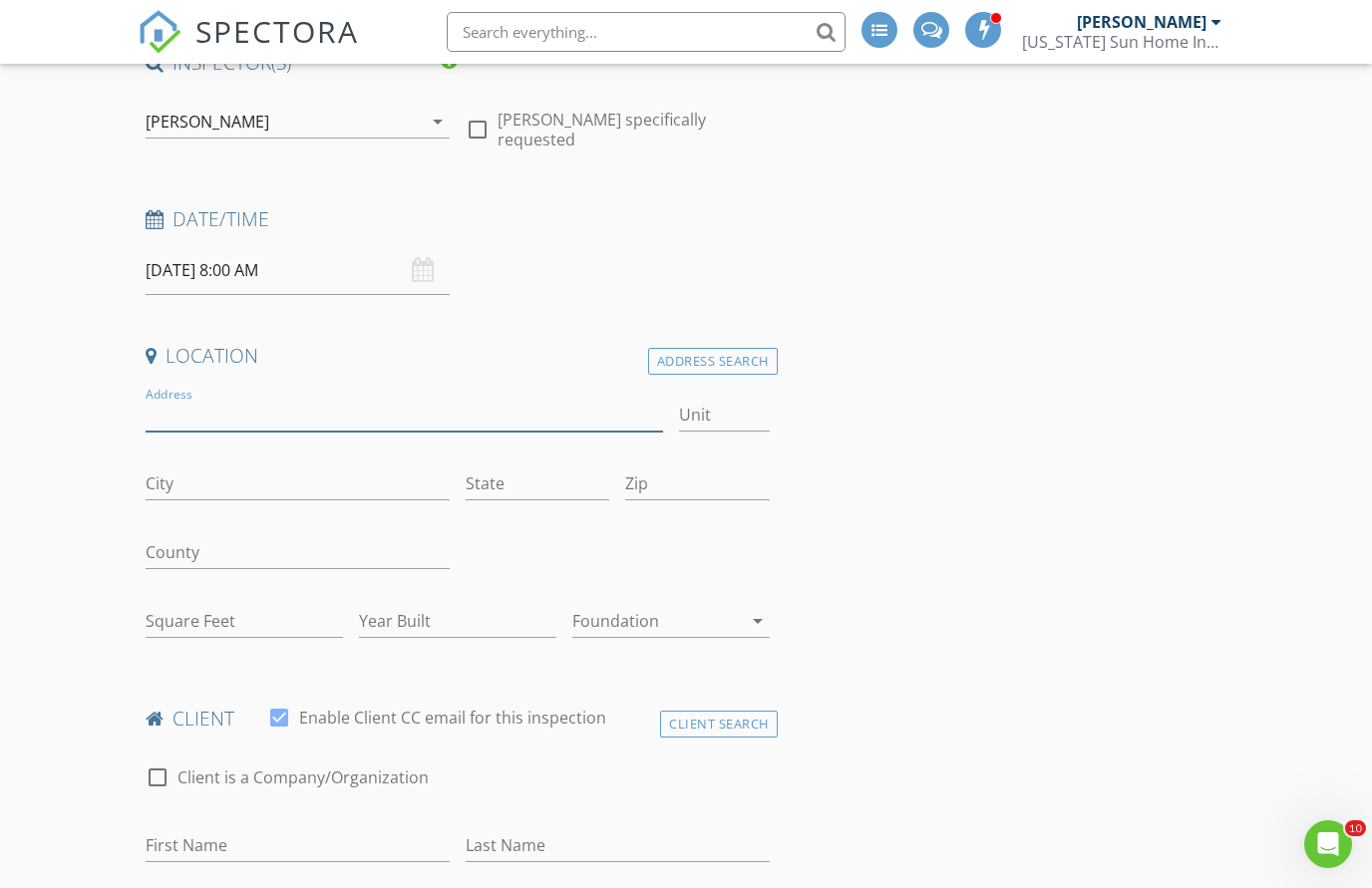 click on "Address" at bounding box center [404, 415] 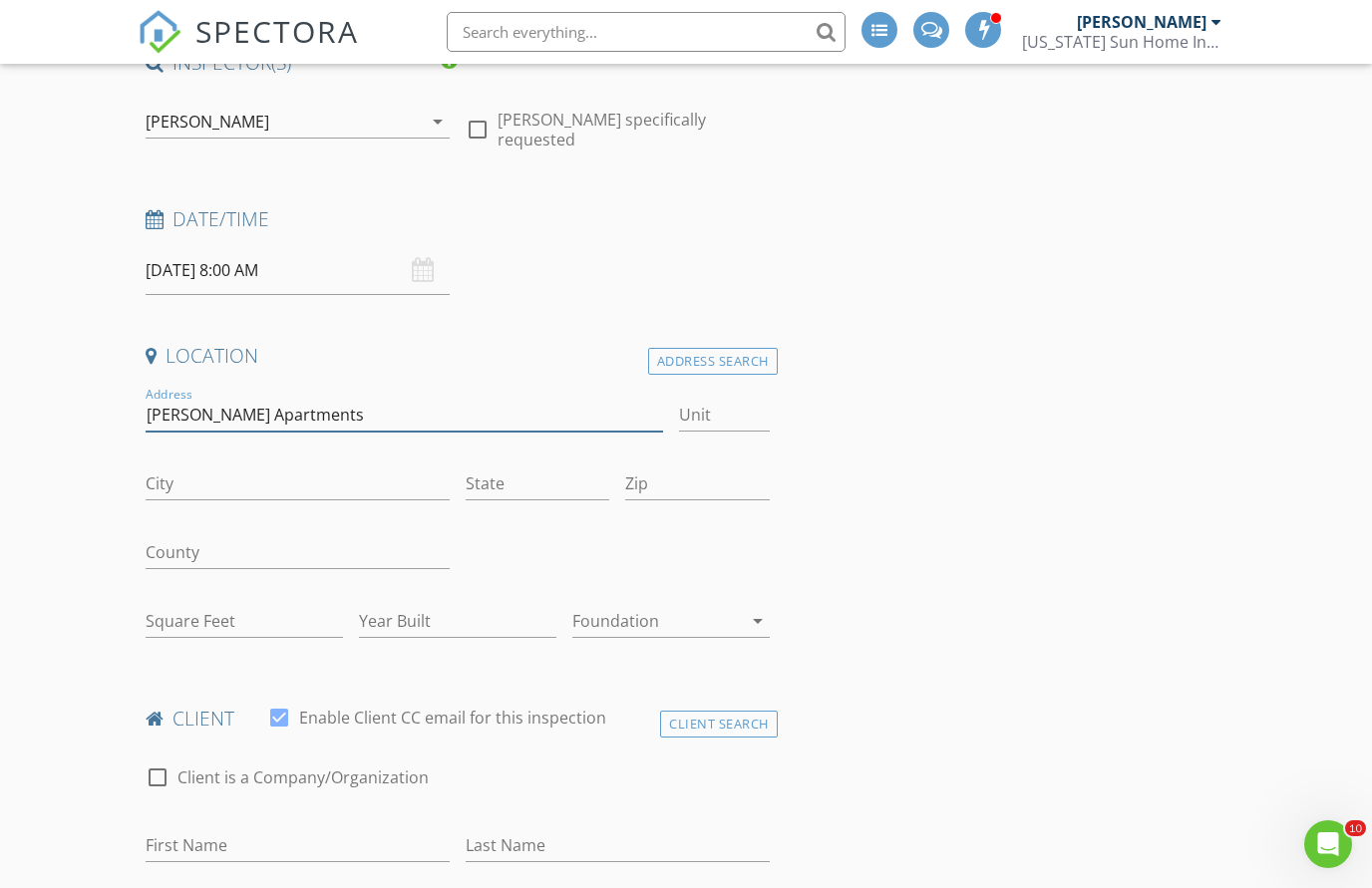 type on "[PERSON_NAME] Apartments" 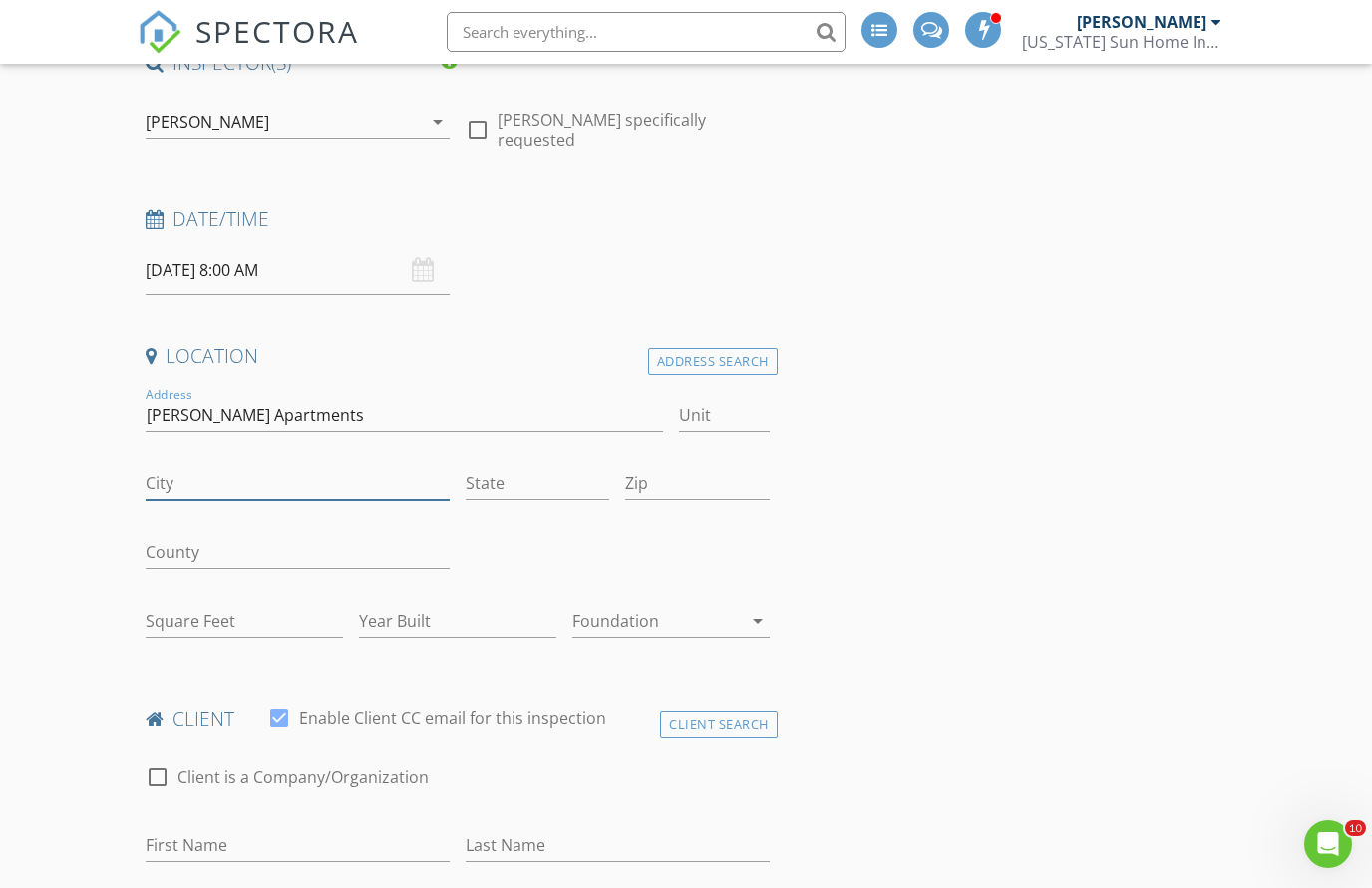 click on "City" at bounding box center (297, 483) 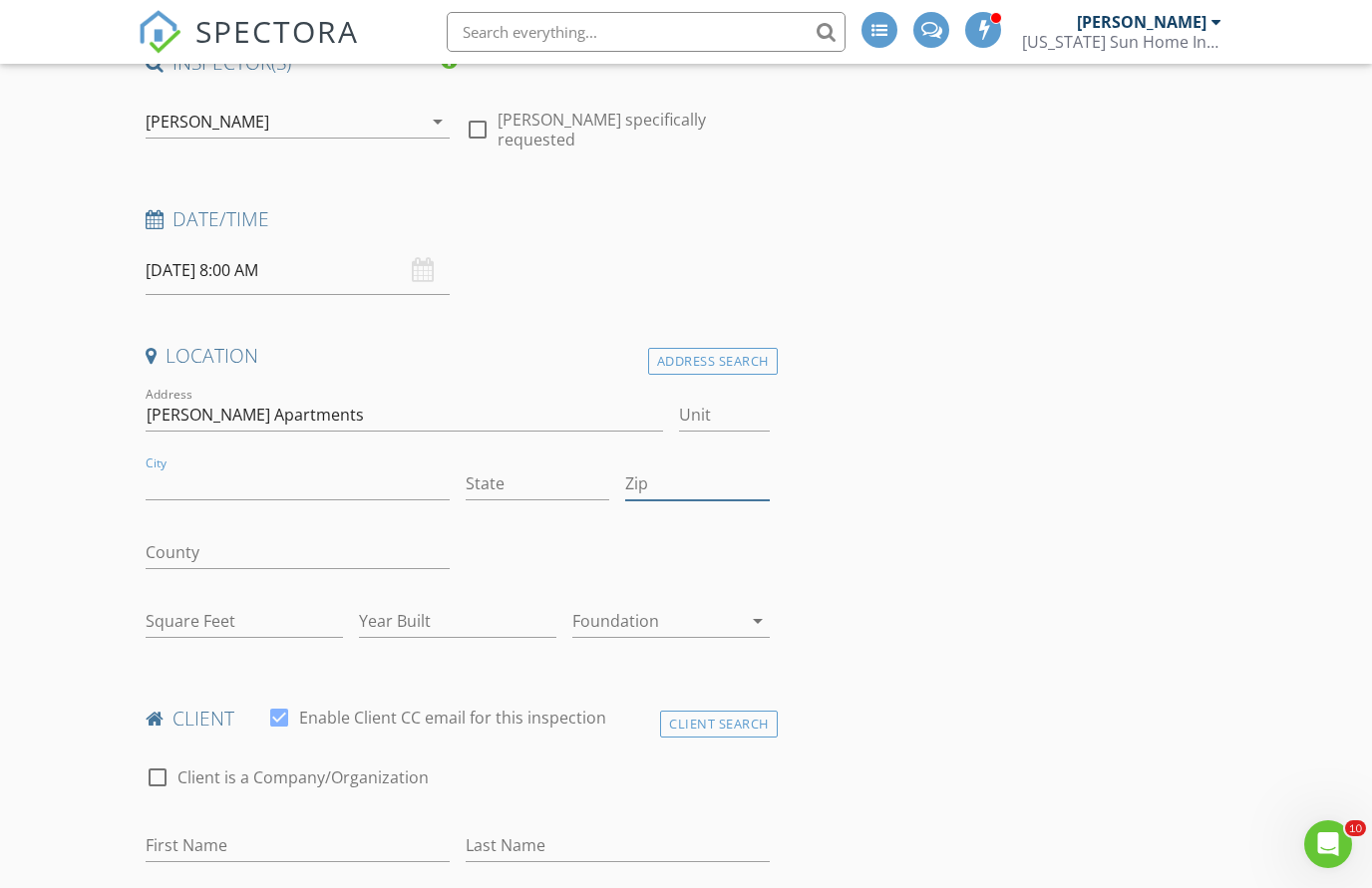 click on "Zip" at bounding box center [697, 483] 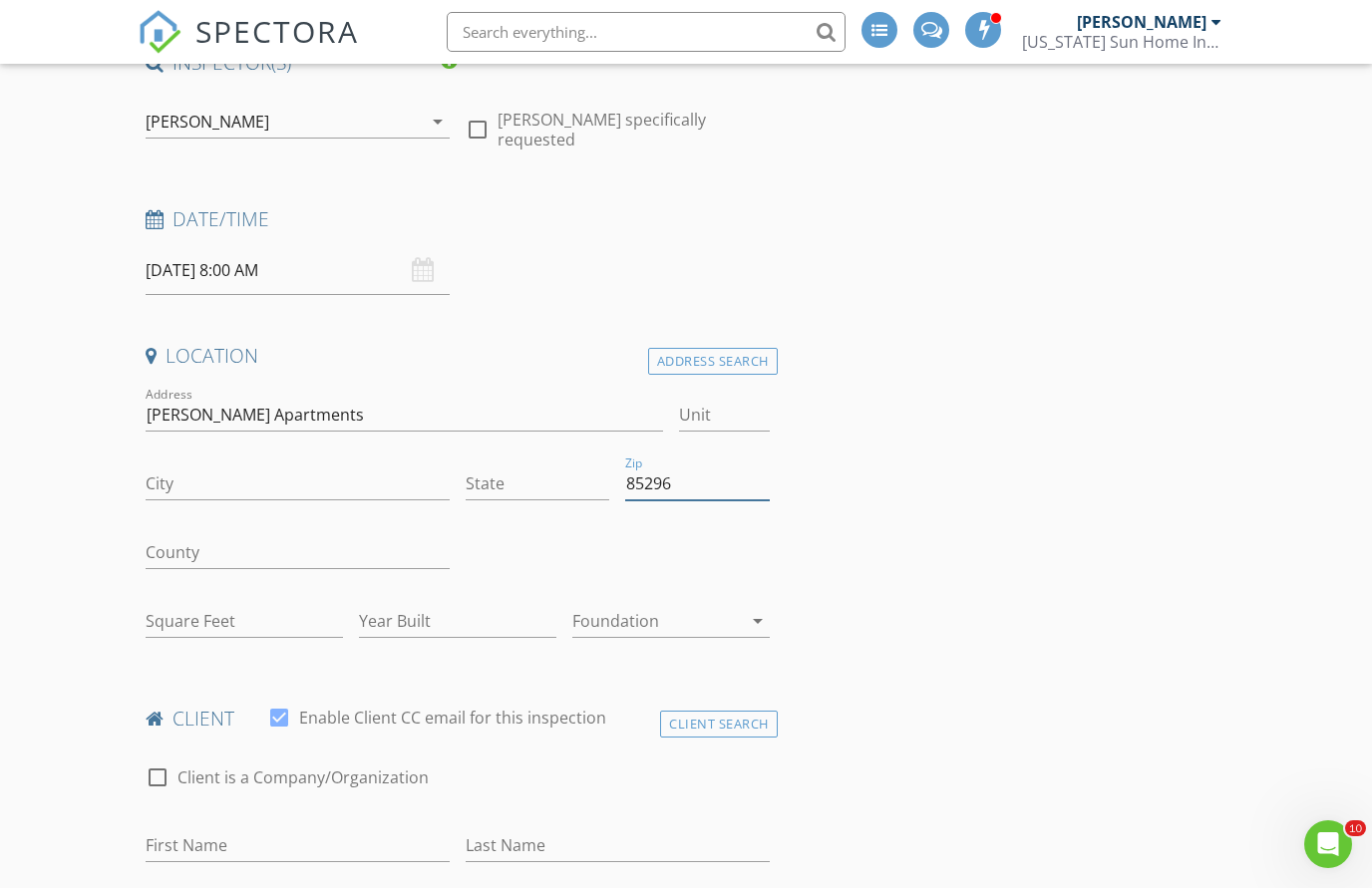 type on "85296" 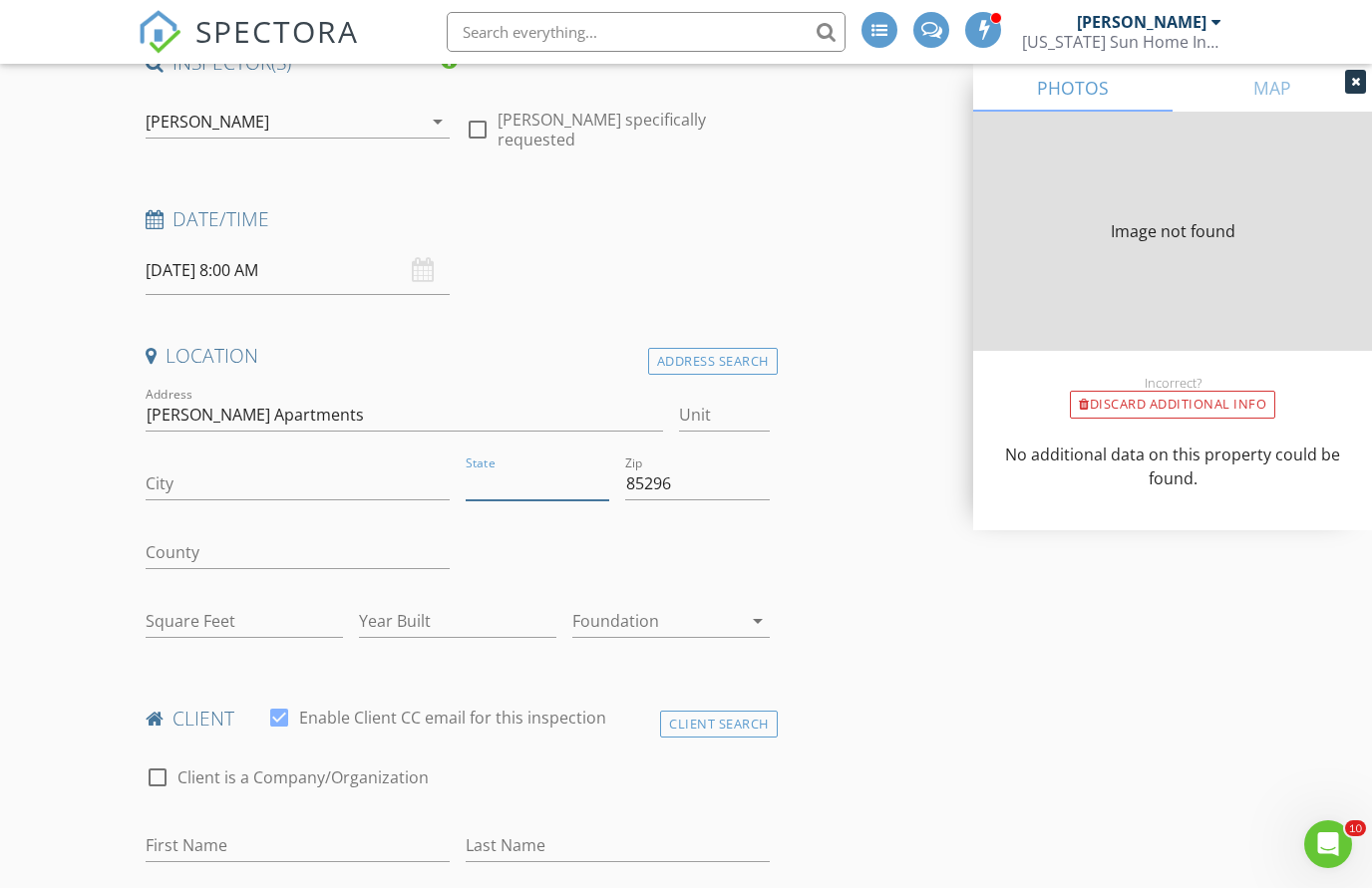 click on "State" at bounding box center [537, 483] 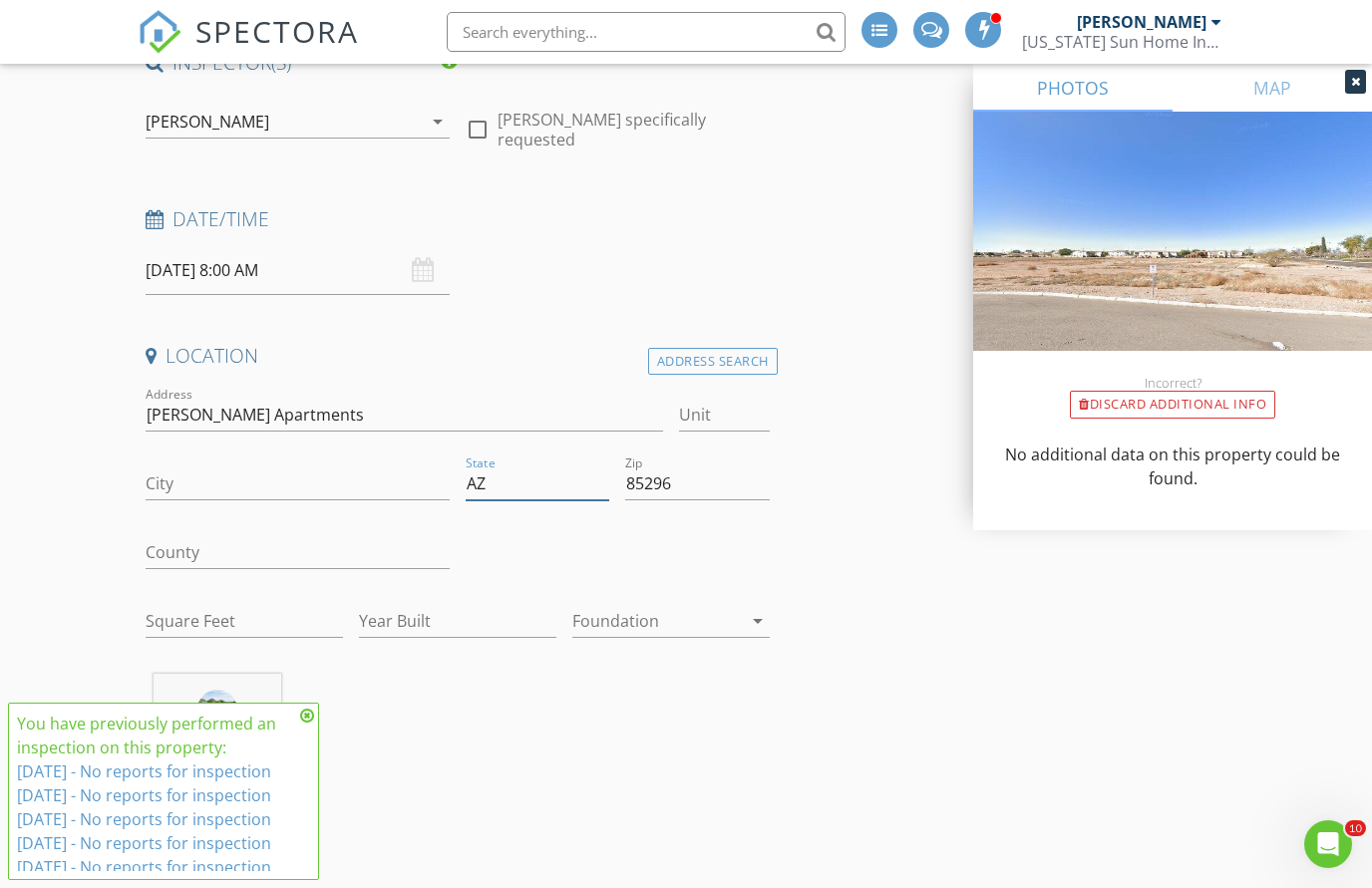 type on "AZ" 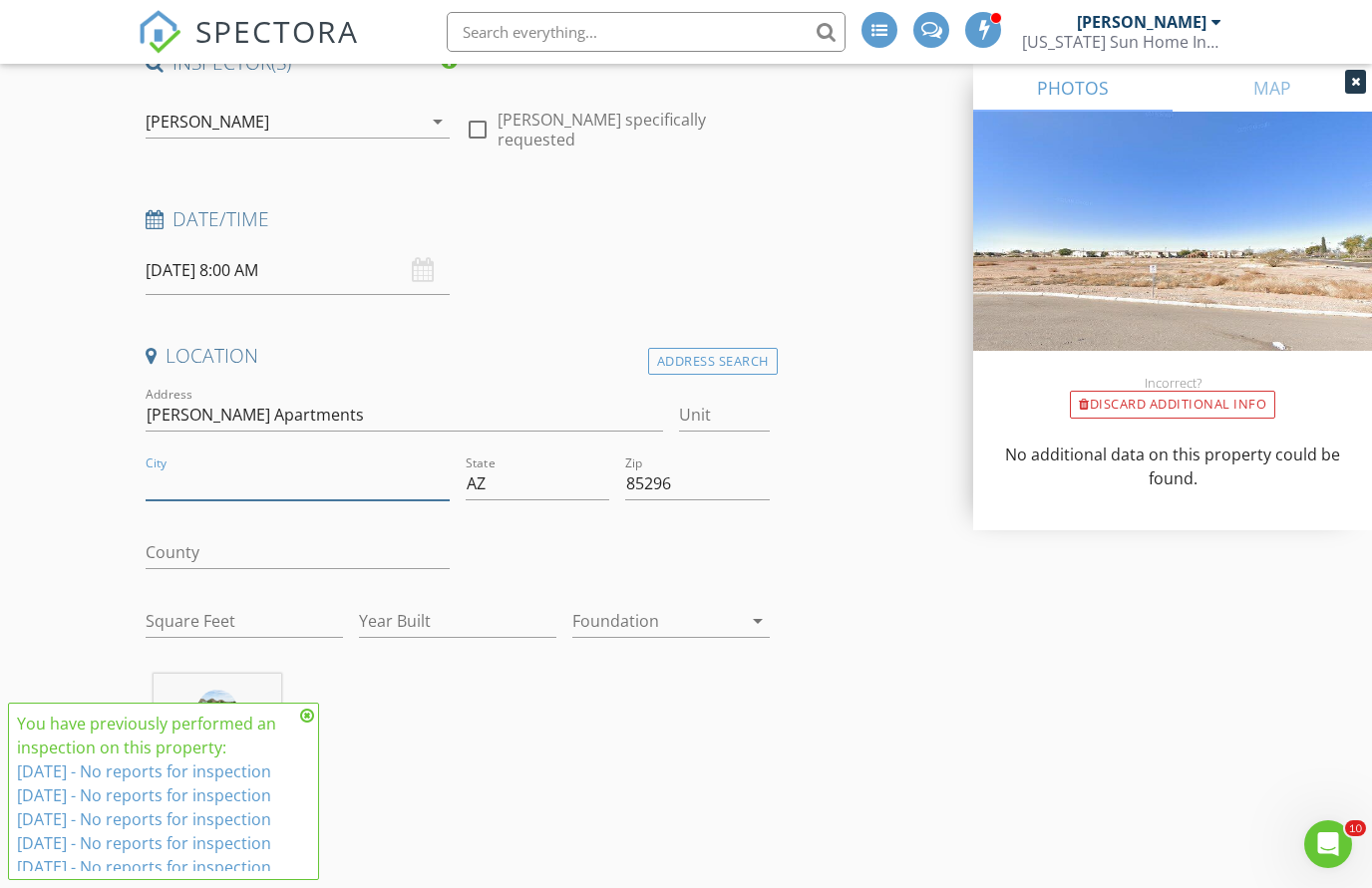 click on "City" at bounding box center (297, 483) 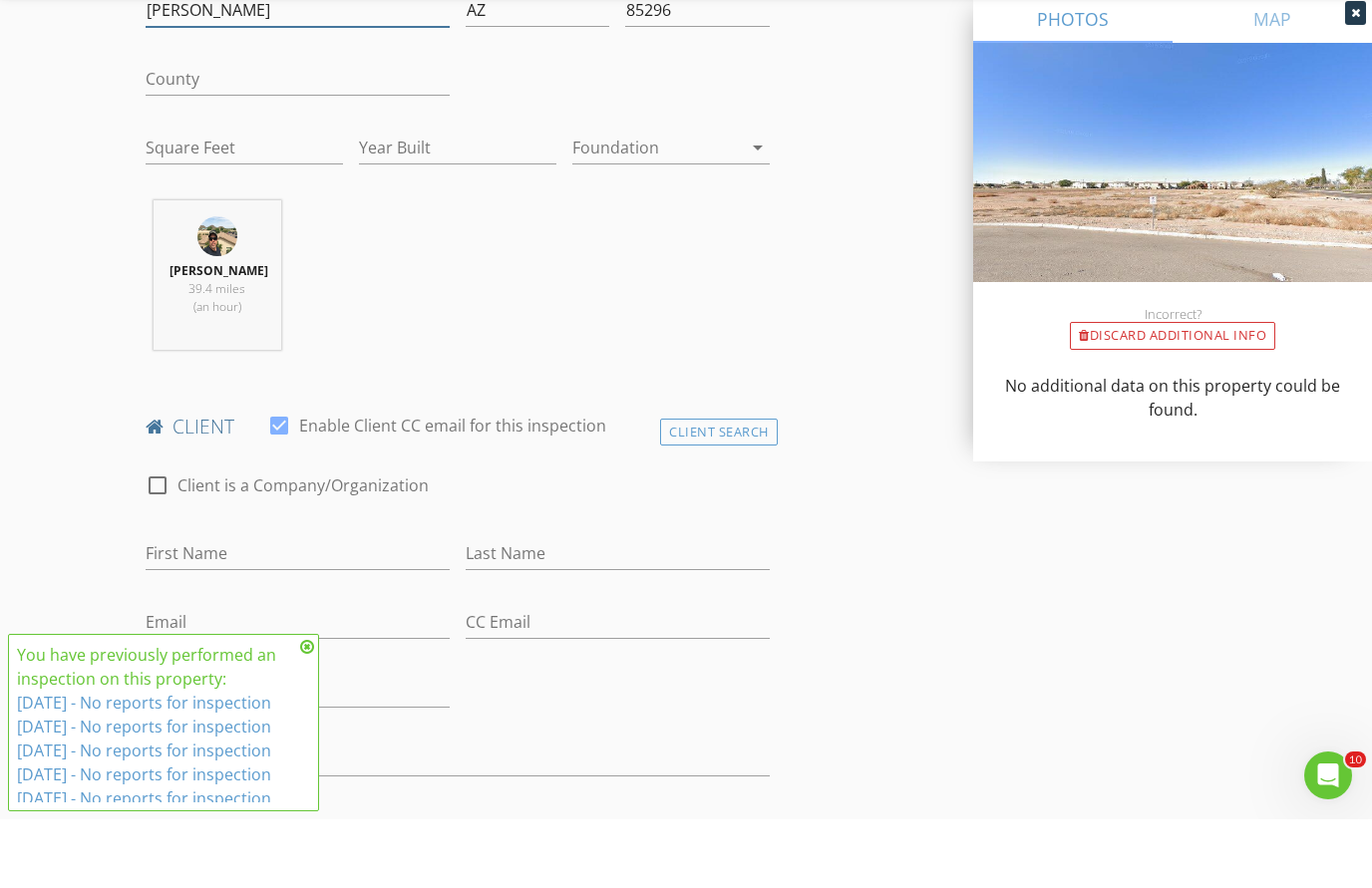 scroll, scrollTop: 649, scrollLeft: 0, axis: vertical 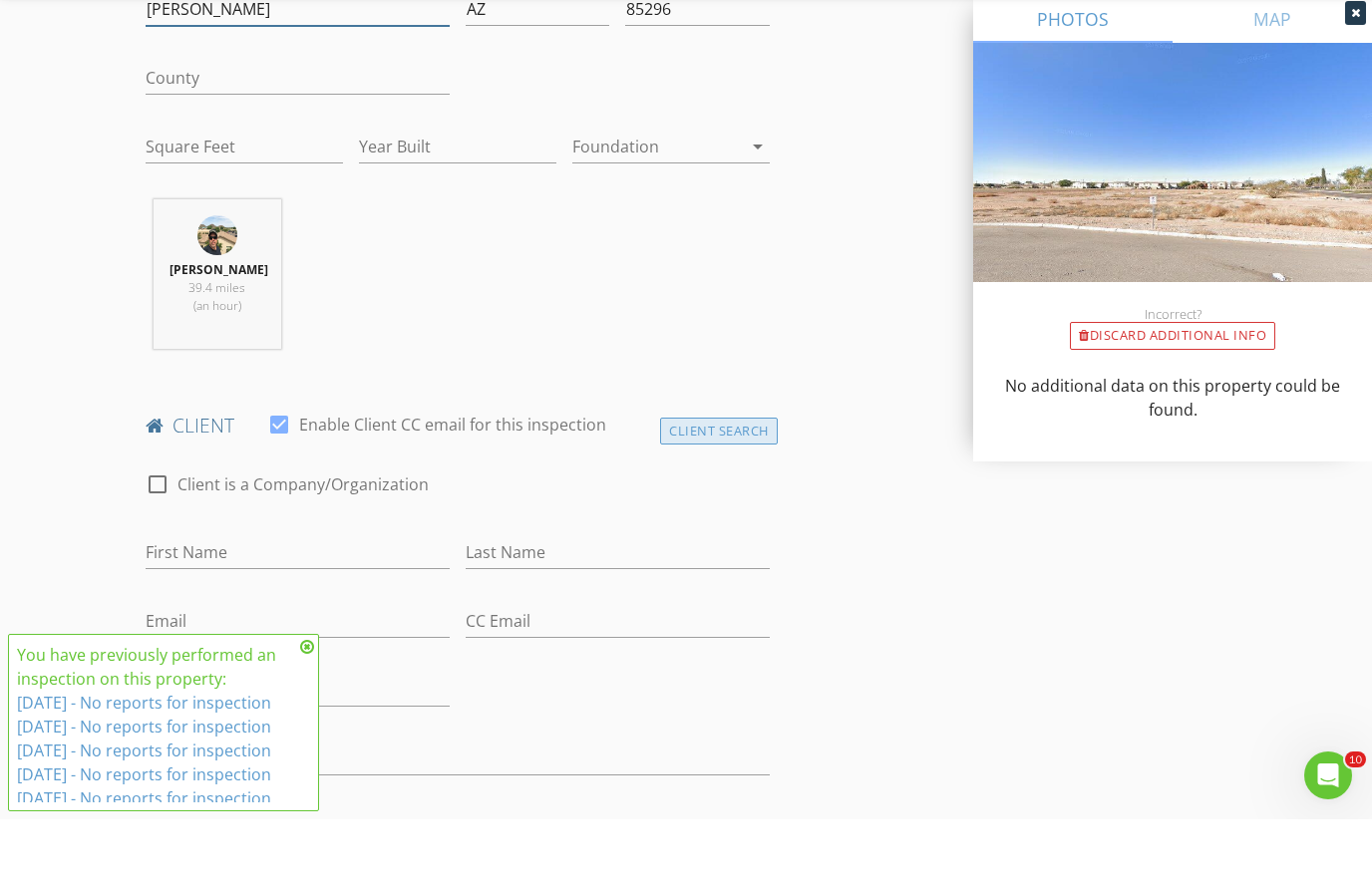type on "[PERSON_NAME]" 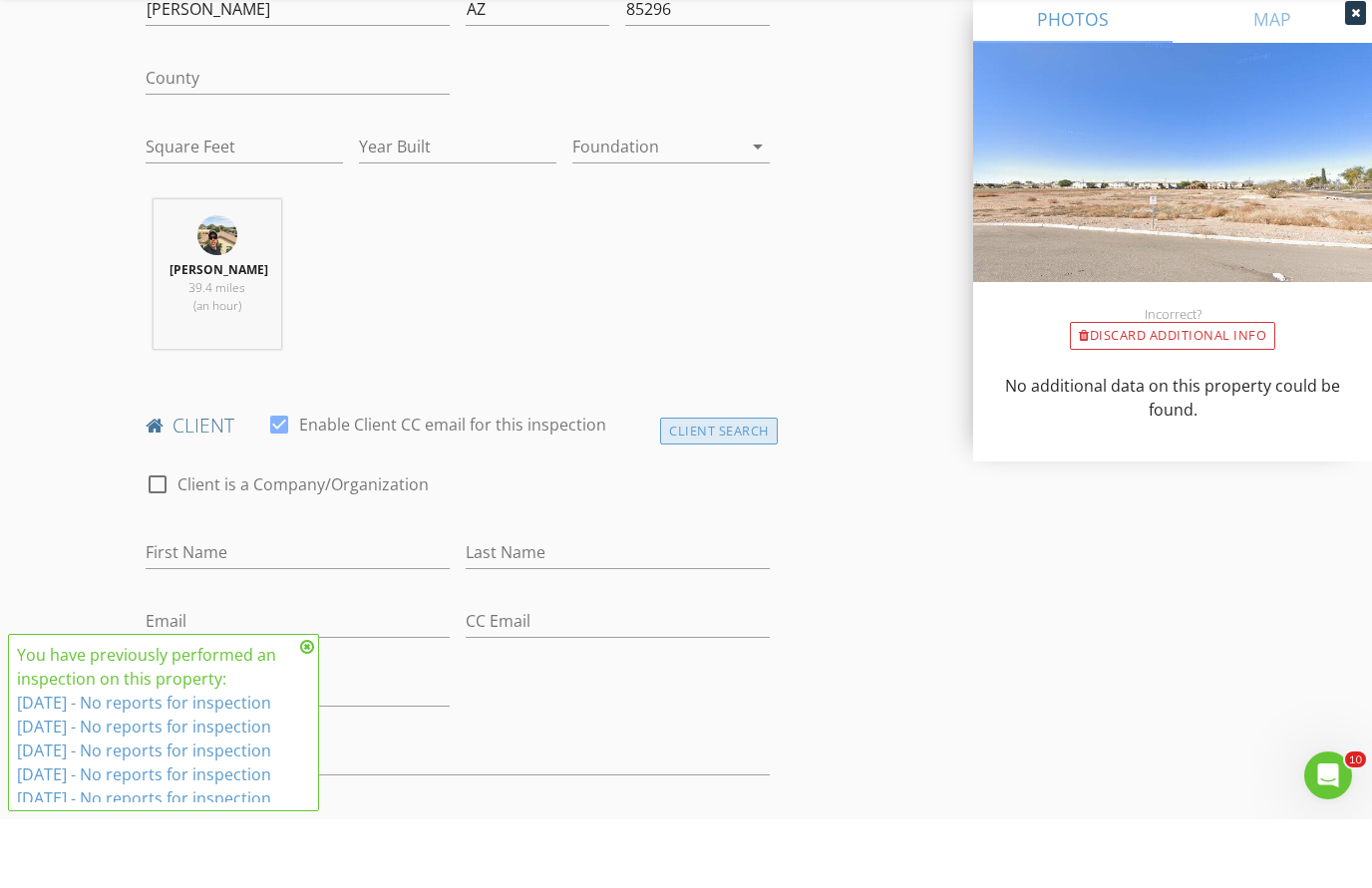 scroll, scrollTop: 719, scrollLeft: 0, axis: vertical 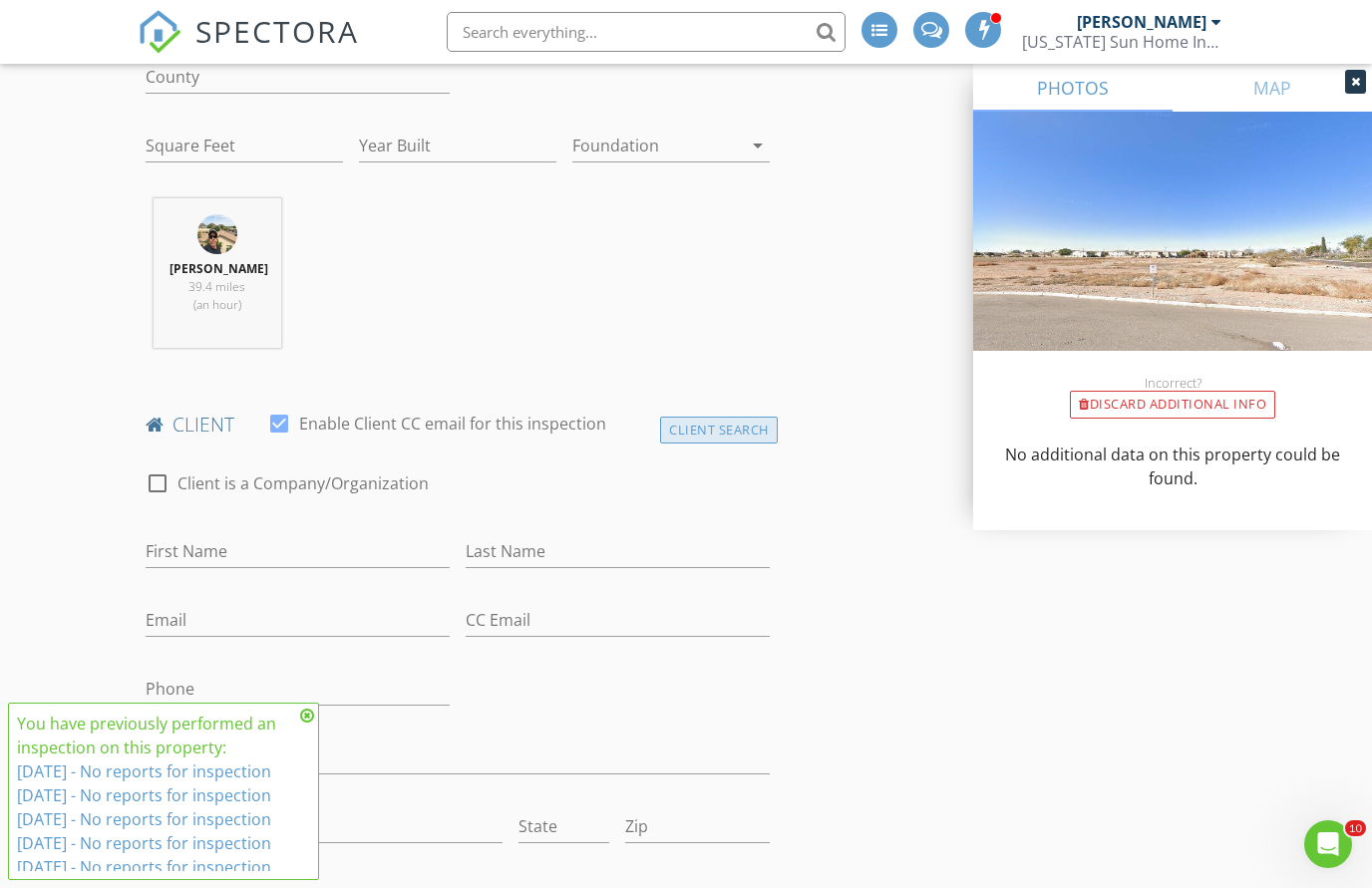 click on "Client Search" at bounding box center (719, 430) 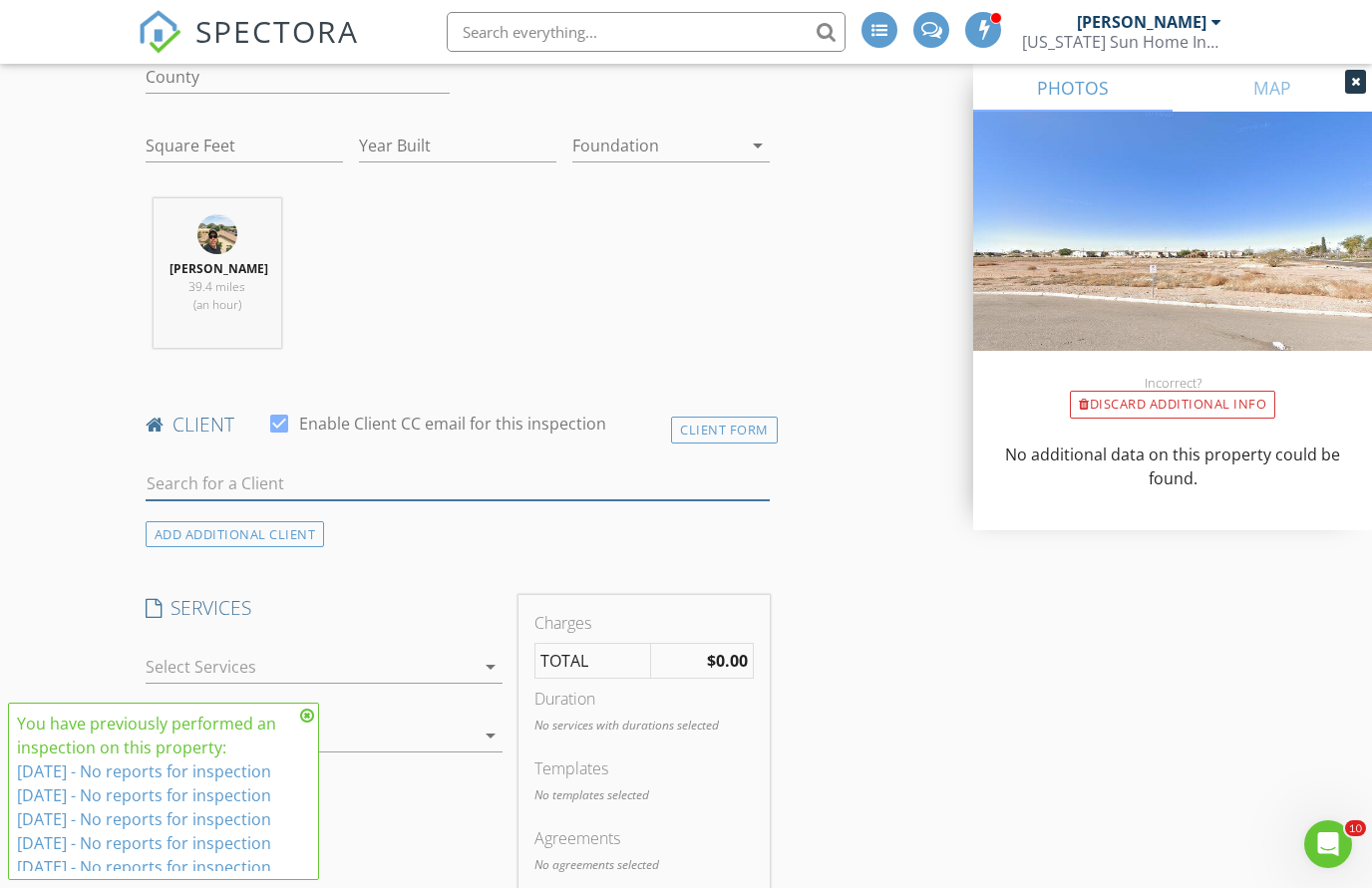 click at bounding box center [458, 483] 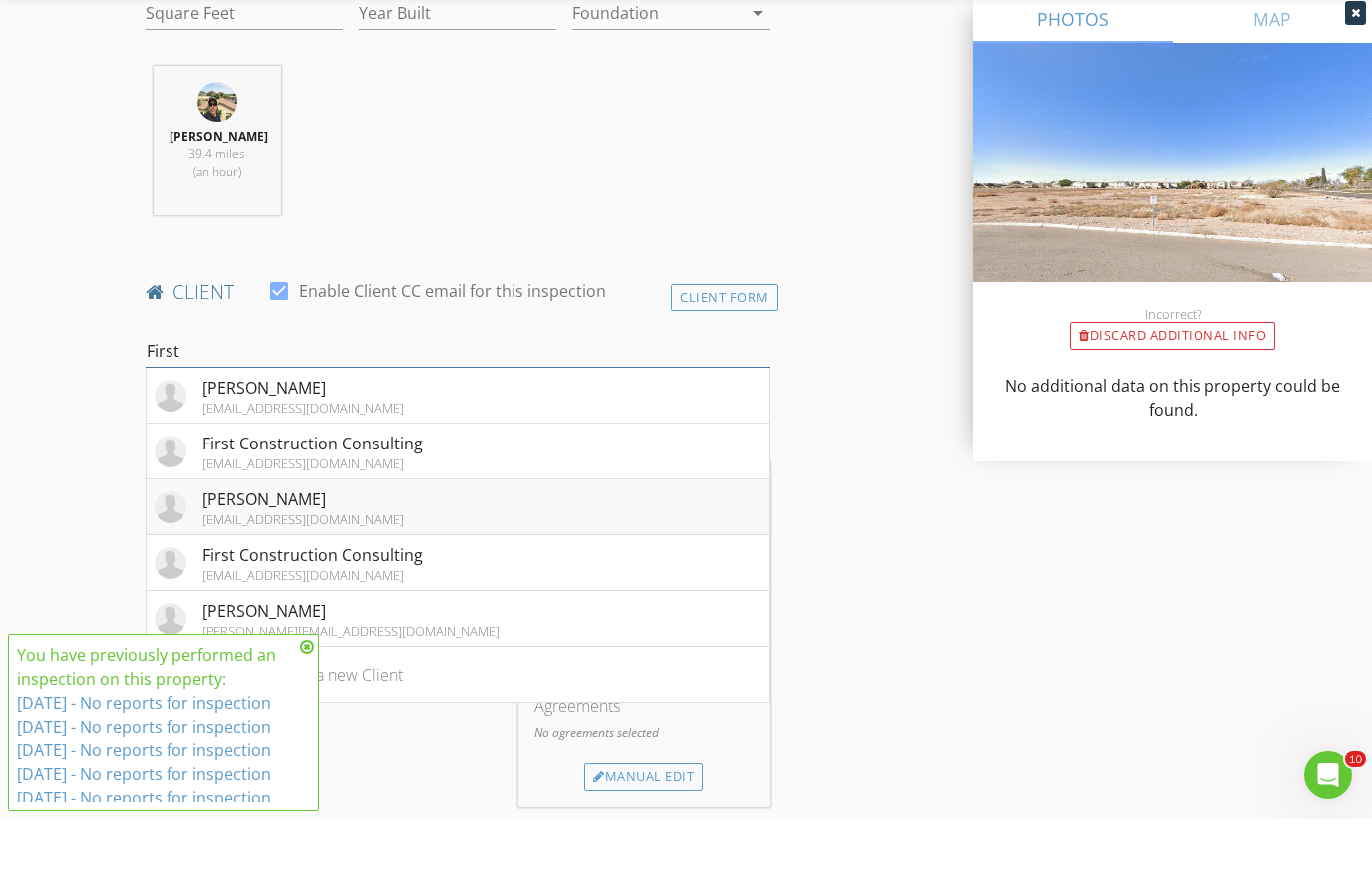 scroll, scrollTop: 793, scrollLeft: 0, axis: vertical 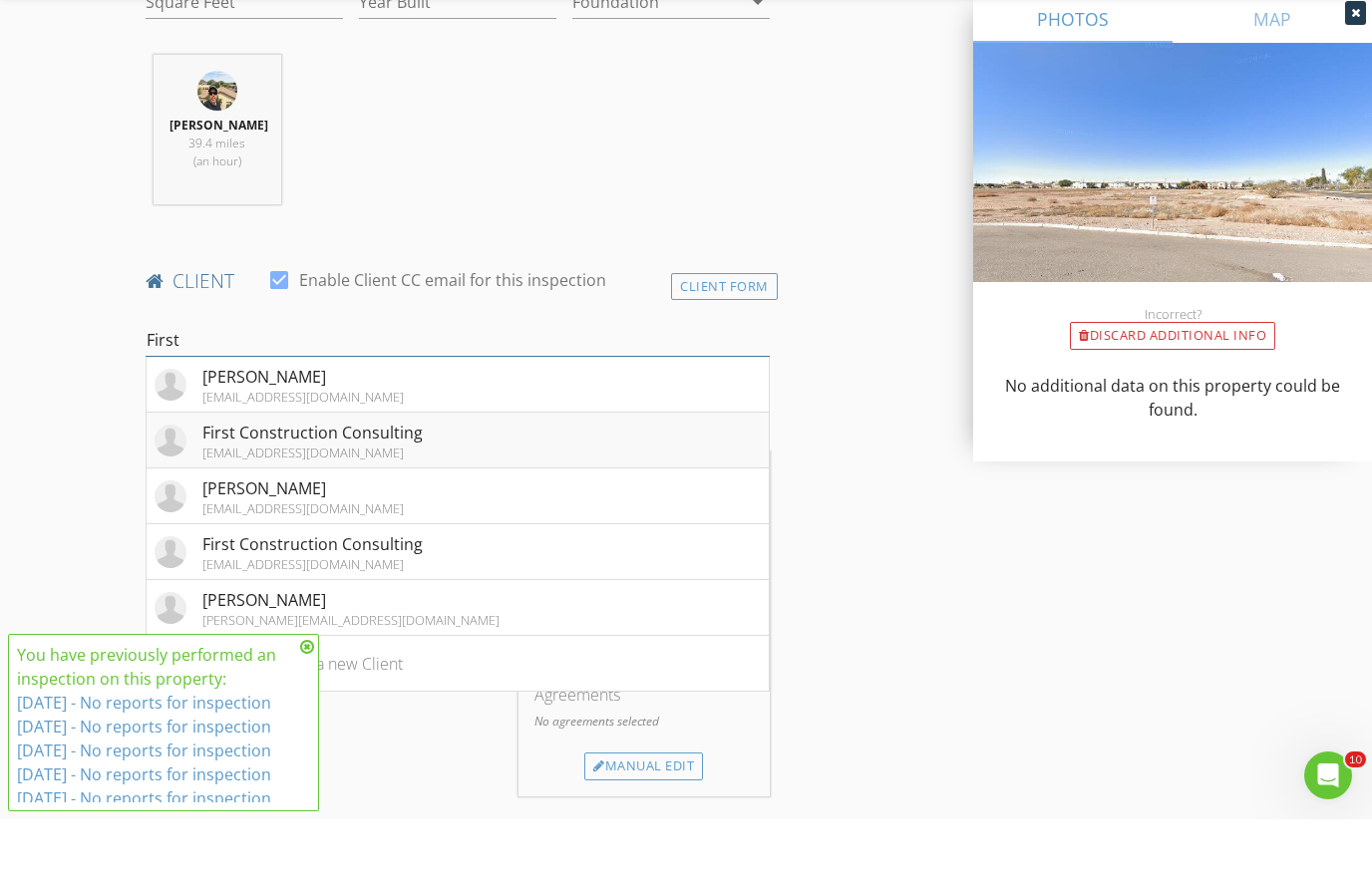 type on "First" 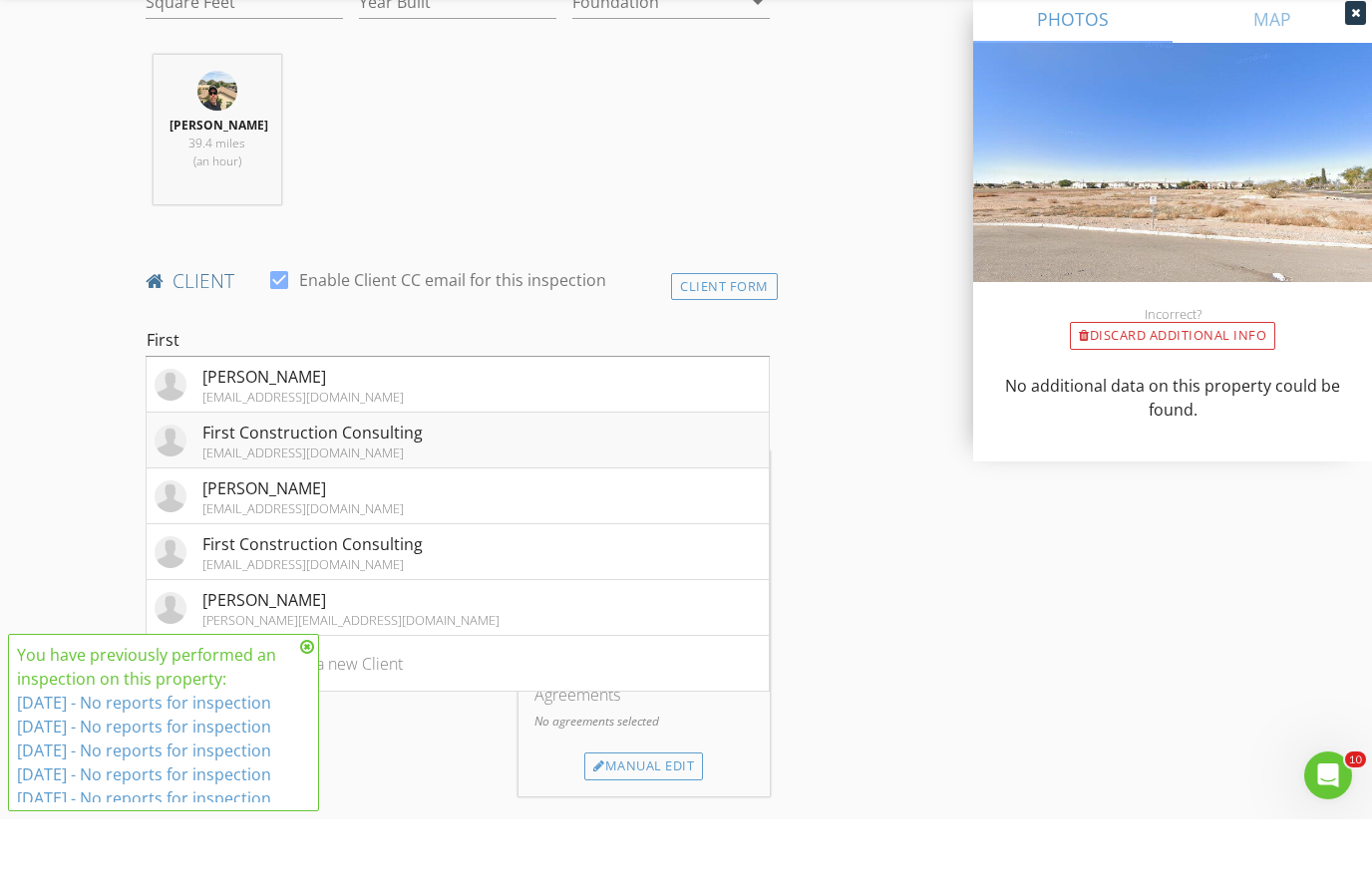 scroll, scrollTop: 863, scrollLeft: 0, axis: vertical 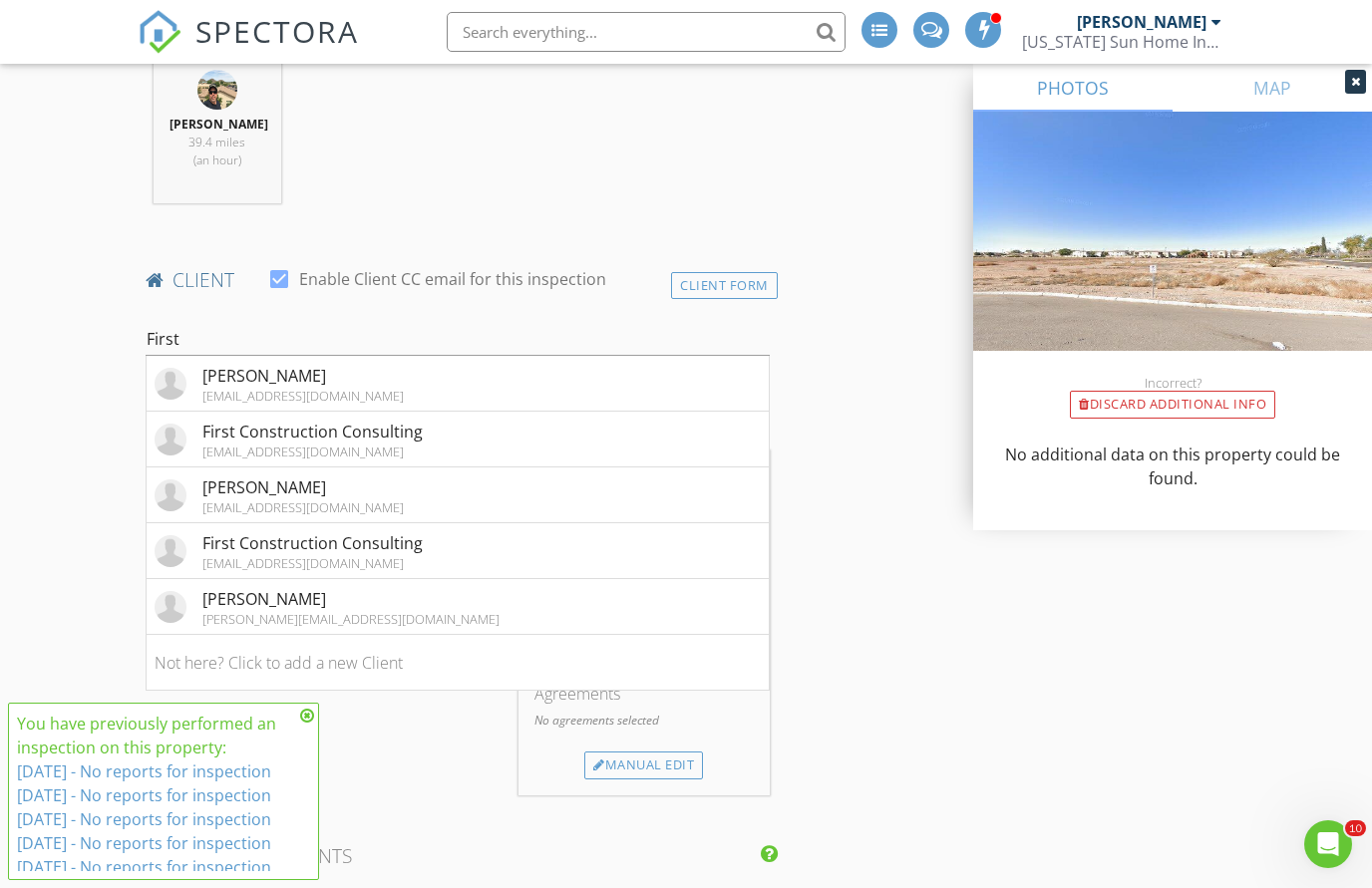 click on "[EMAIL_ADDRESS][DOMAIN_NAME]" at bounding box center [312, 451] 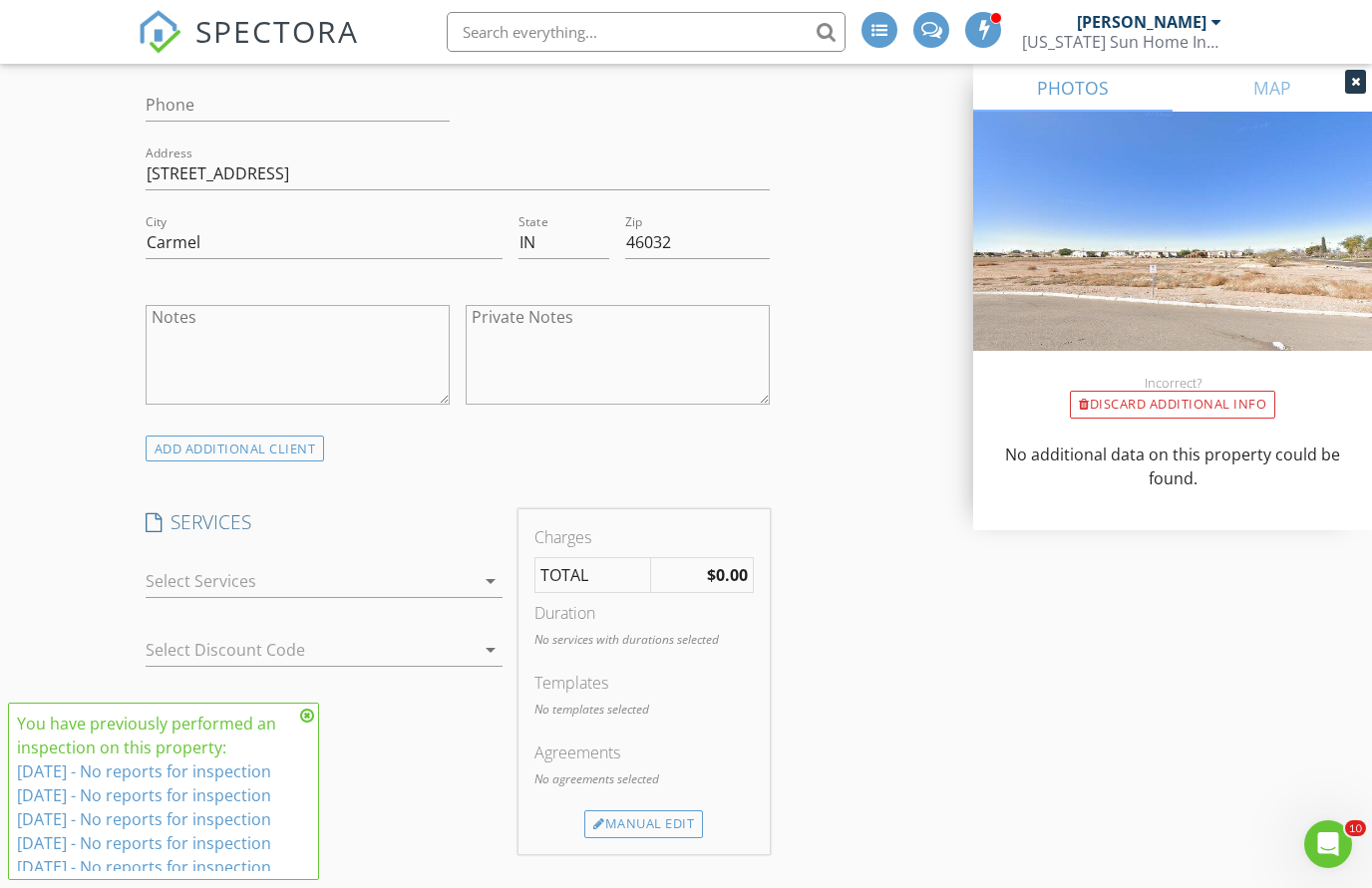 scroll, scrollTop: 1317, scrollLeft: 0, axis: vertical 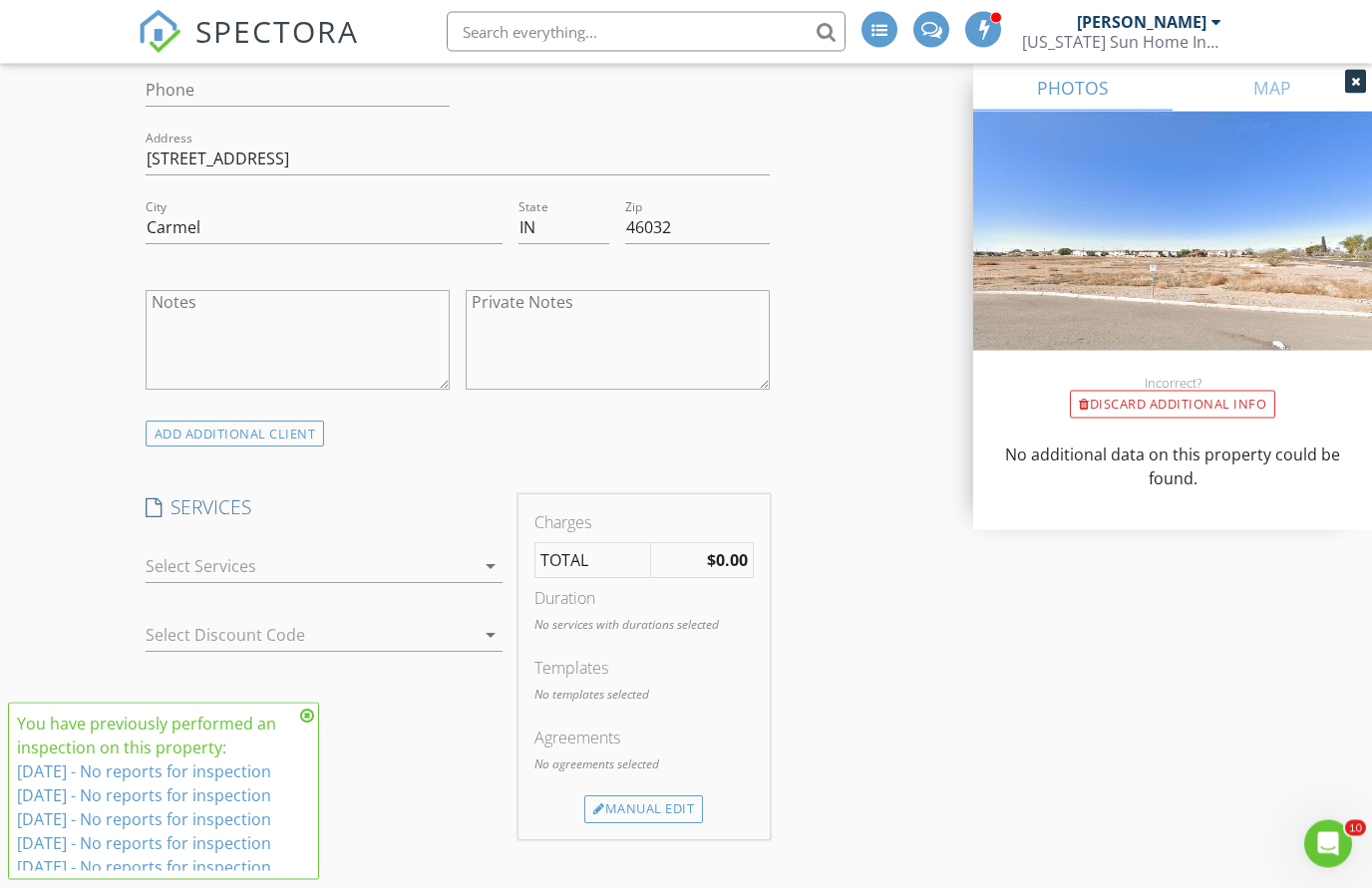 click on "arrow_drop_down" at bounding box center [491, 567] 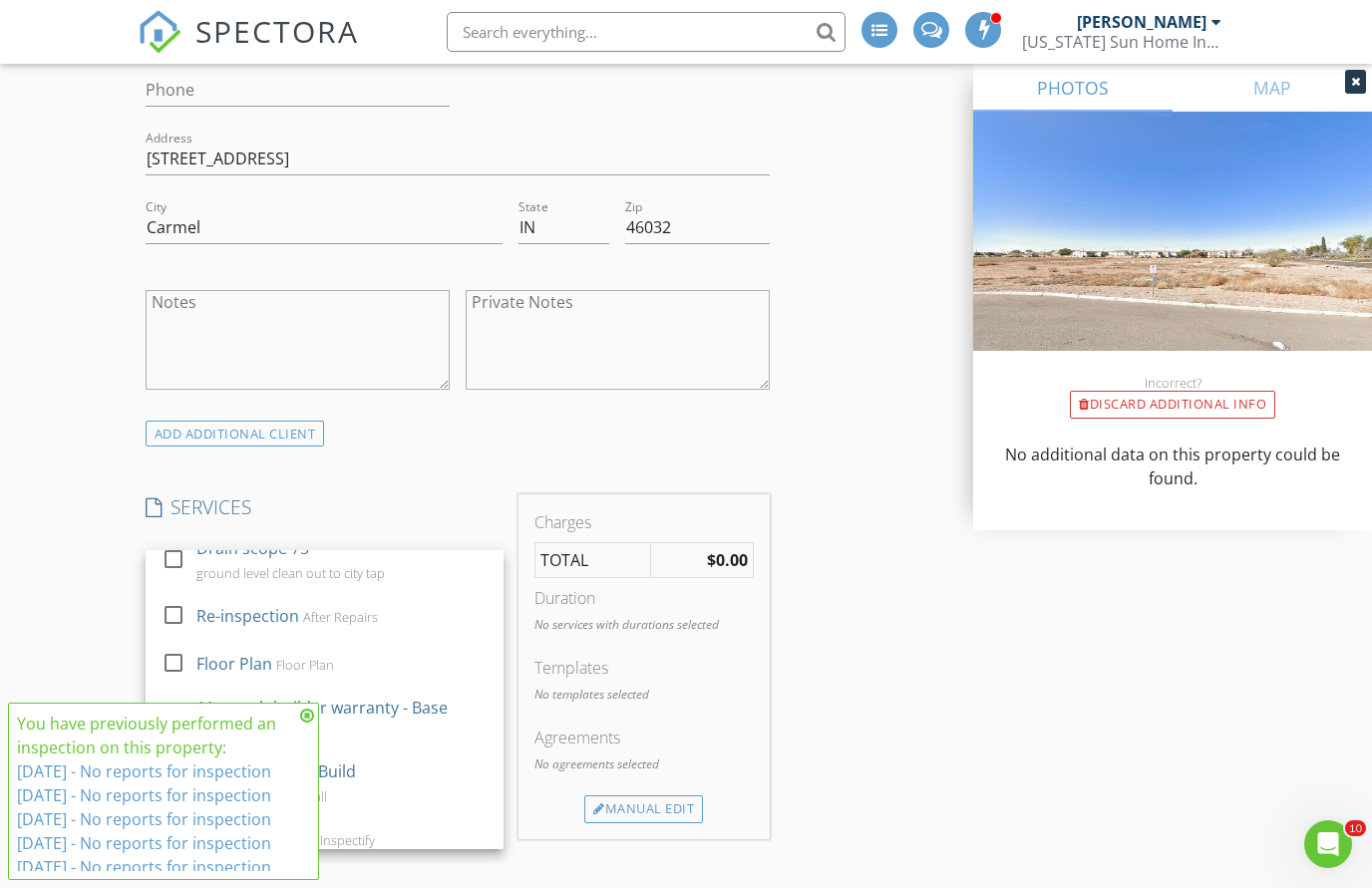 scroll, scrollTop: 203, scrollLeft: 0, axis: vertical 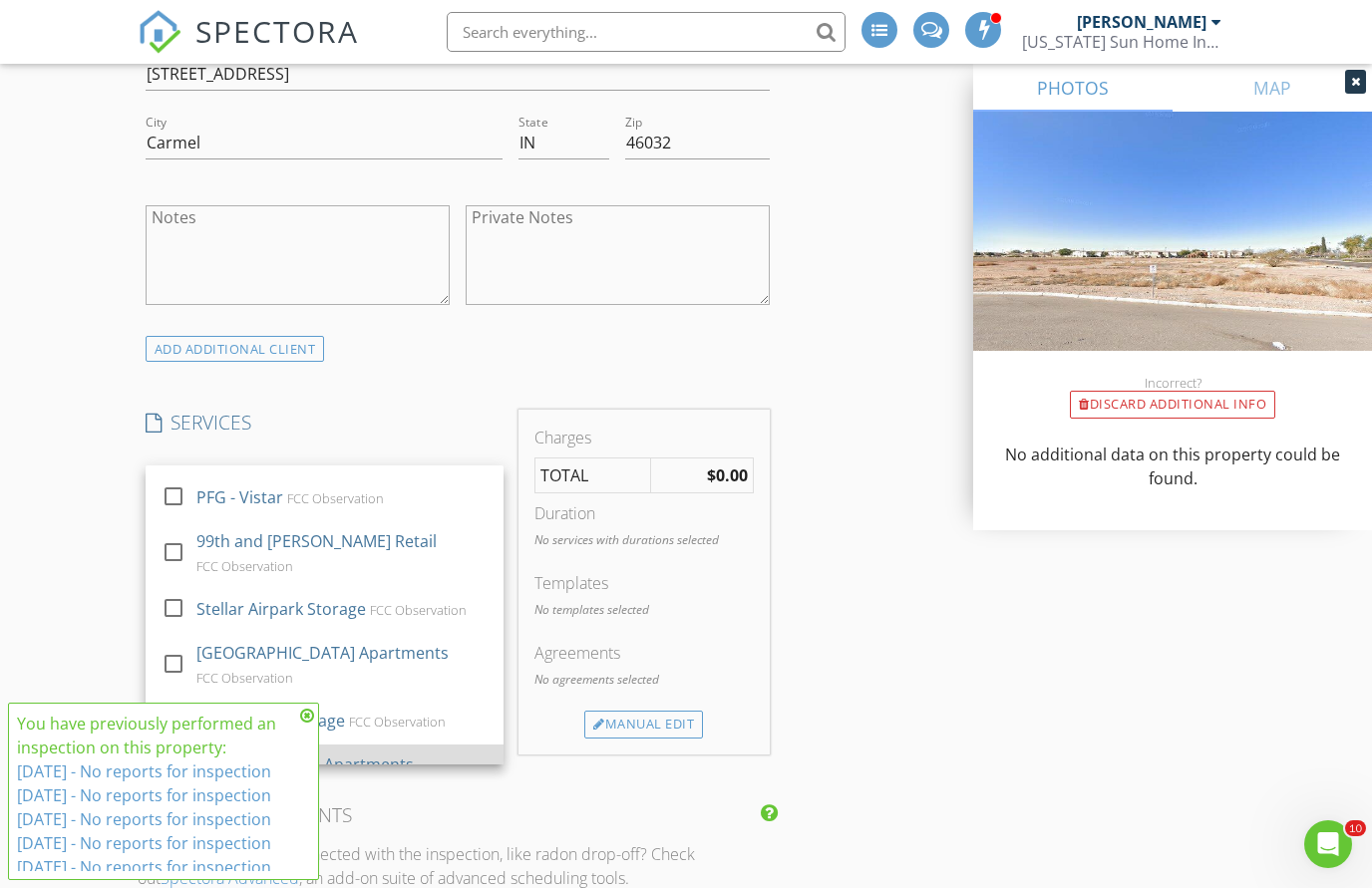 click on "[PERSON_NAME] Apartments" at bounding box center (305, 764) 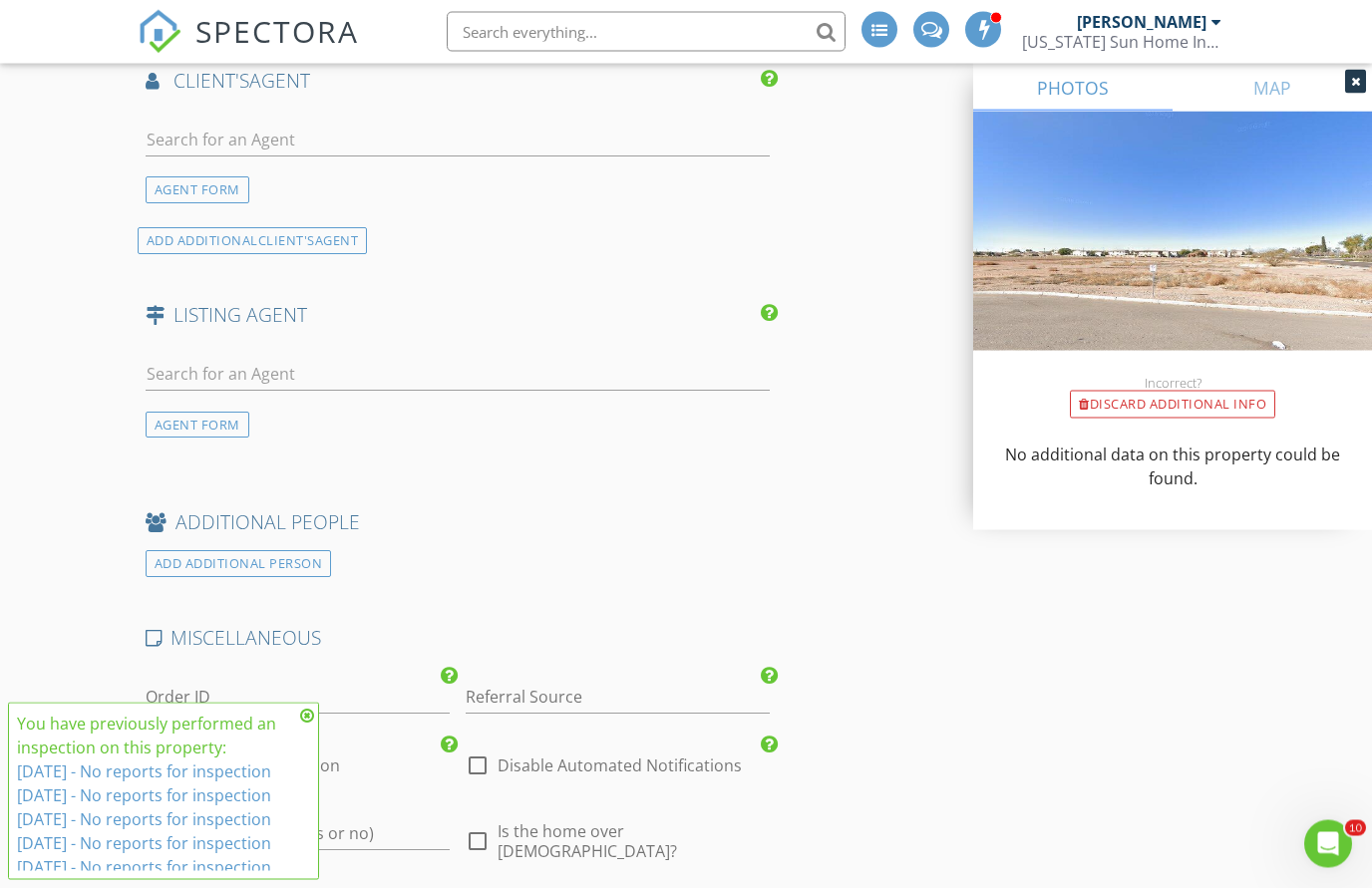 scroll, scrollTop: 2785, scrollLeft: 0, axis: vertical 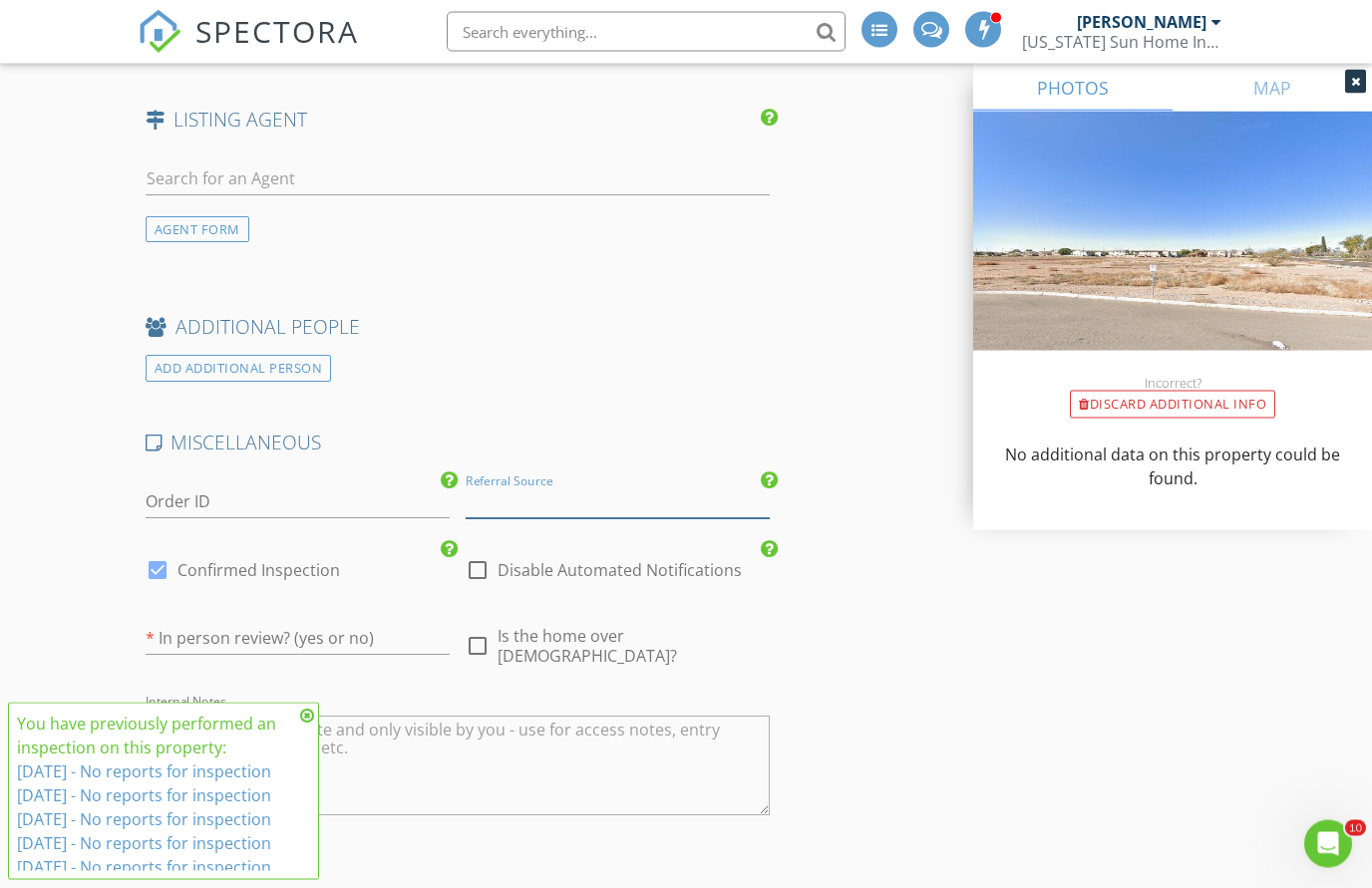 click at bounding box center (617, 502) 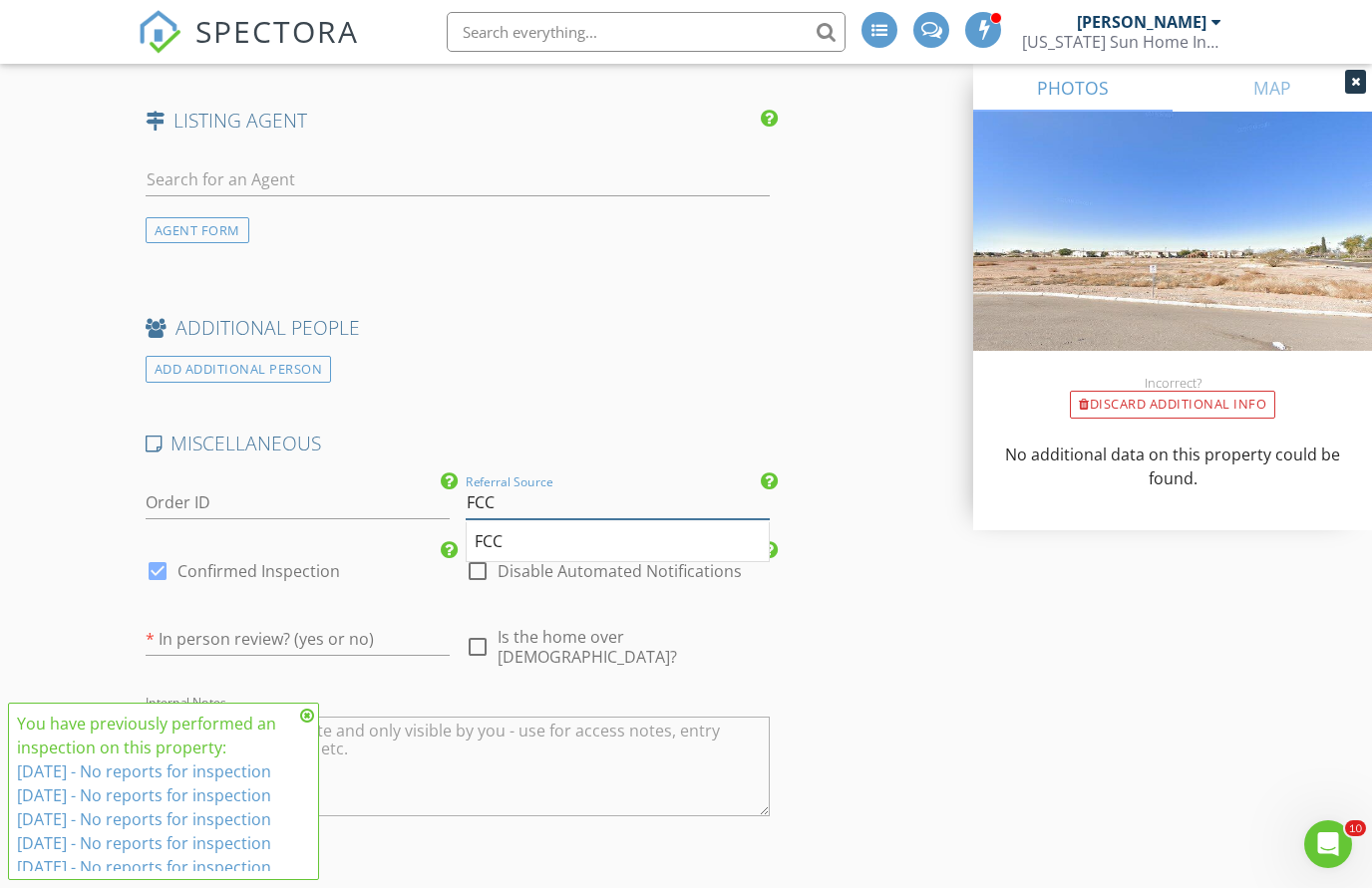 type on "FCC" 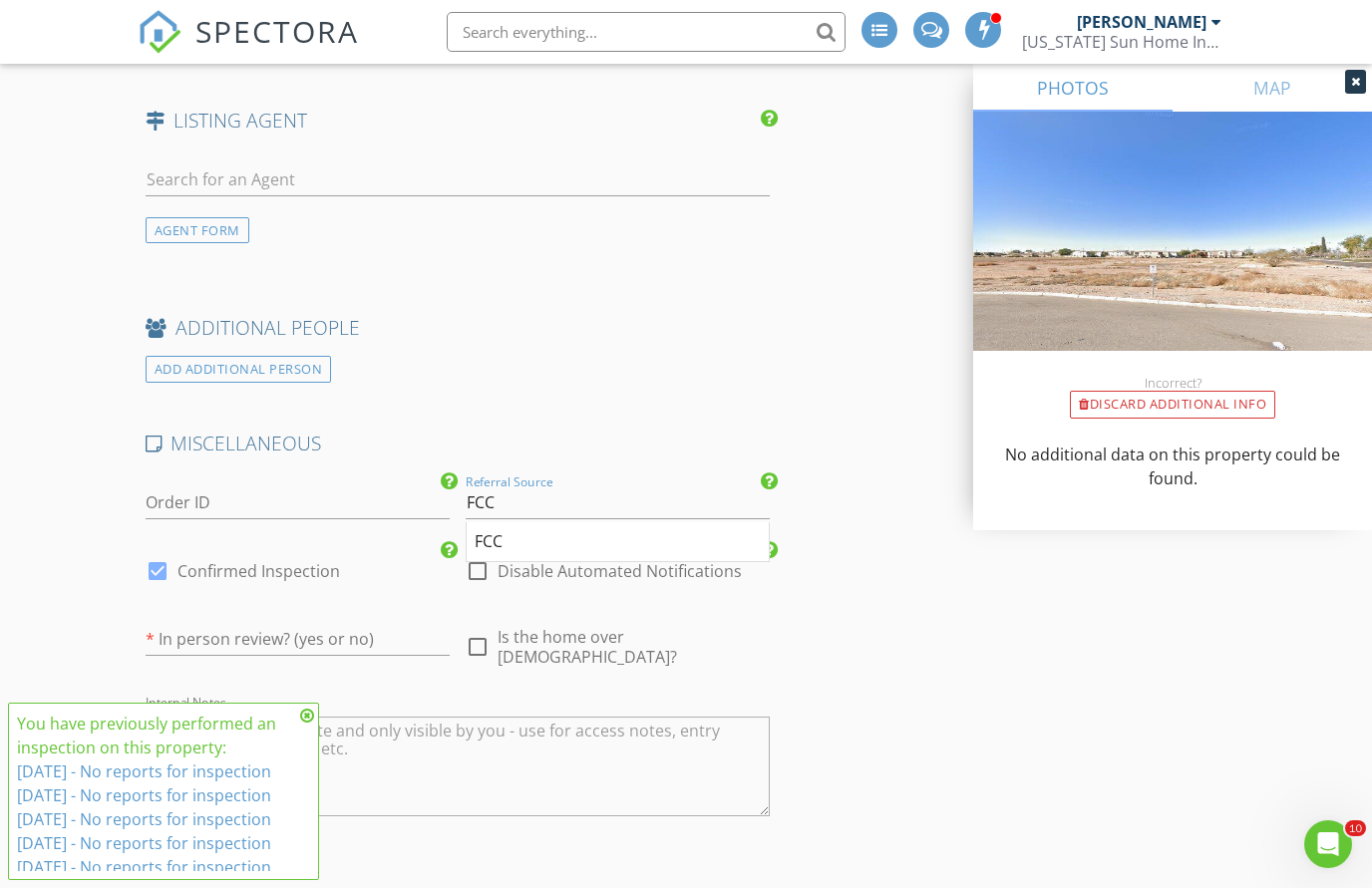 click at bounding box center [478, 571] 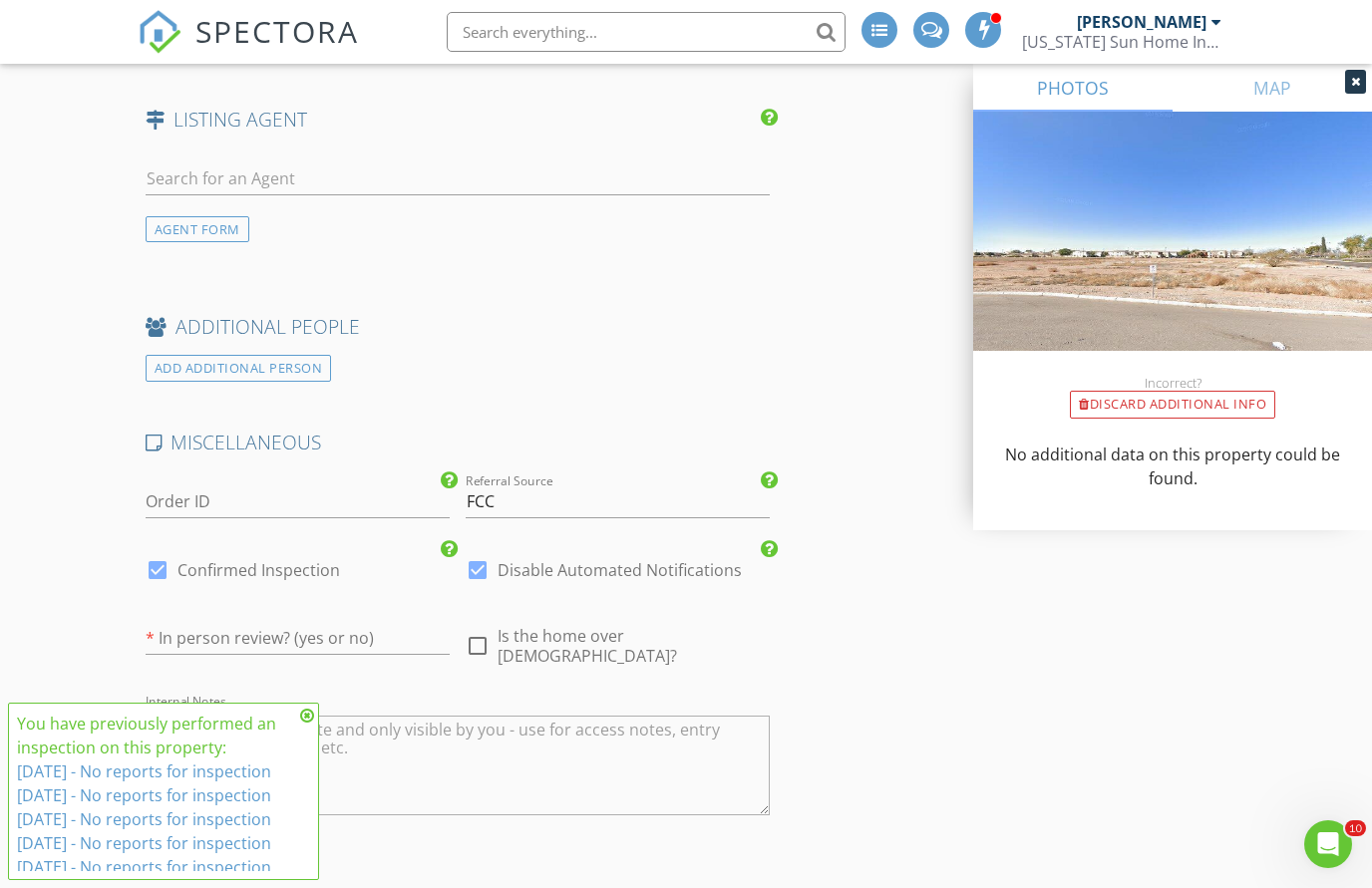 scroll, scrollTop: 3004, scrollLeft: 0, axis: vertical 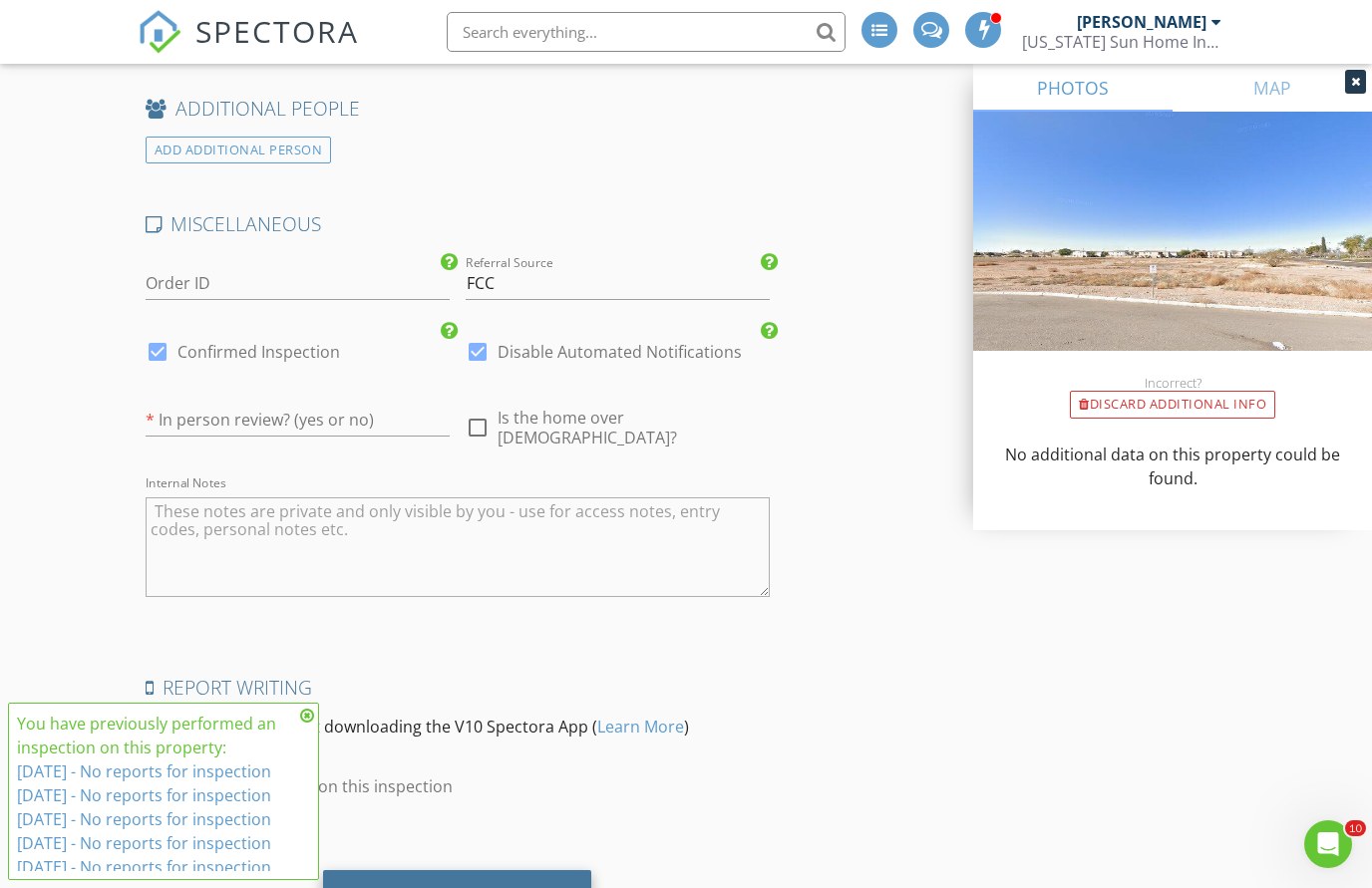 click on "Save Inspection" at bounding box center [457, 897] 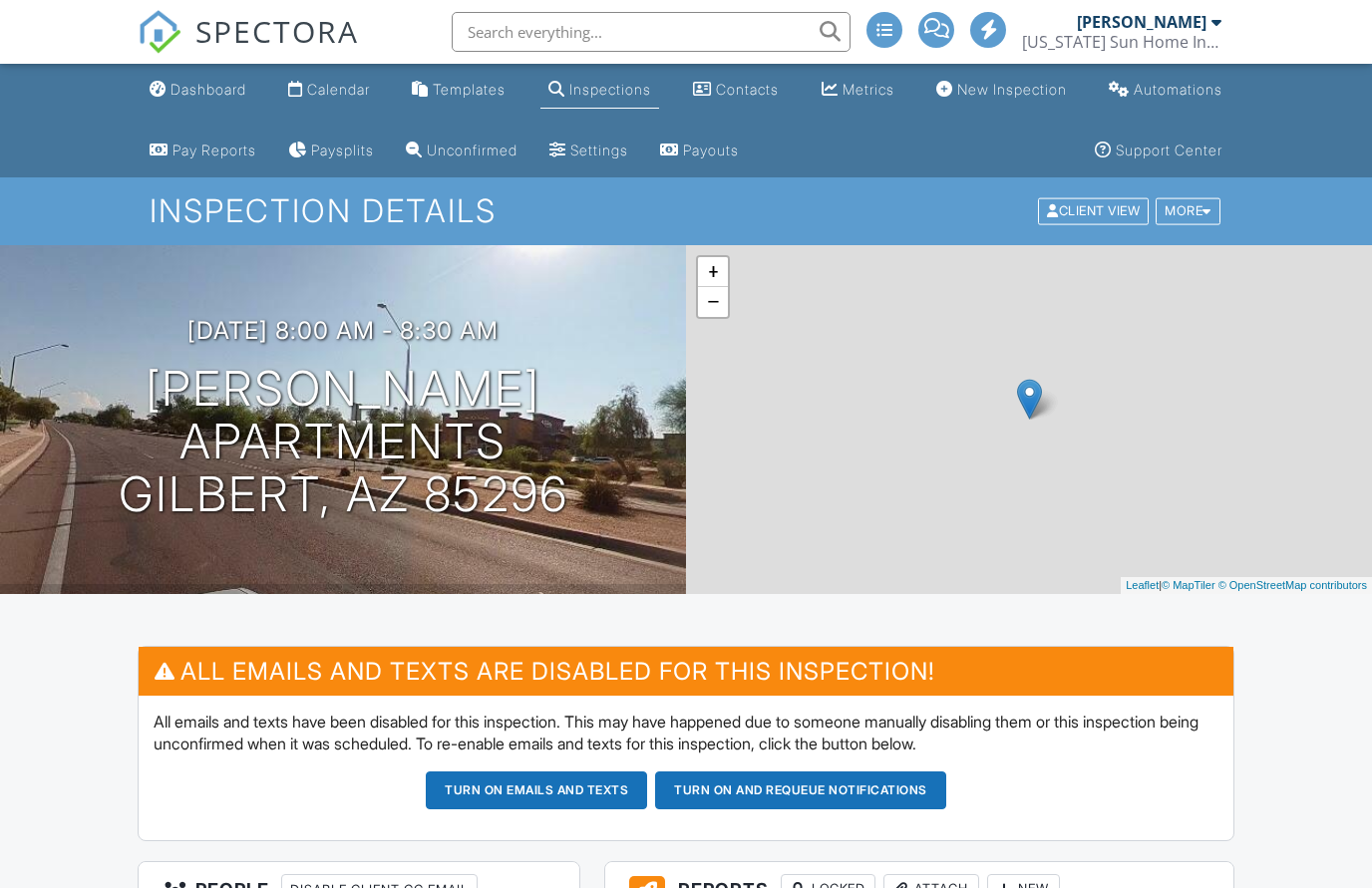 scroll, scrollTop: 0, scrollLeft: 0, axis: both 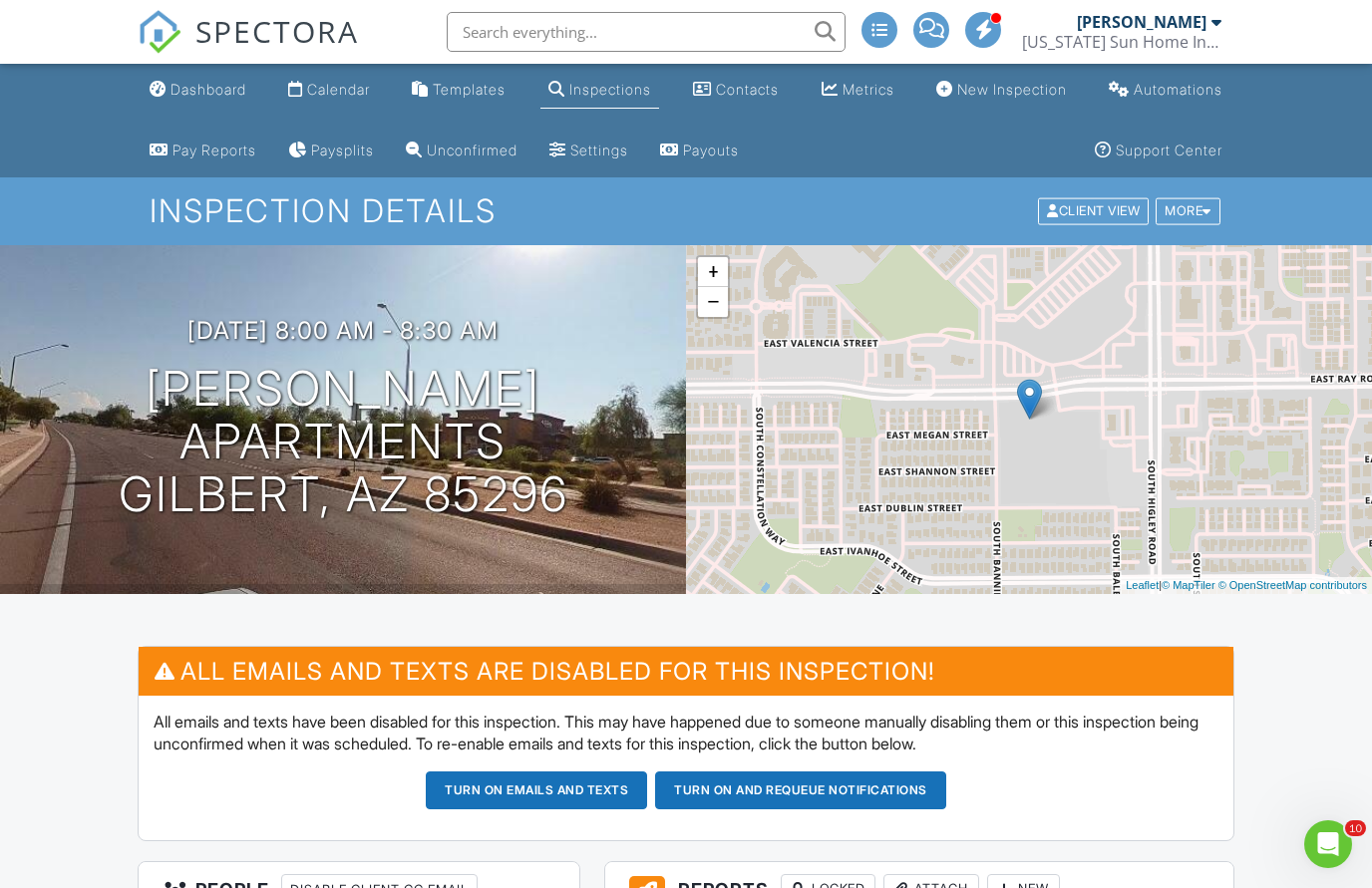 click on "New Inspection" at bounding box center [1012, 89] 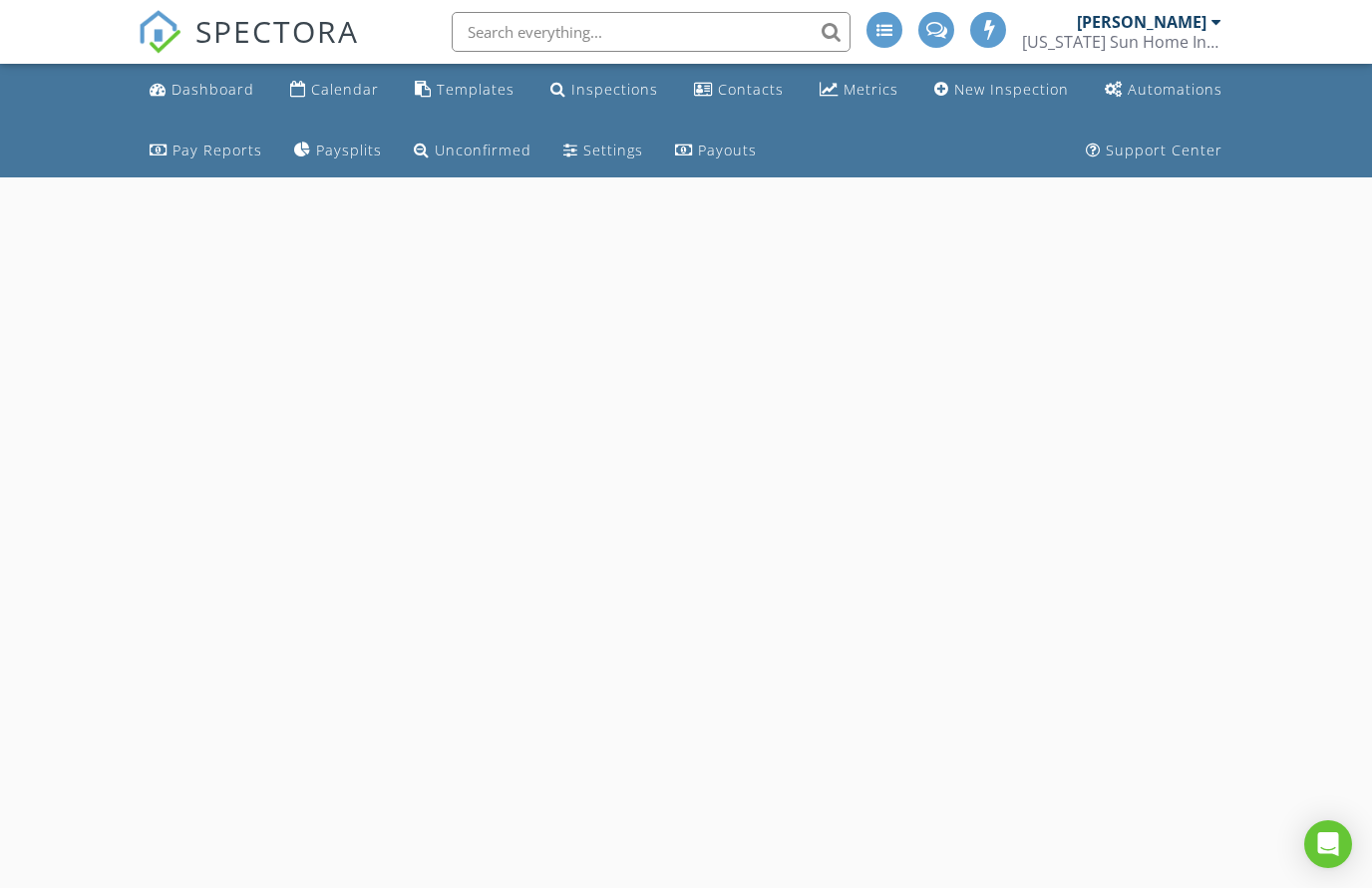 scroll, scrollTop: 0, scrollLeft: 0, axis: both 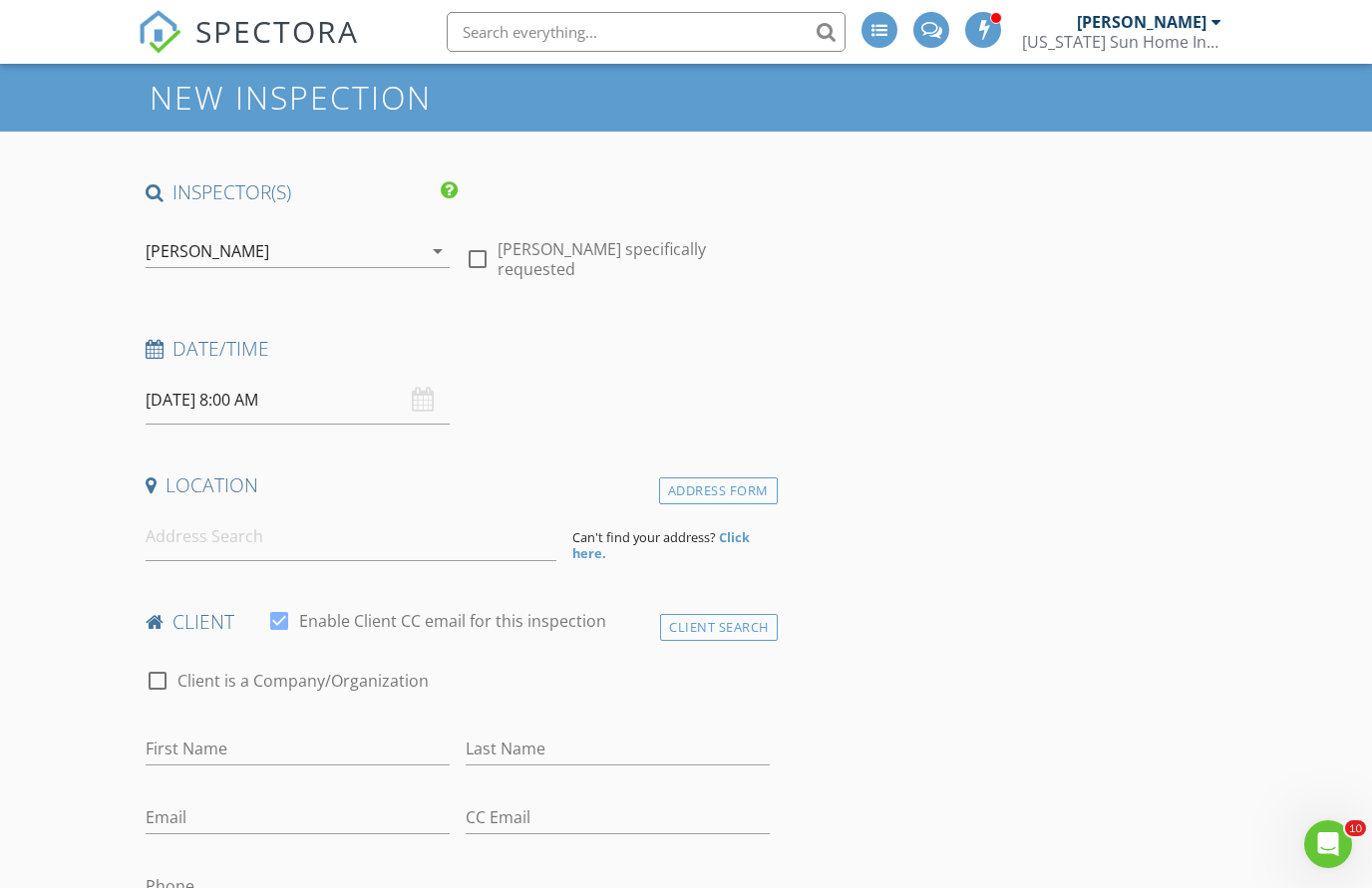 click on "[DATE] 8:00 AM" at bounding box center [297, 400] 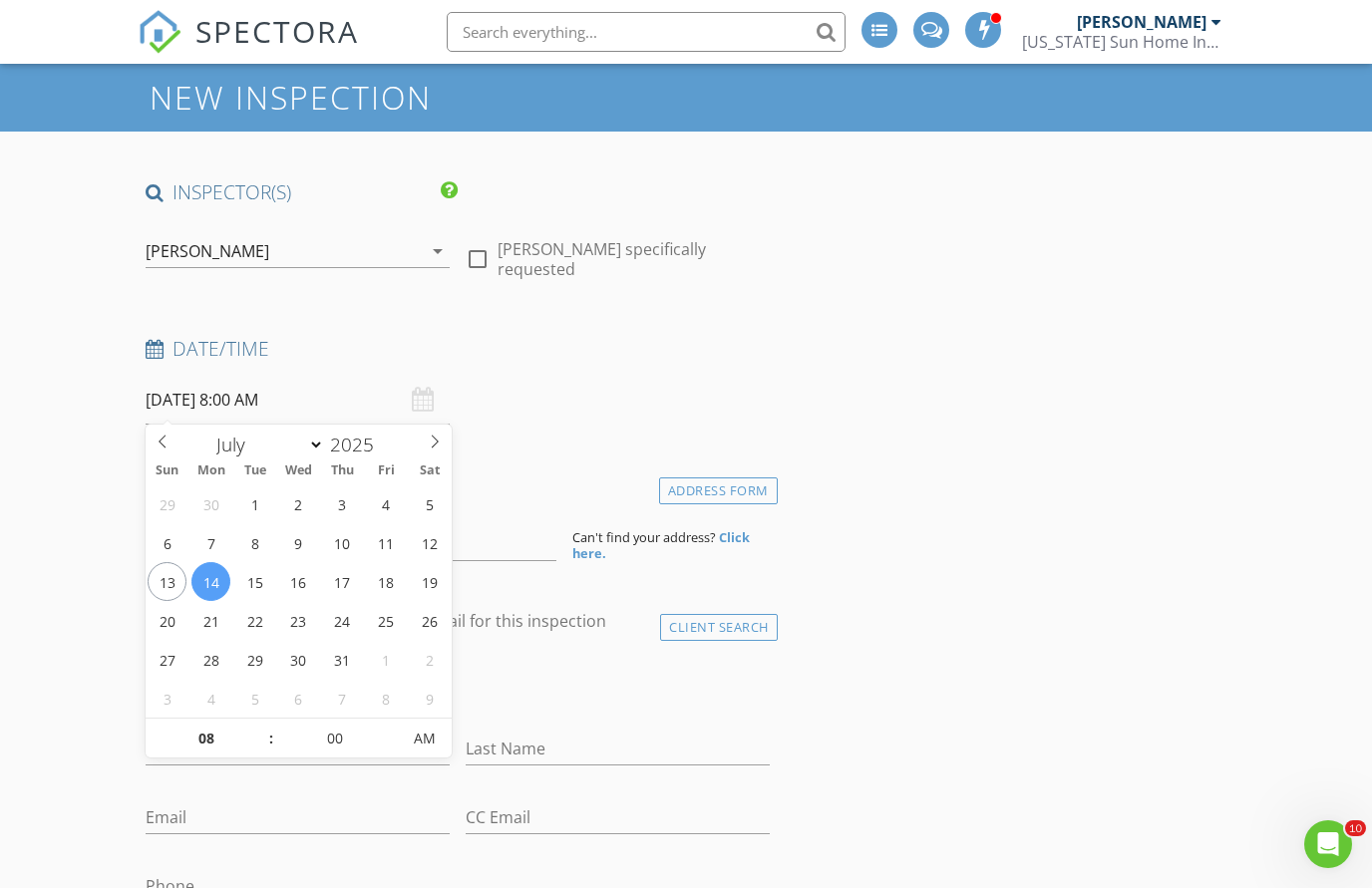 click on "[DATE] 8:00 AM" at bounding box center (297, 400) 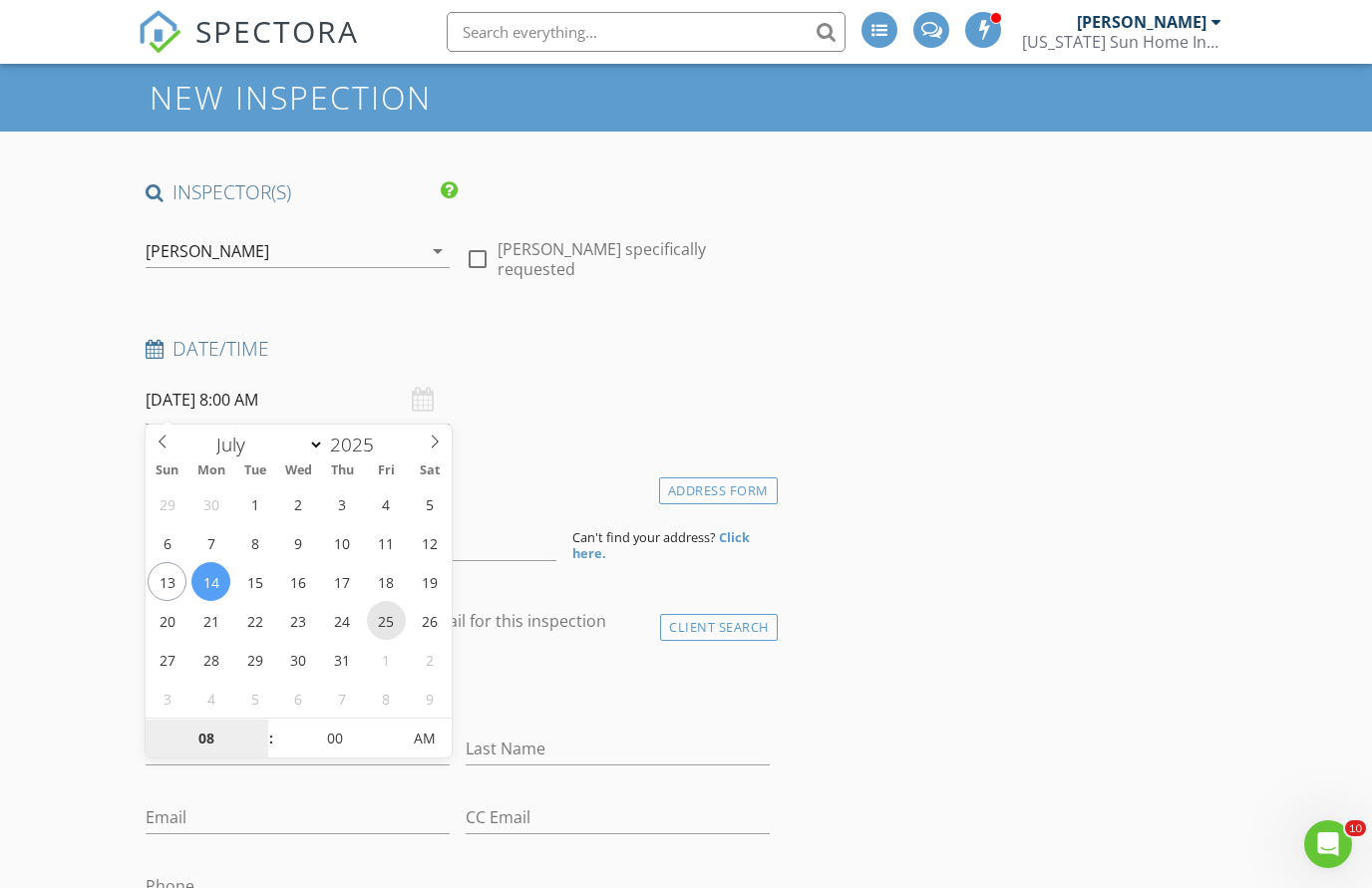 type on "[DATE] 8:00 AM" 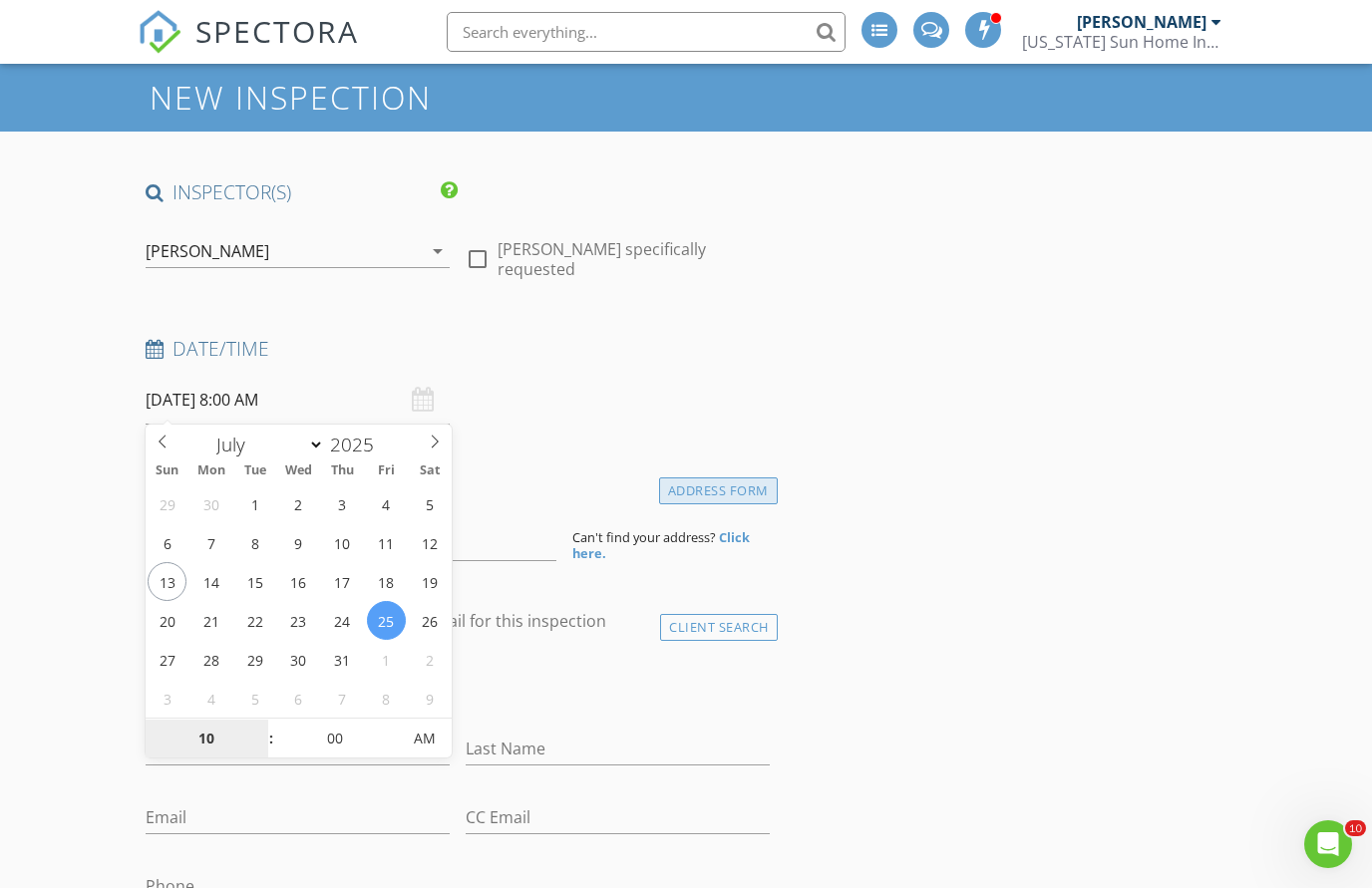 type on "10" 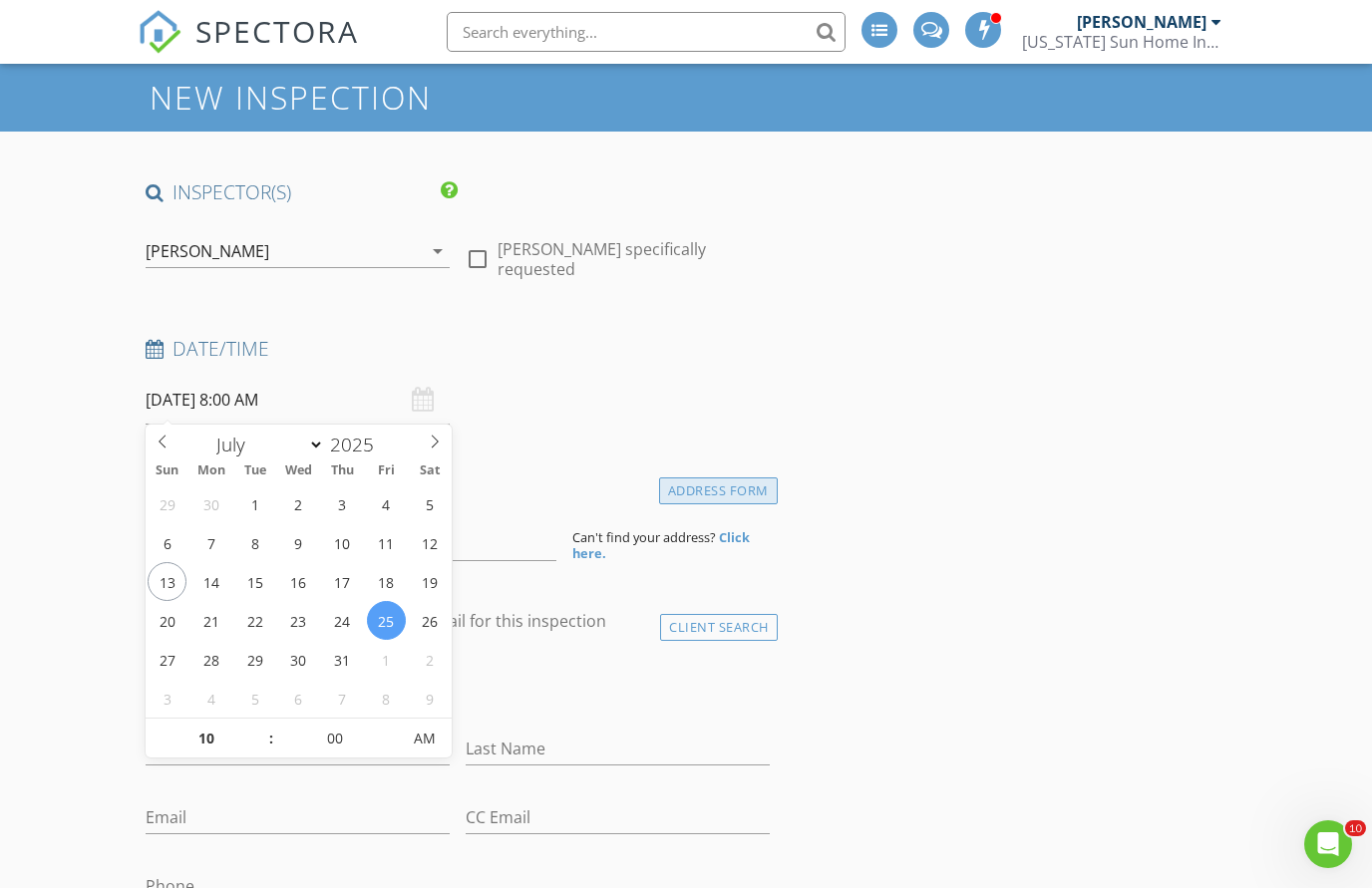 type on "[DATE] 10:00 AM" 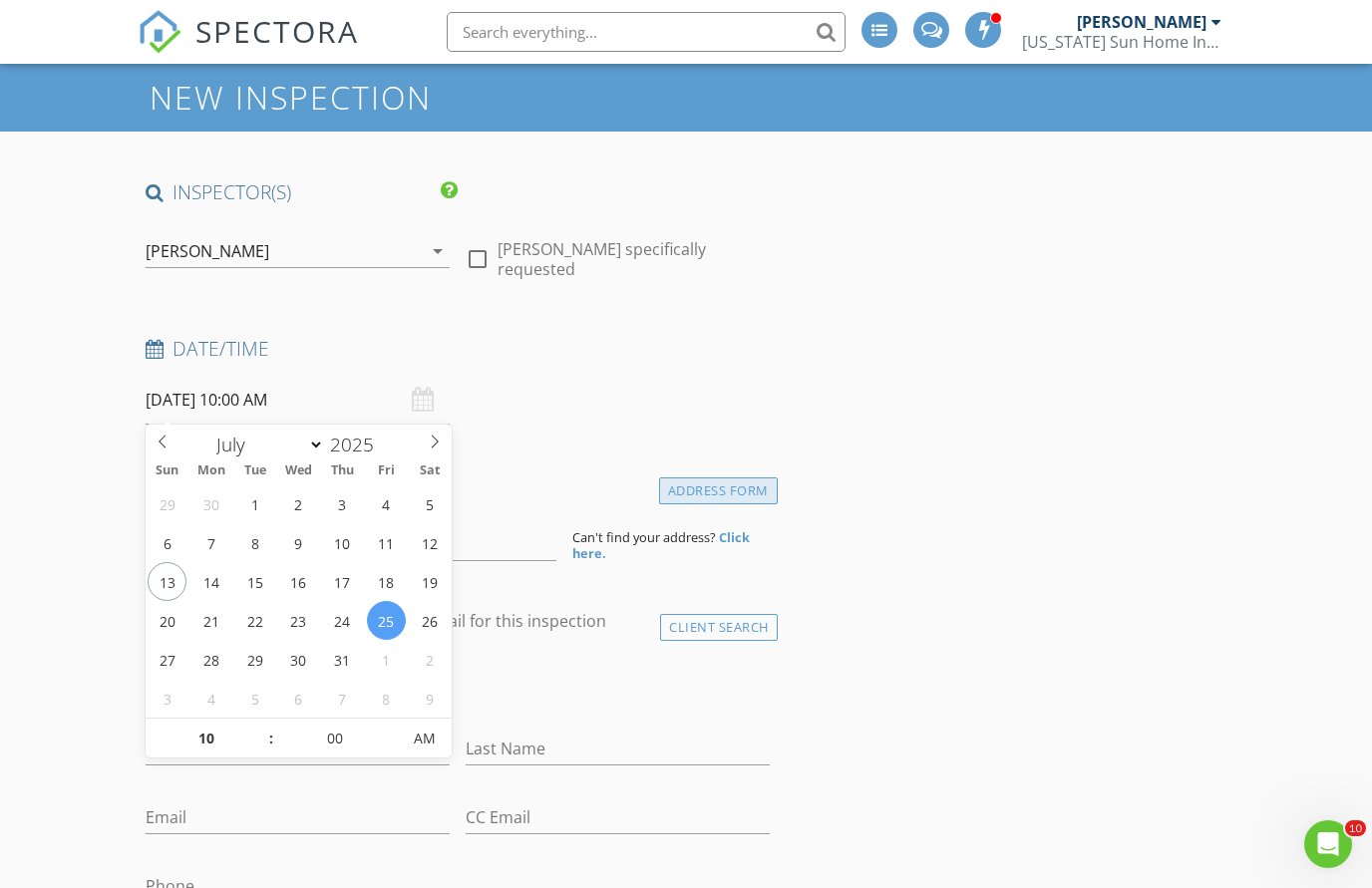 click on "Address Form" at bounding box center [718, 490] 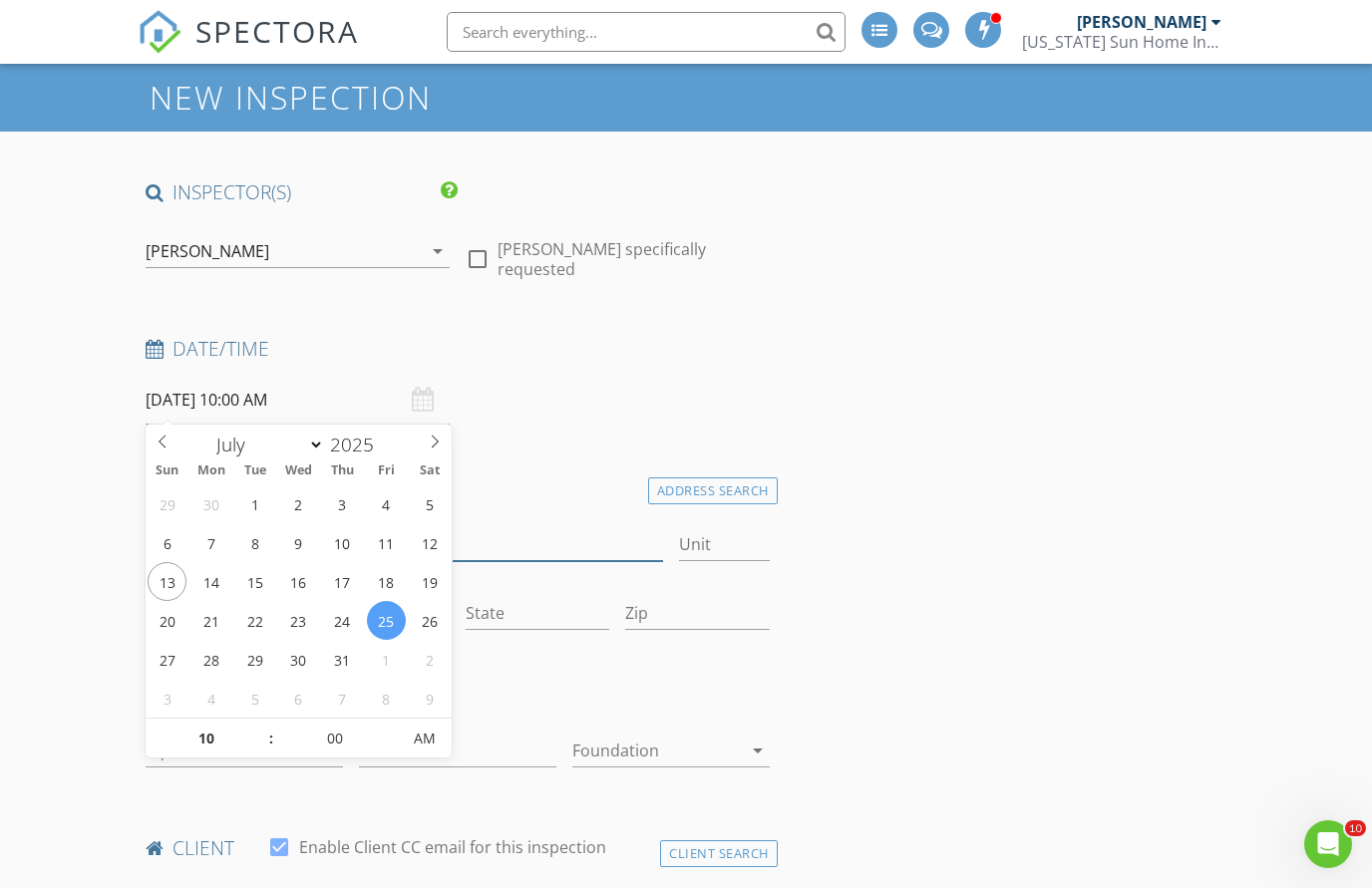 click on "Address" at bounding box center (404, 544) 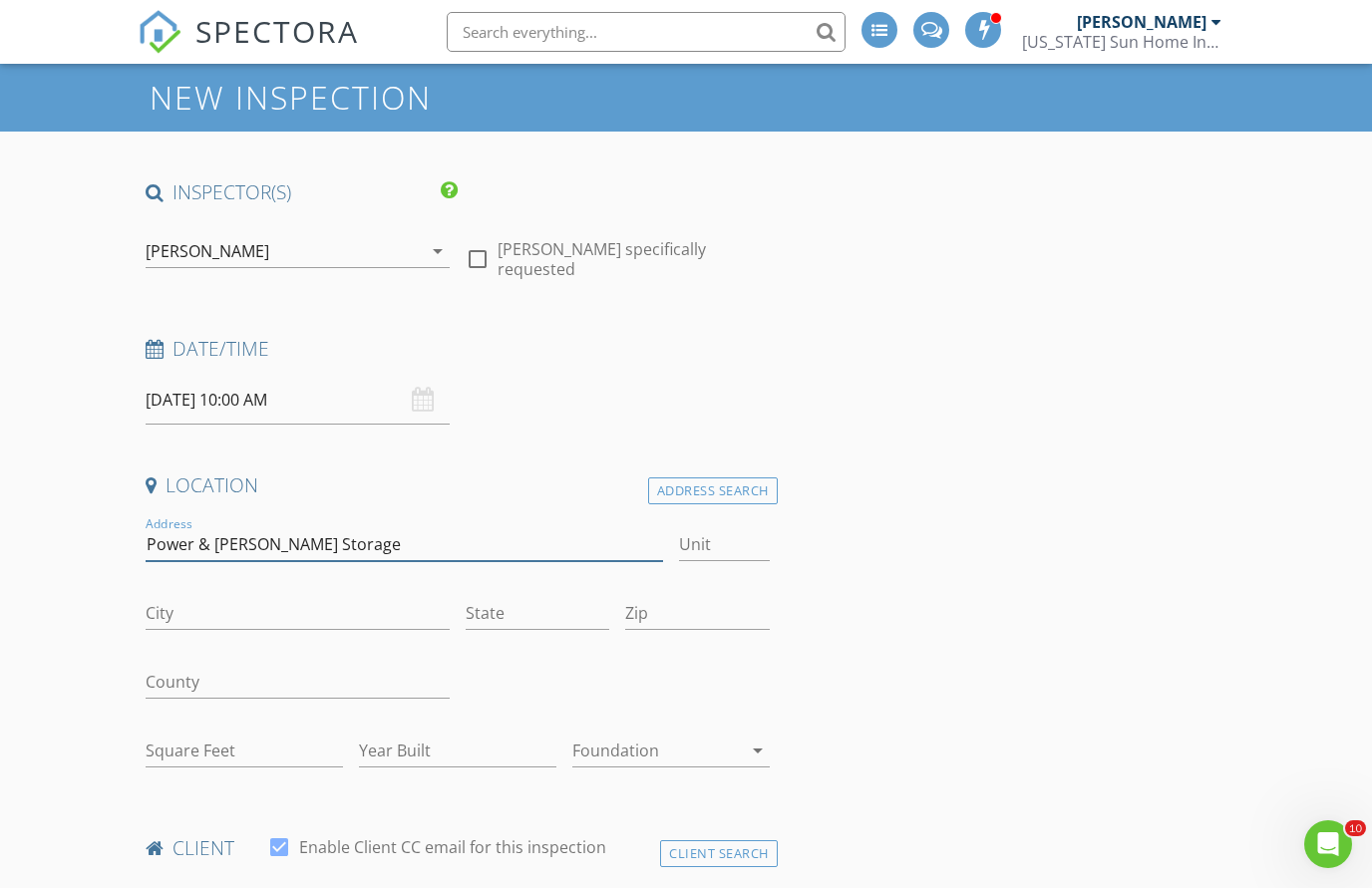 type on "Power & Riggs Storage" 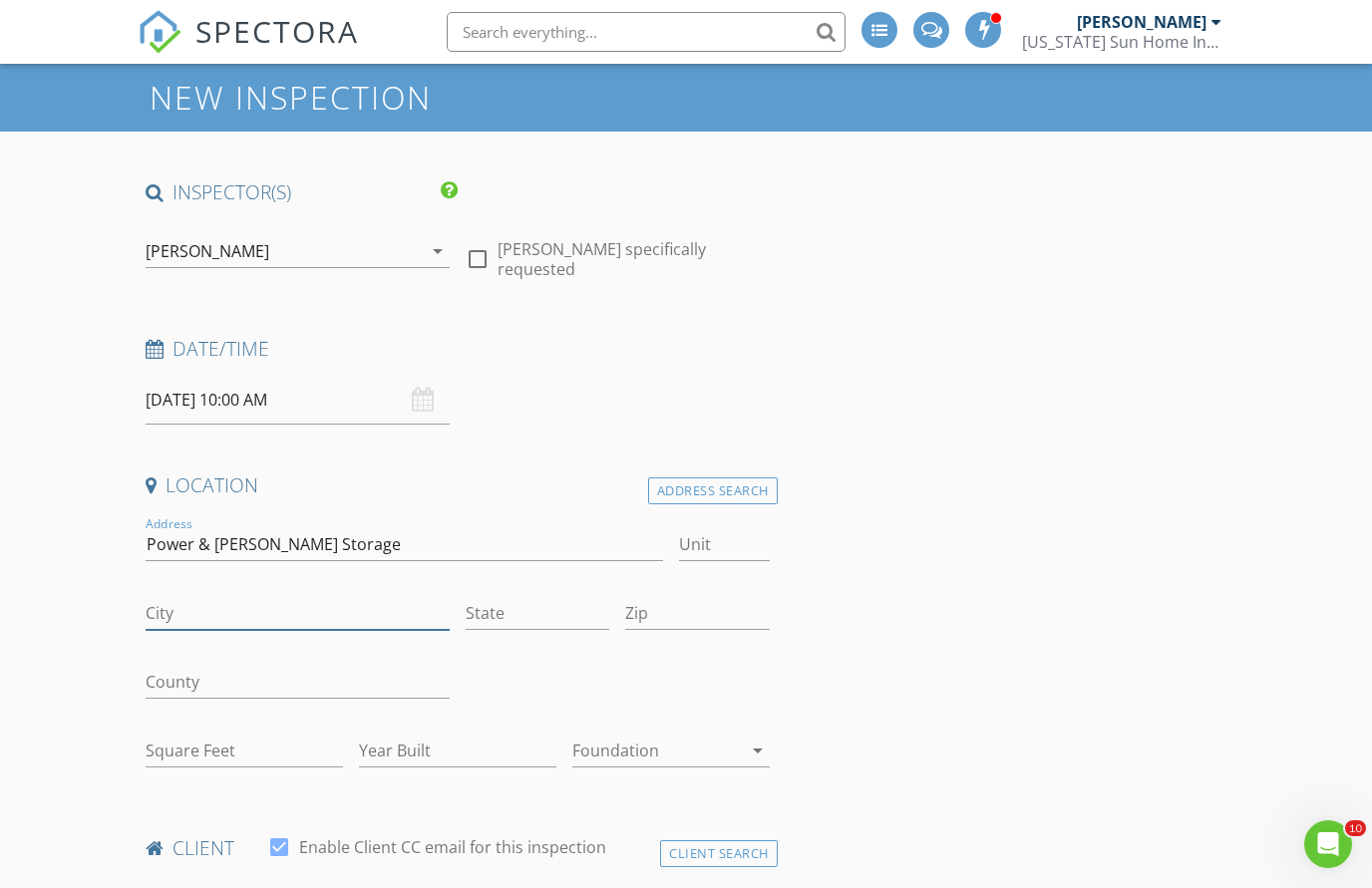 click on "City" at bounding box center (297, 613) 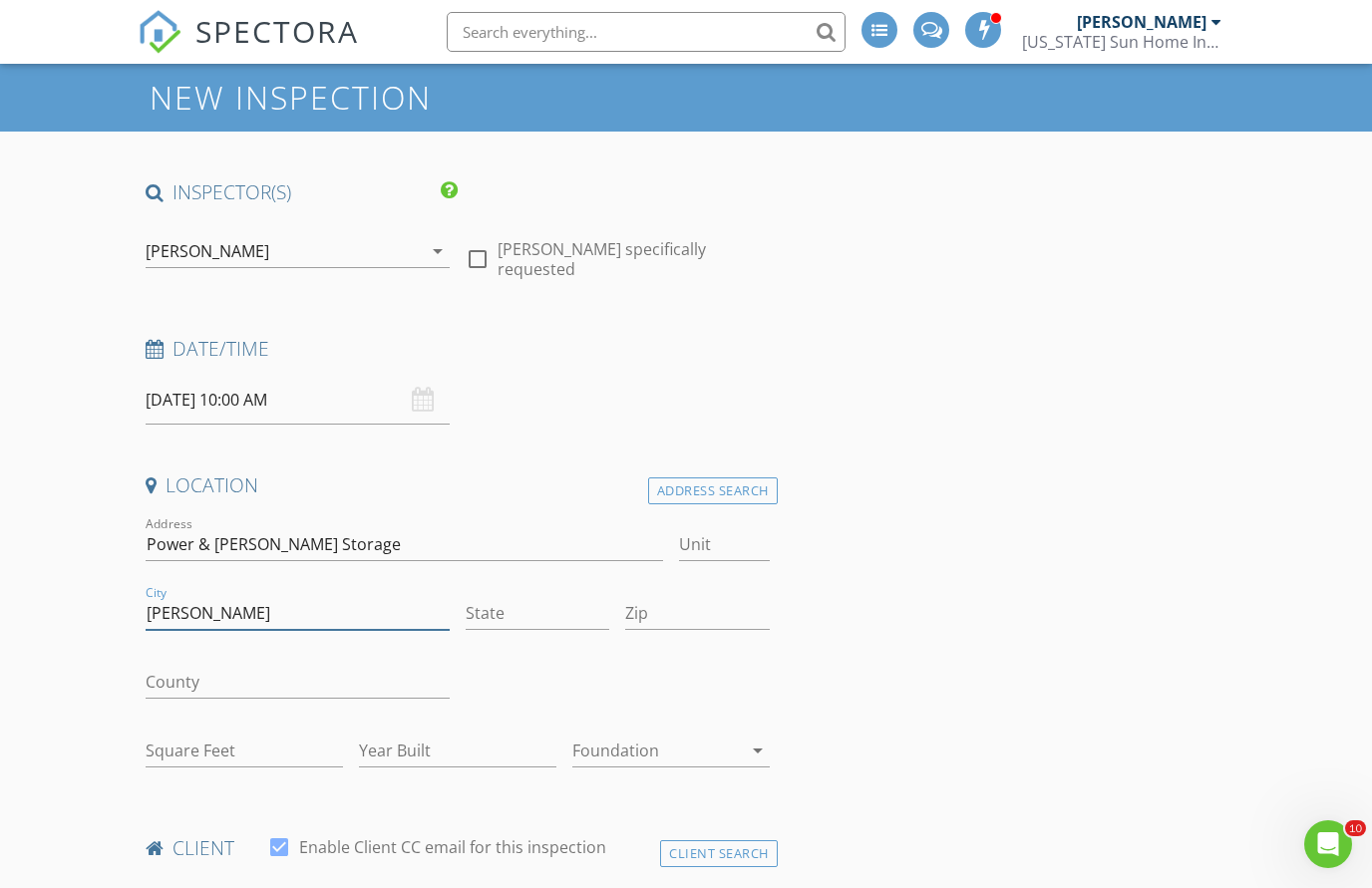type on "[PERSON_NAME]" 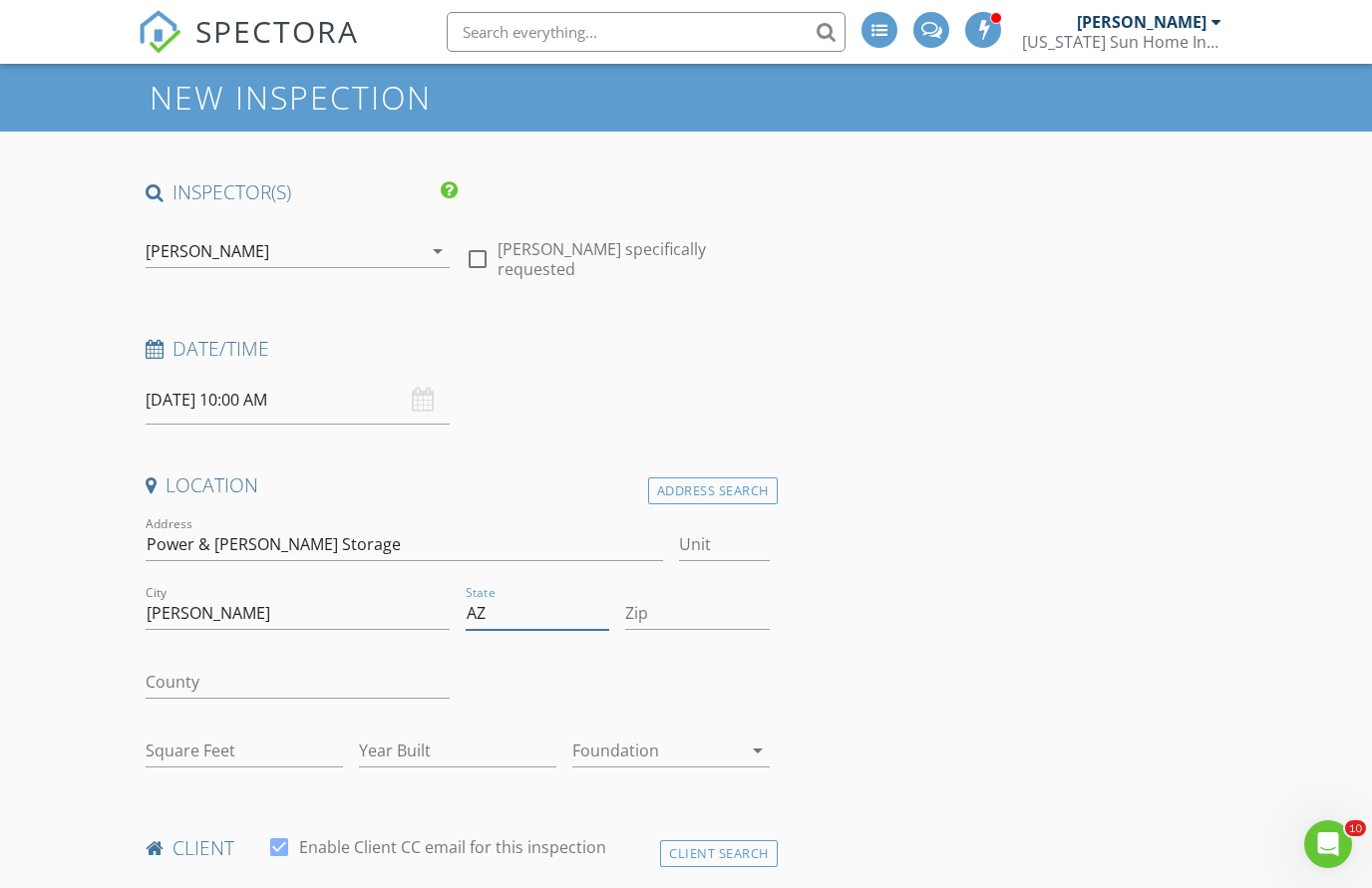 type on "AZ" 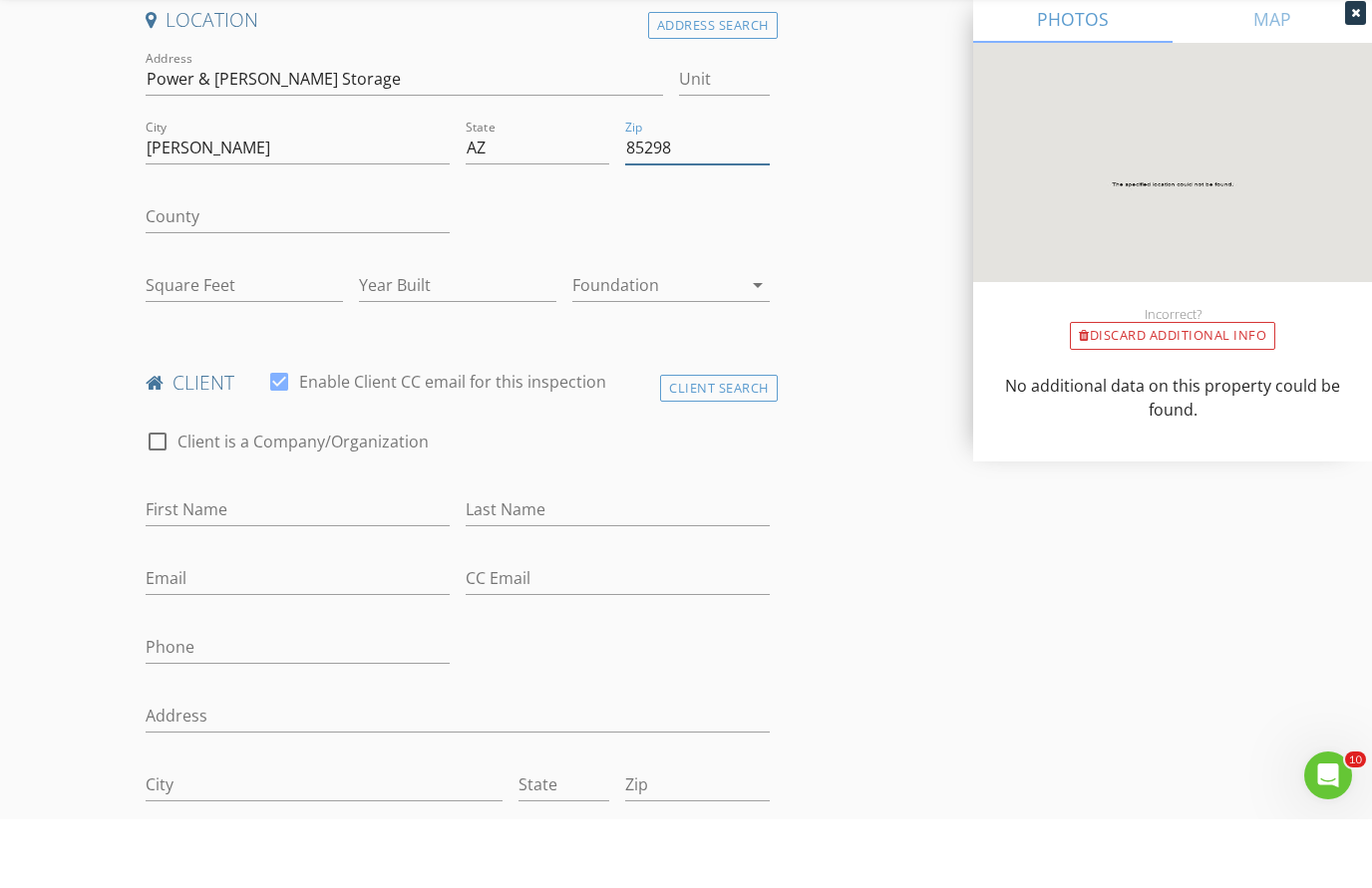 scroll, scrollTop: 510, scrollLeft: 0, axis: vertical 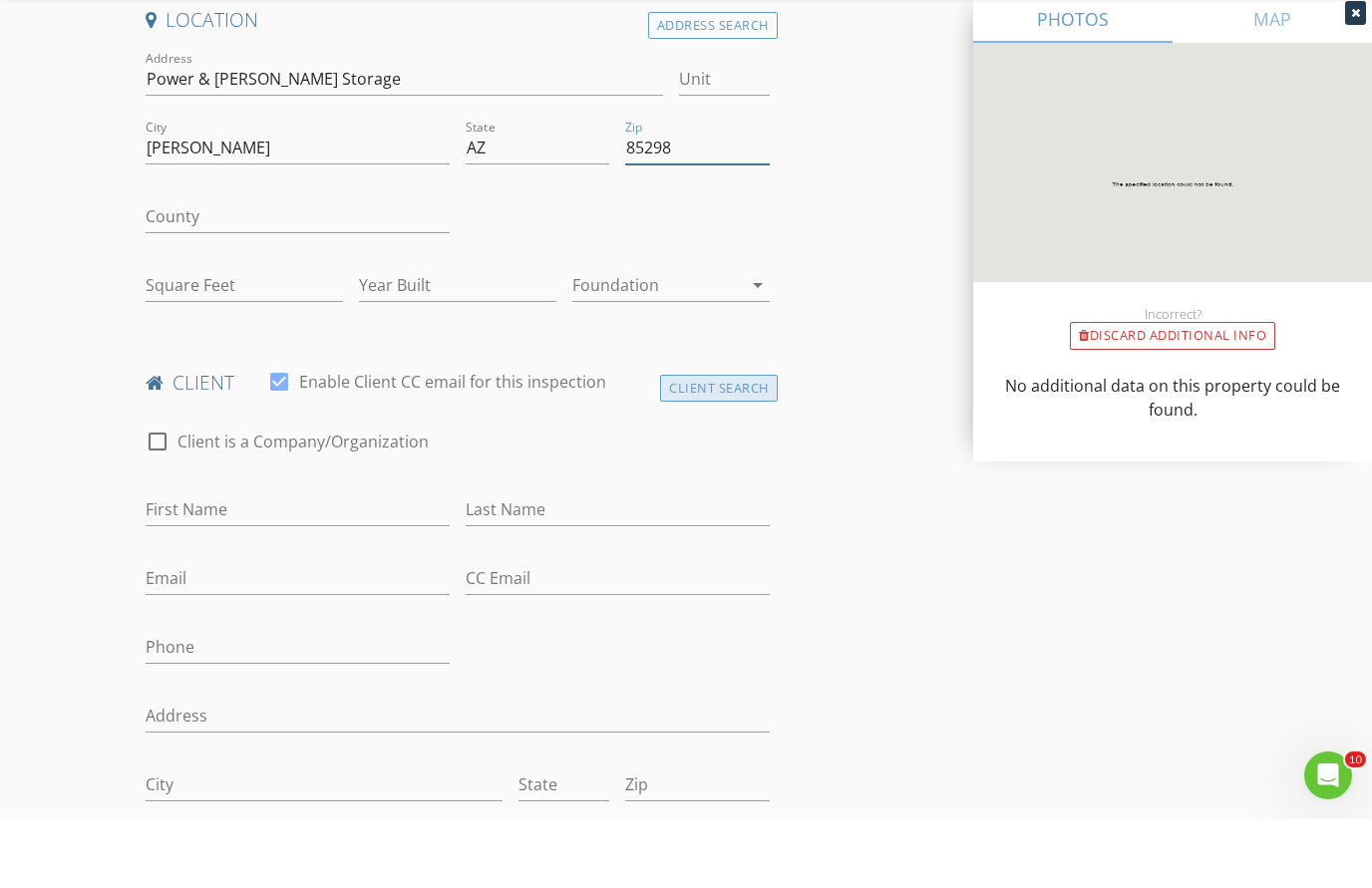 type on "85298" 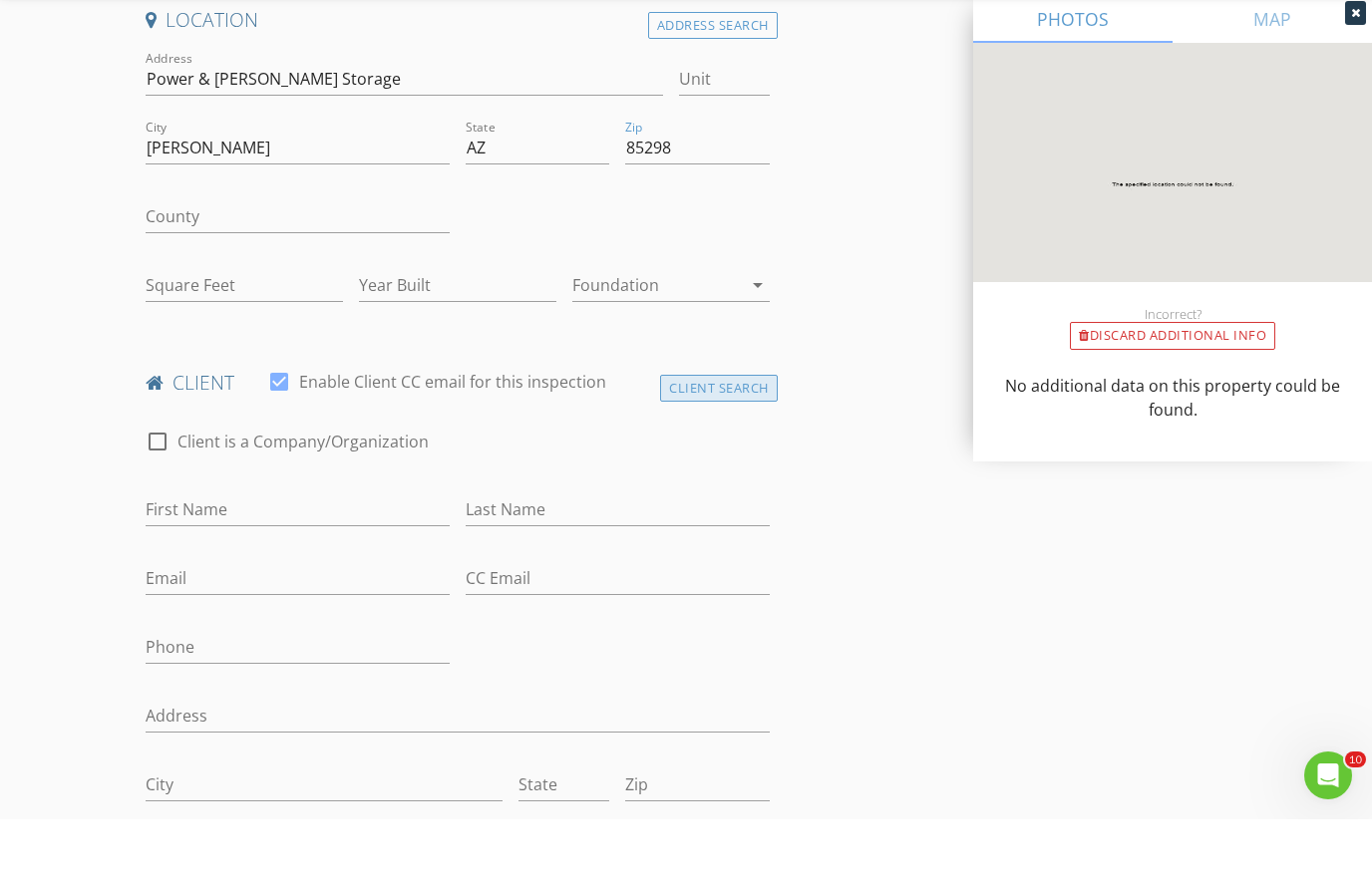 click on "Client Search" at bounding box center [719, 456] 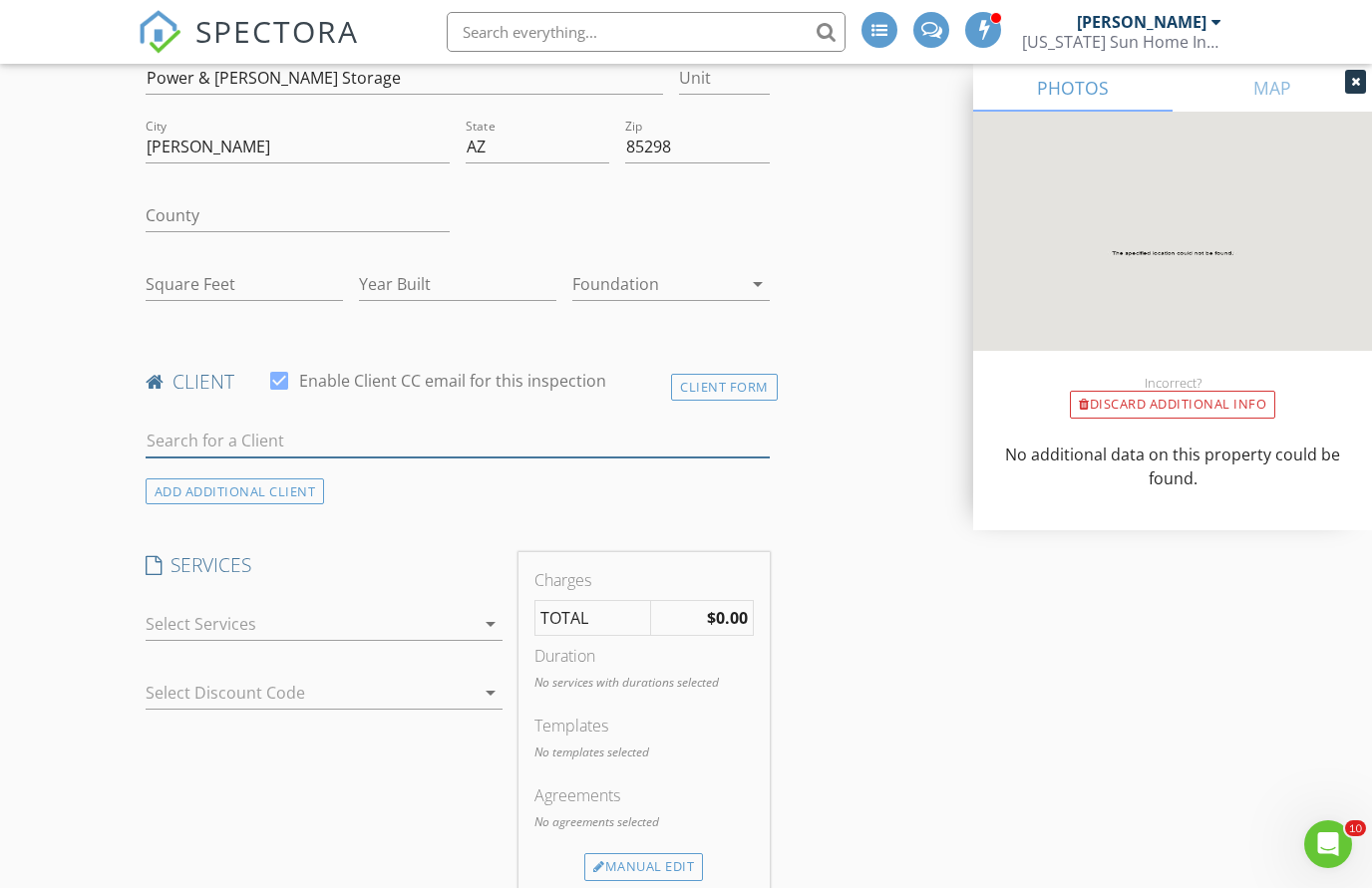 click at bounding box center (458, 441) 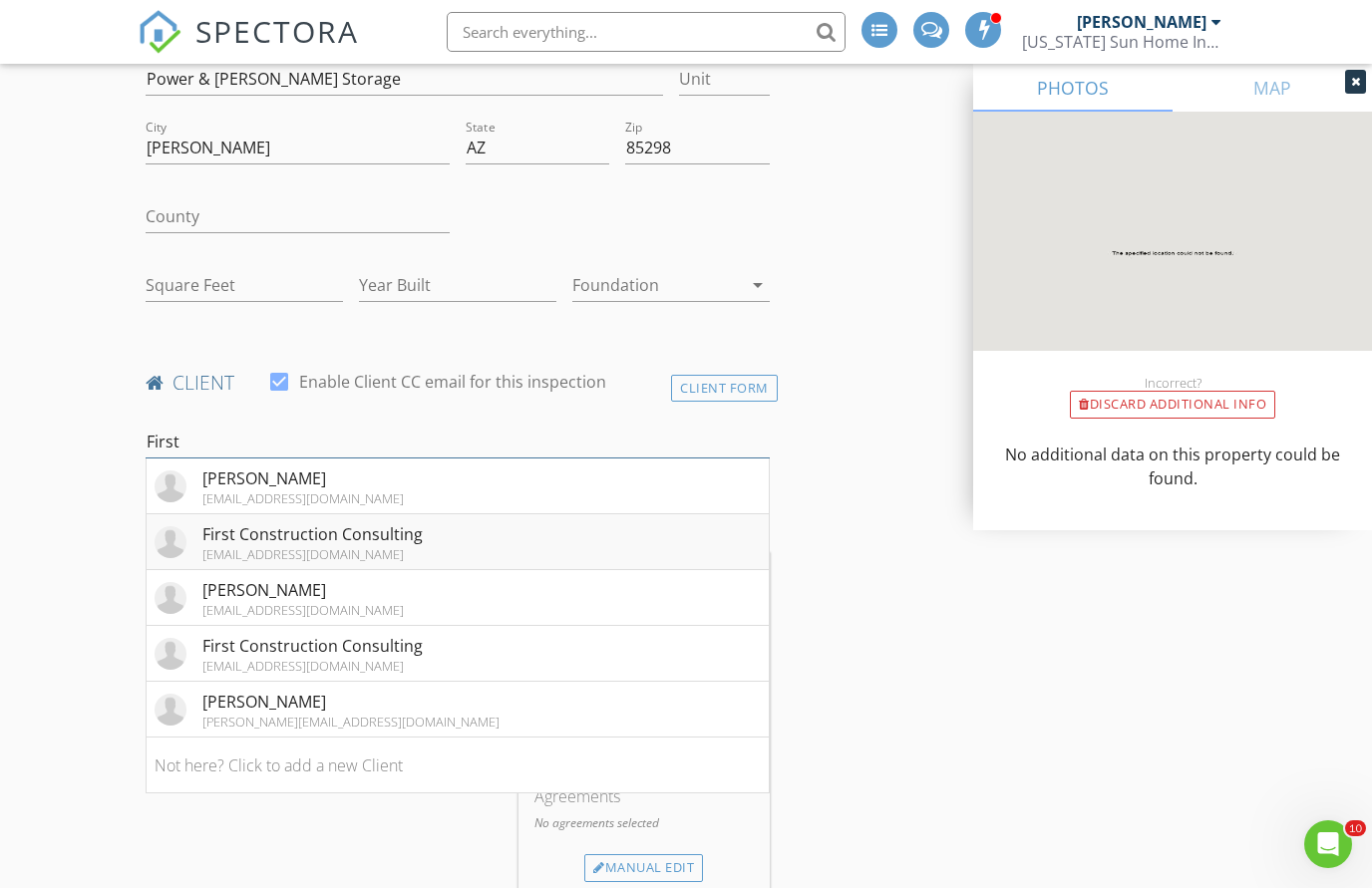 type on "First" 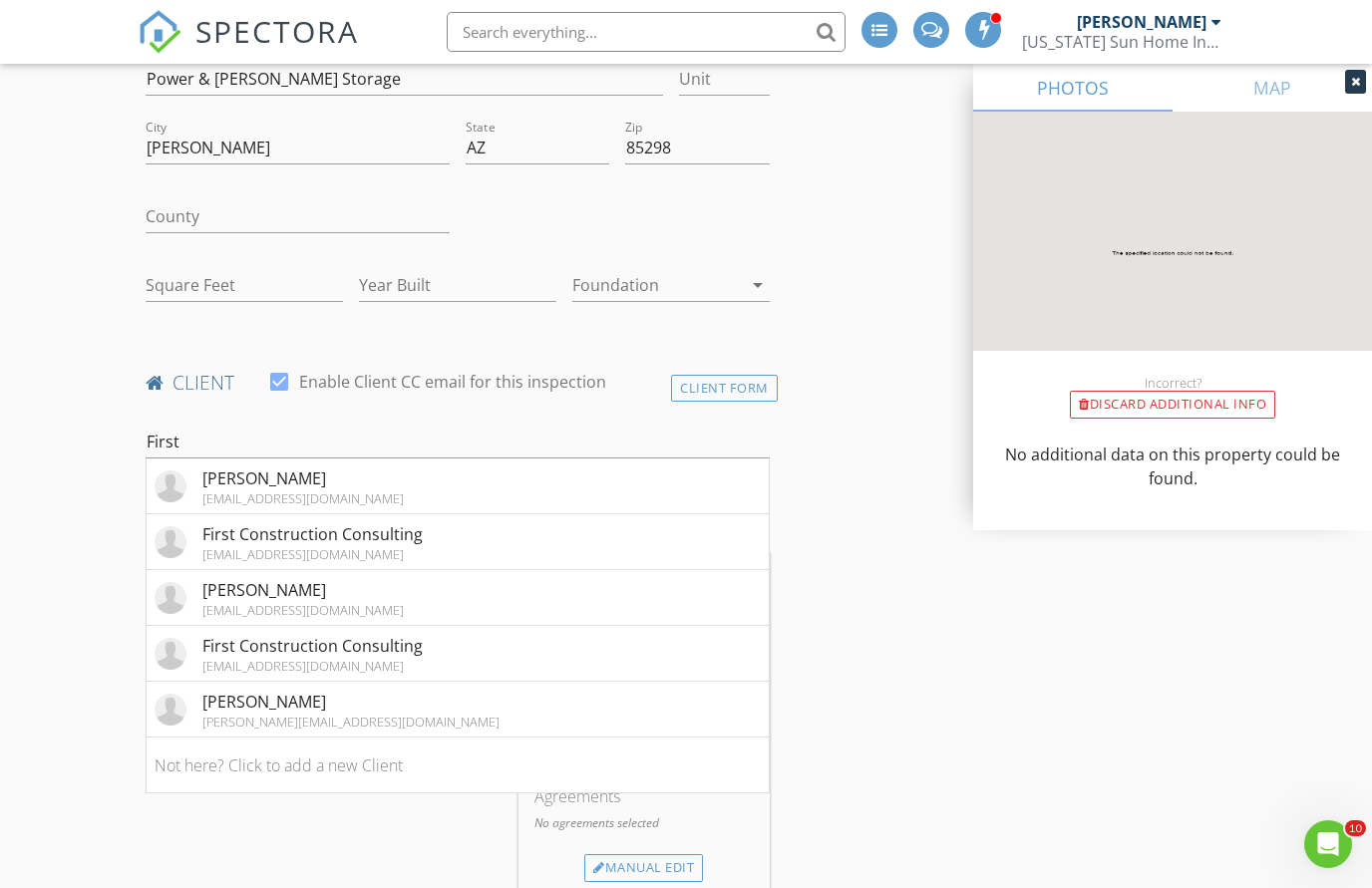 click on "First Construction Consulting" at bounding box center (312, 534) 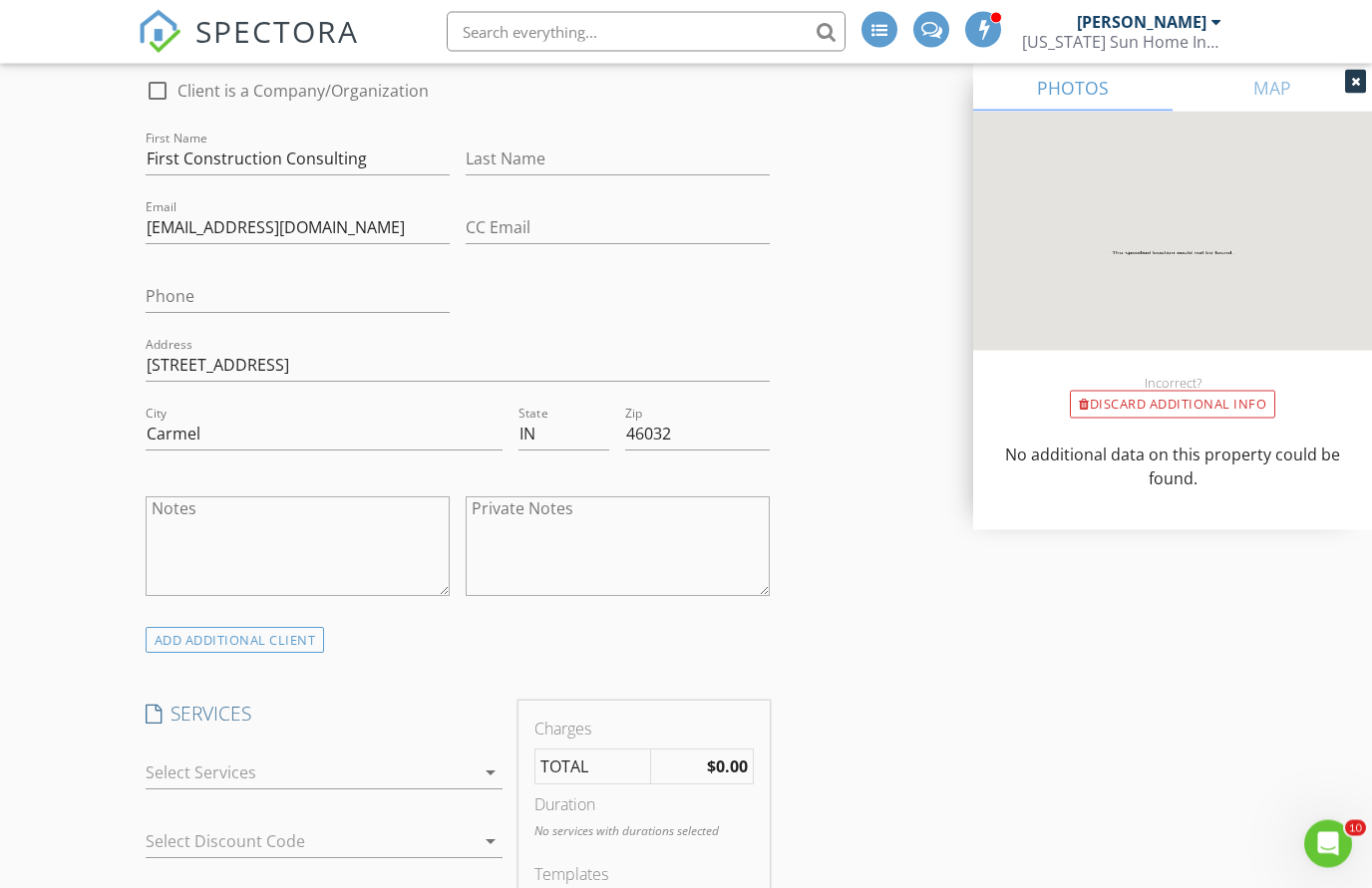 scroll, scrollTop: 930, scrollLeft: 0, axis: vertical 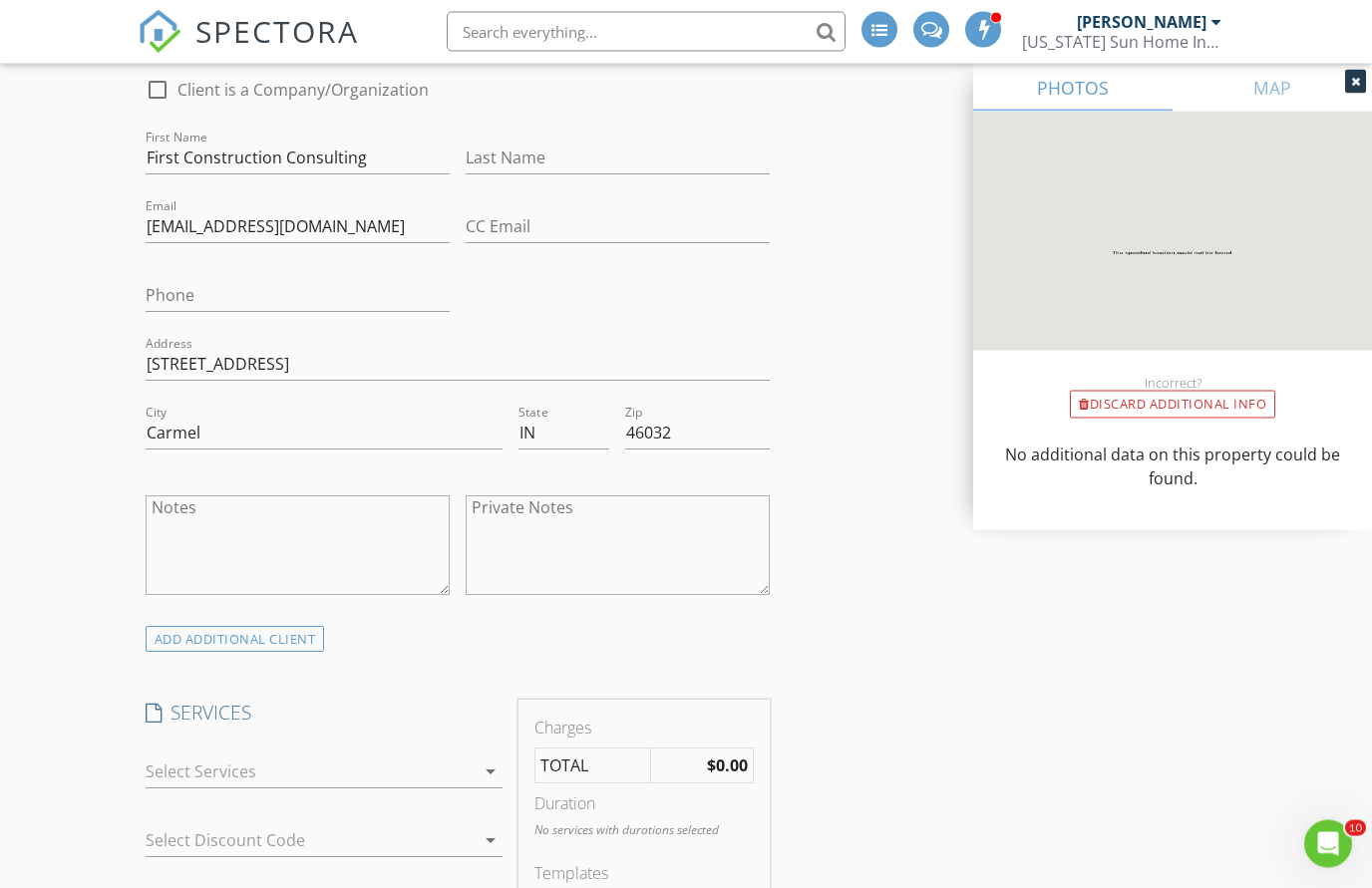 click on "arrow_drop_down" at bounding box center [491, 772] 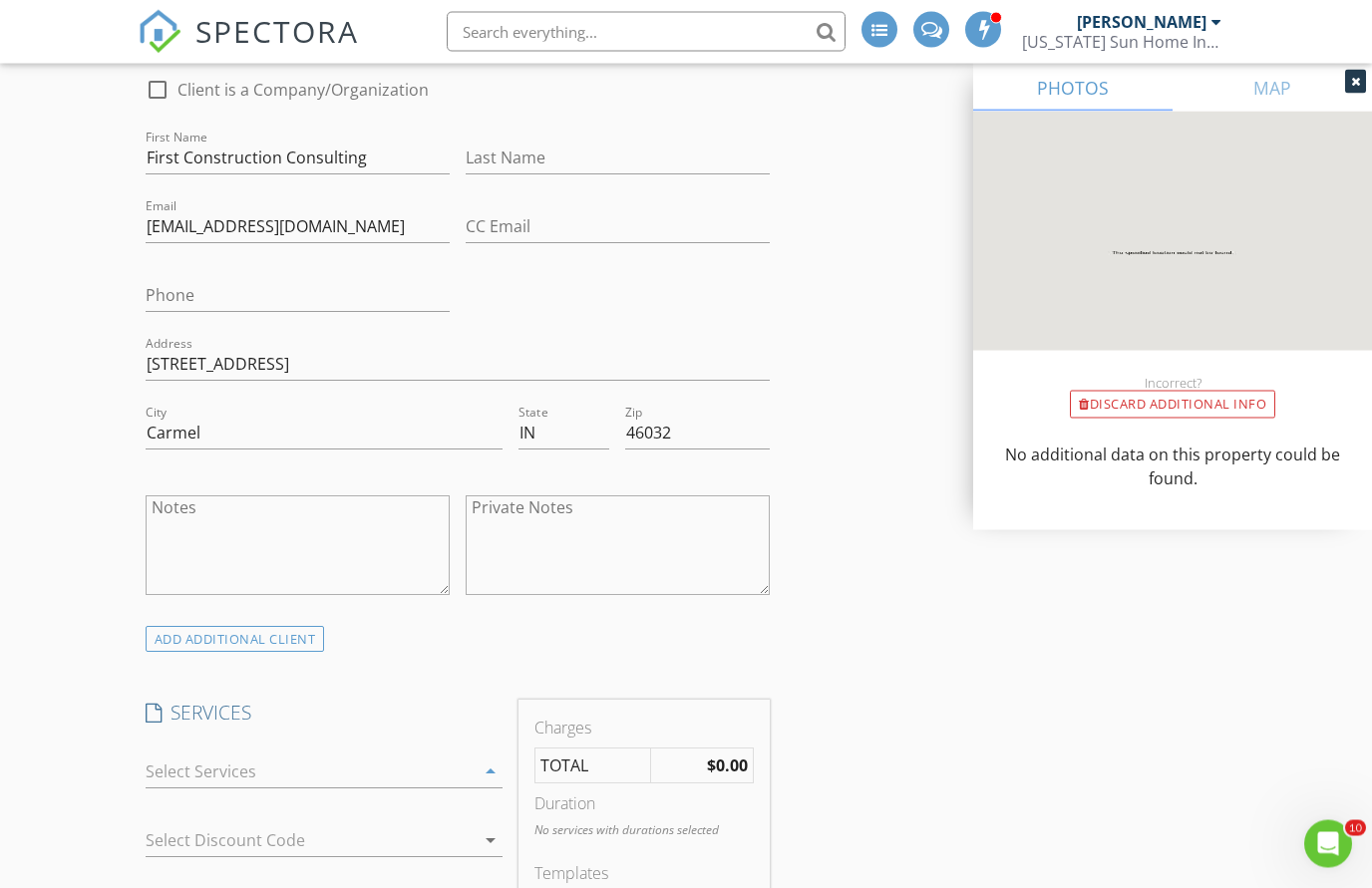 scroll, scrollTop: 931, scrollLeft: 0, axis: vertical 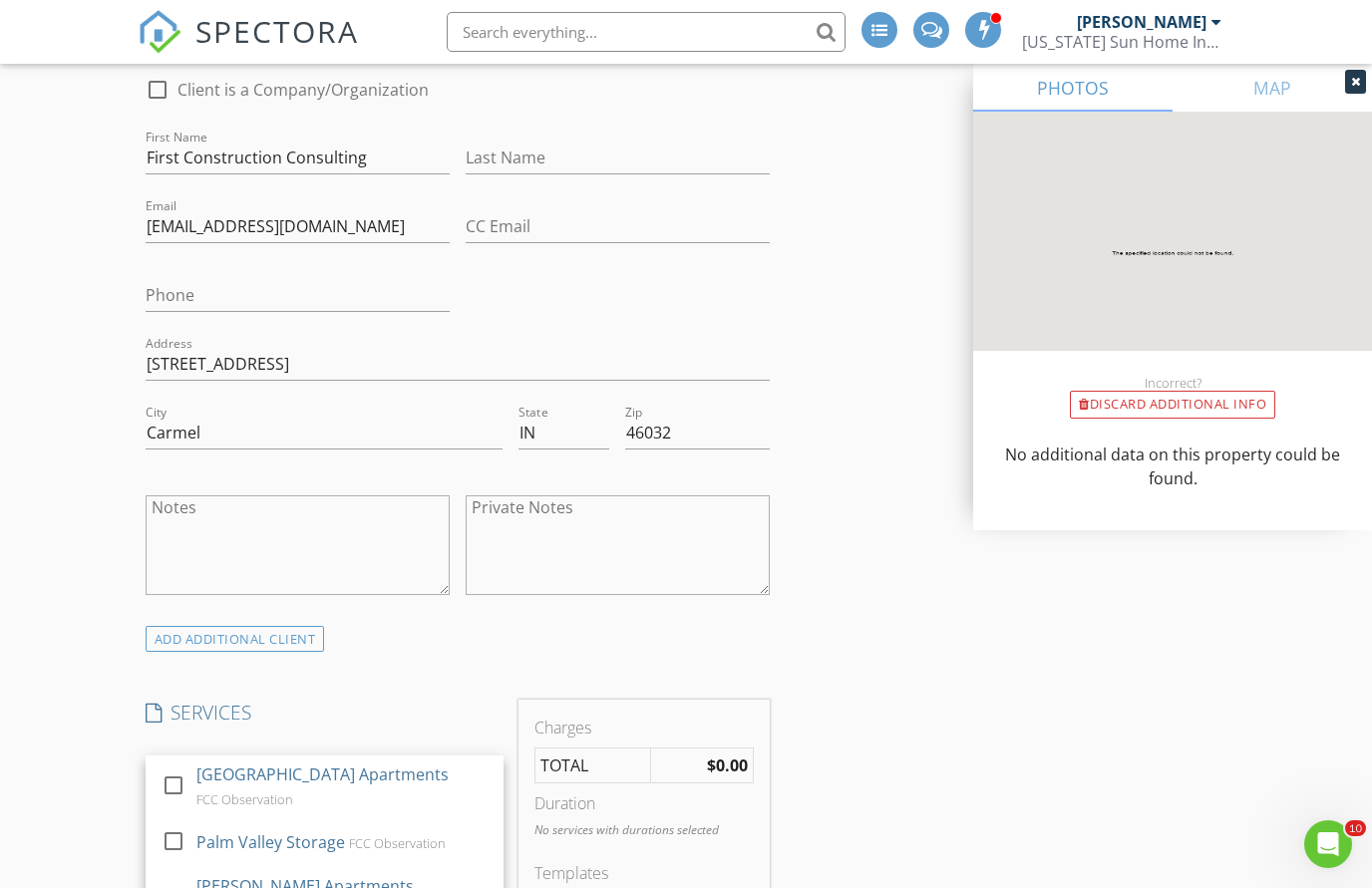 click on "Power and [PERSON_NAME] Storage" at bounding box center (332, 998) 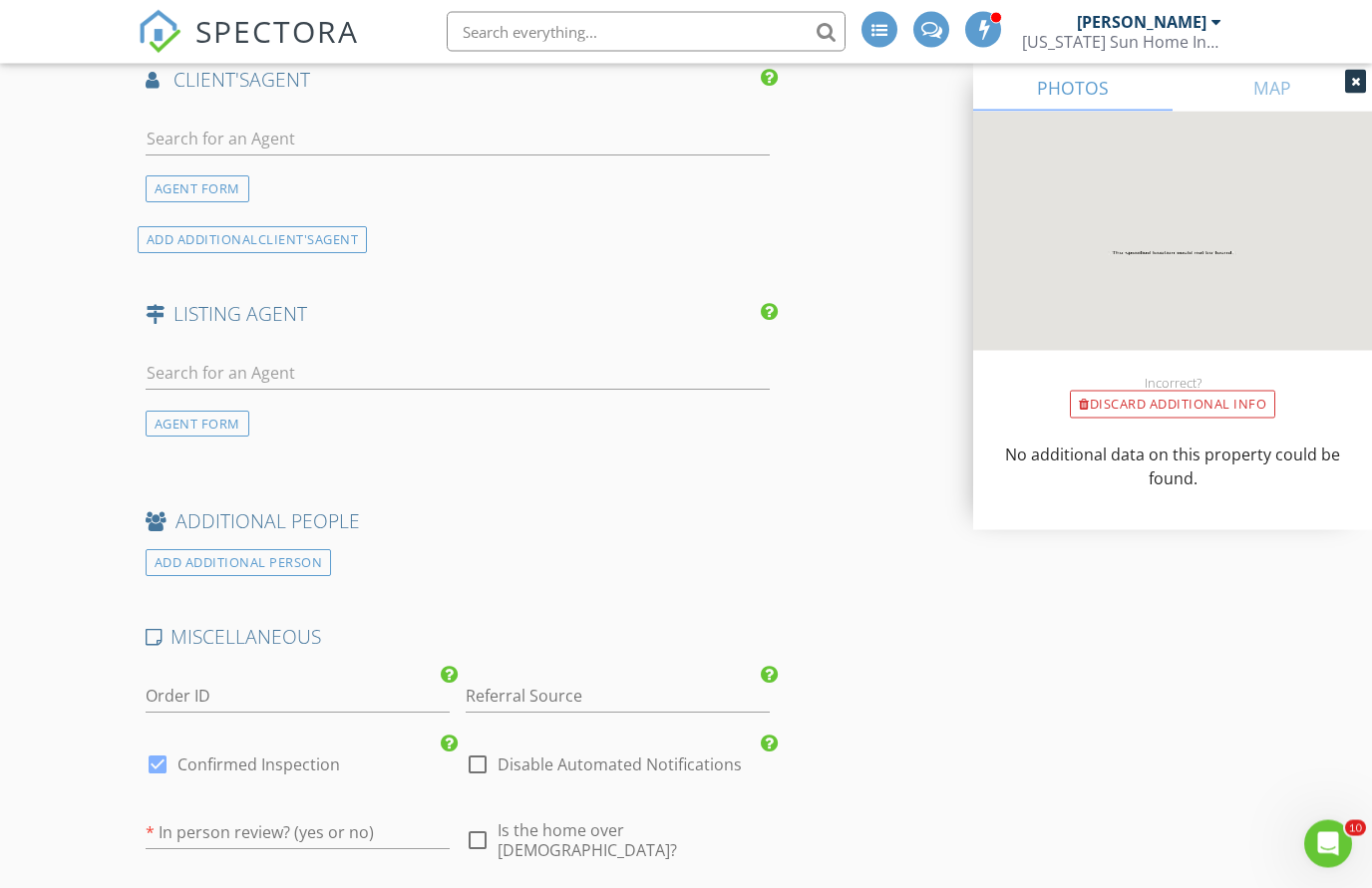 scroll, scrollTop: 2426, scrollLeft: 0, axis: vertical 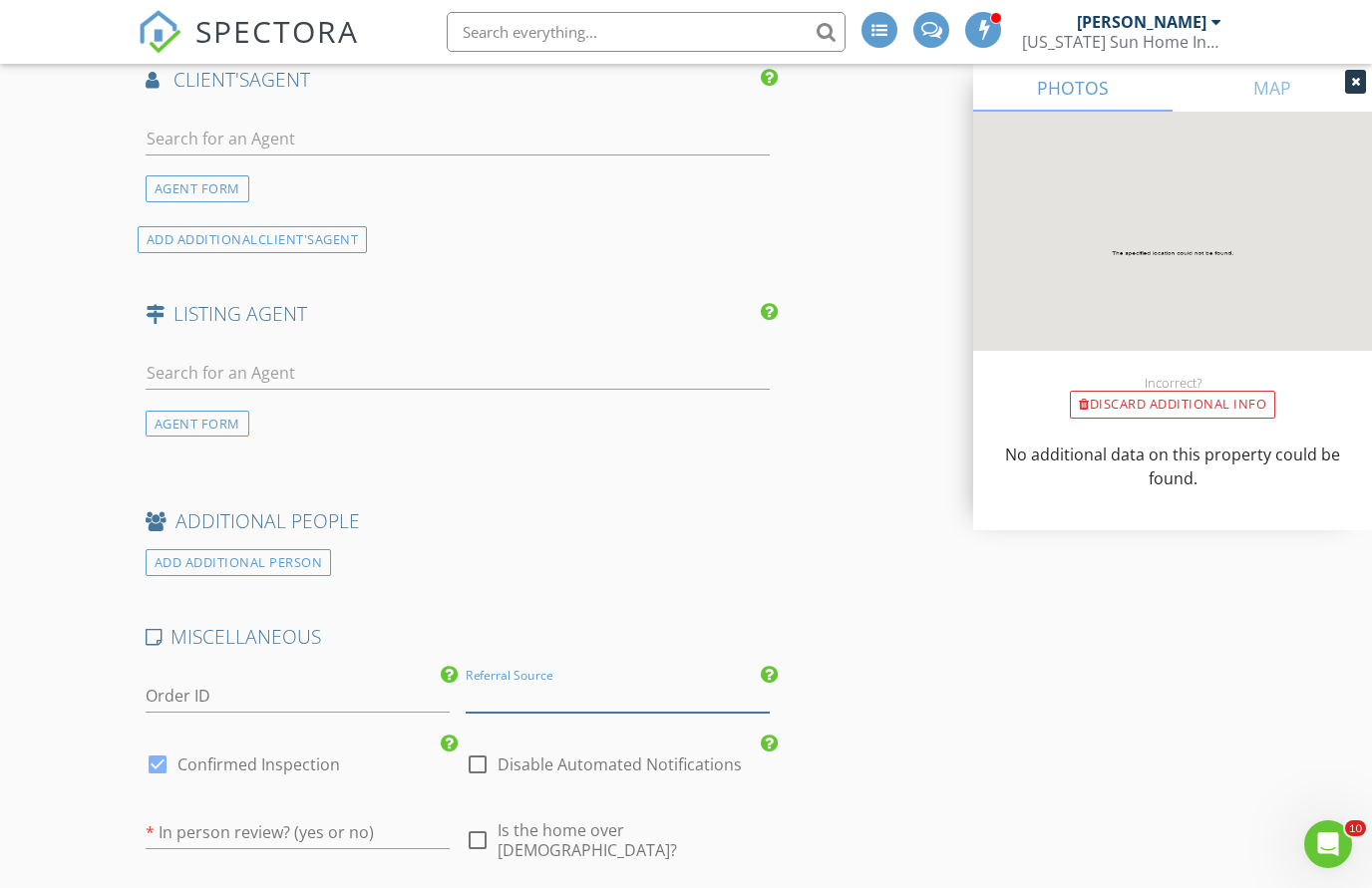 click at bounding box center (617, 696) 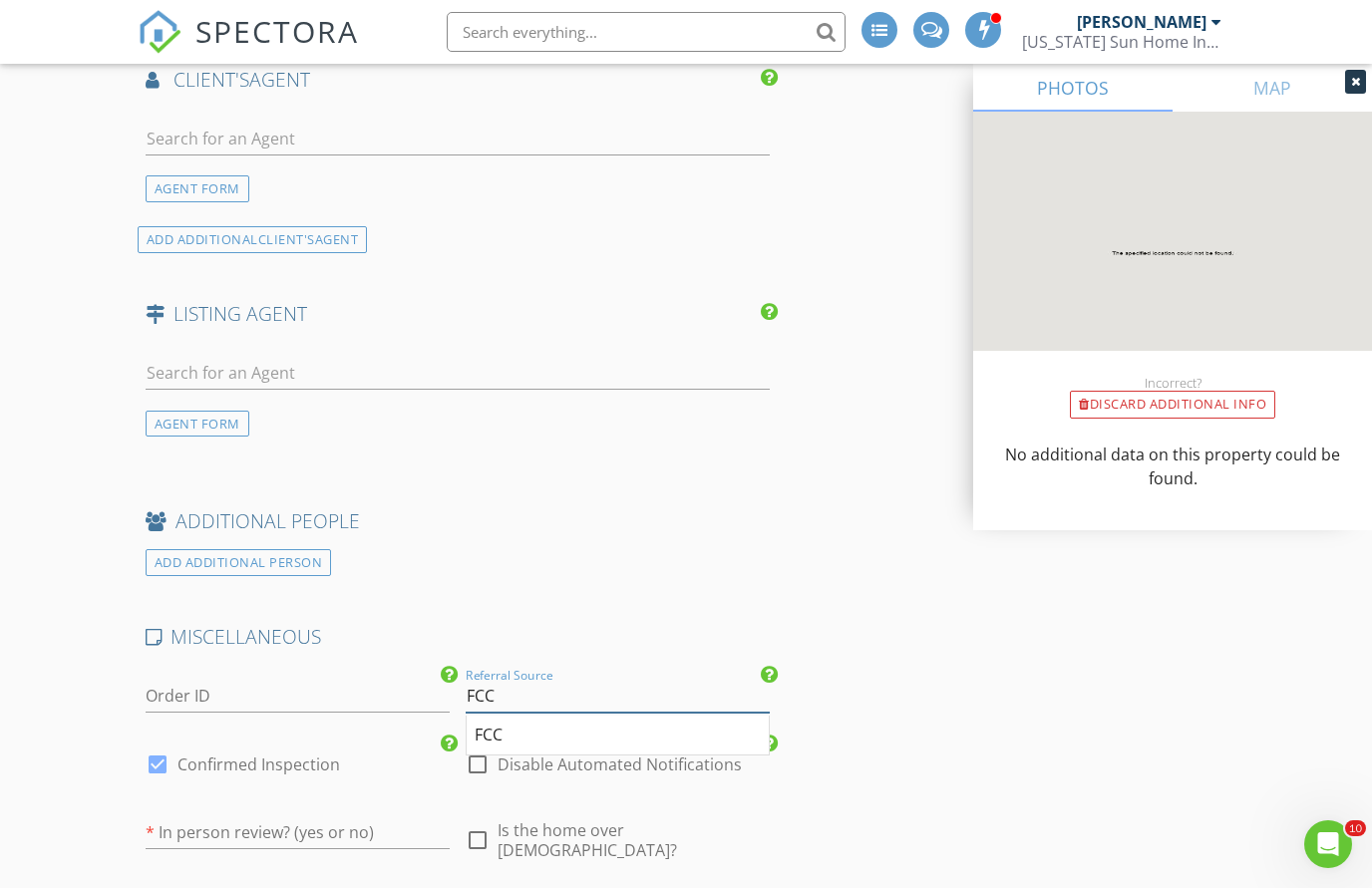 type on "FCC" 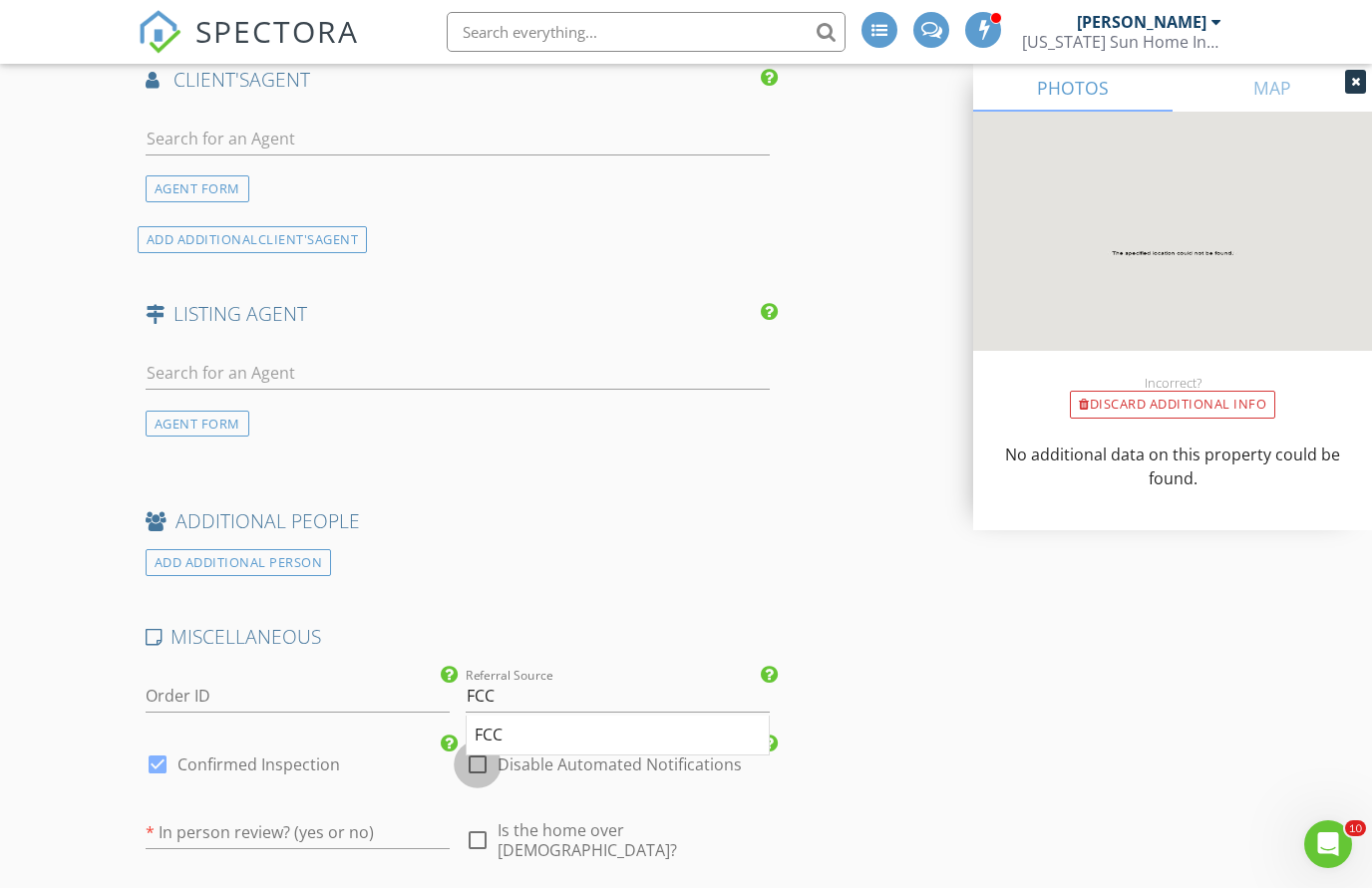 click at bounding box center [478, 764] 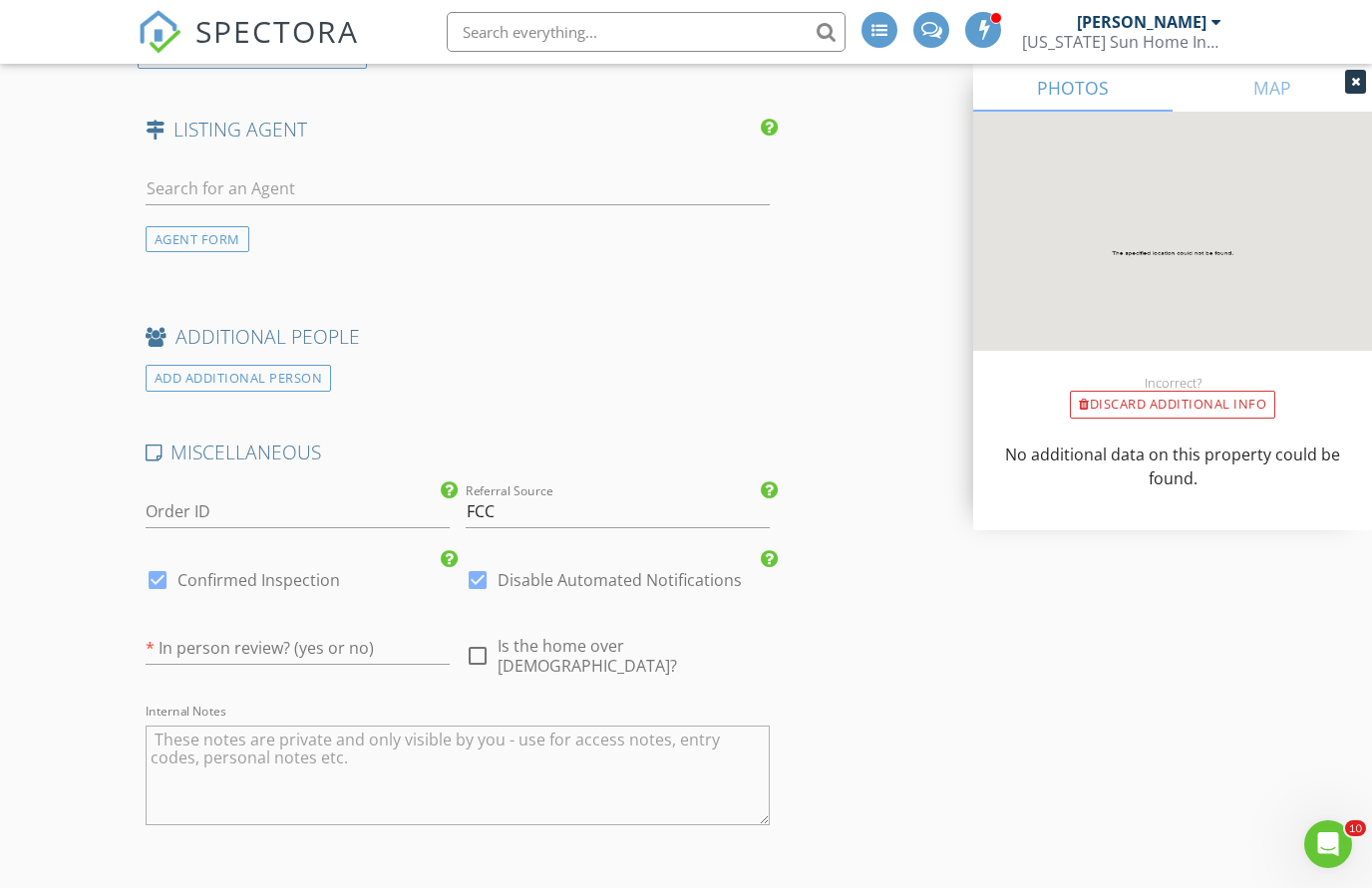 scroll, scrollTop: 2805, scrollLeft: 0, axis: vertical 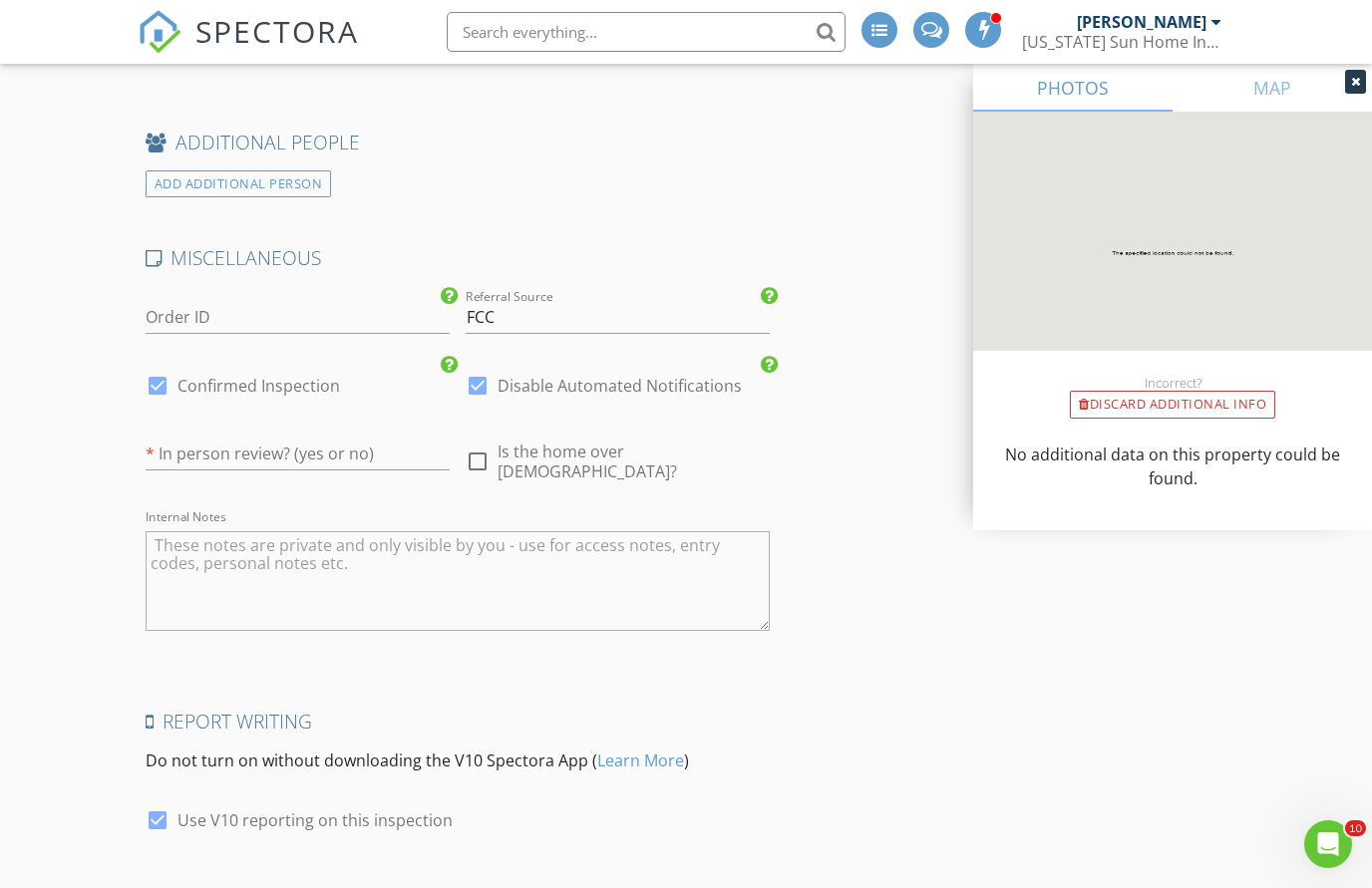 click on "SPECTORA
Rodney Harrison
Arizona Sun Home Inspection
Role:
Inspector
Change Role
Dashboard
New Inspection
Inspections
Calendar
Template Editor
Contacts
Mass Emails
Automations
Team
Metrics
Payments
Data Exports
Time Tracking
Billing
Conversations
Tasks
Reporting
Advanced
Equipment
Settings
What's New
Sign Out
Change Active Role
Your account has more than one possible role. Please choose how you'd like to view the site:
Company/Agency
City
Role
Dashboard
Calendar
Templates
Inspections
Contacts
Metrics
New Inspection
Automations
Pay Reports
Paysplits" at bounding box center [686, -892] 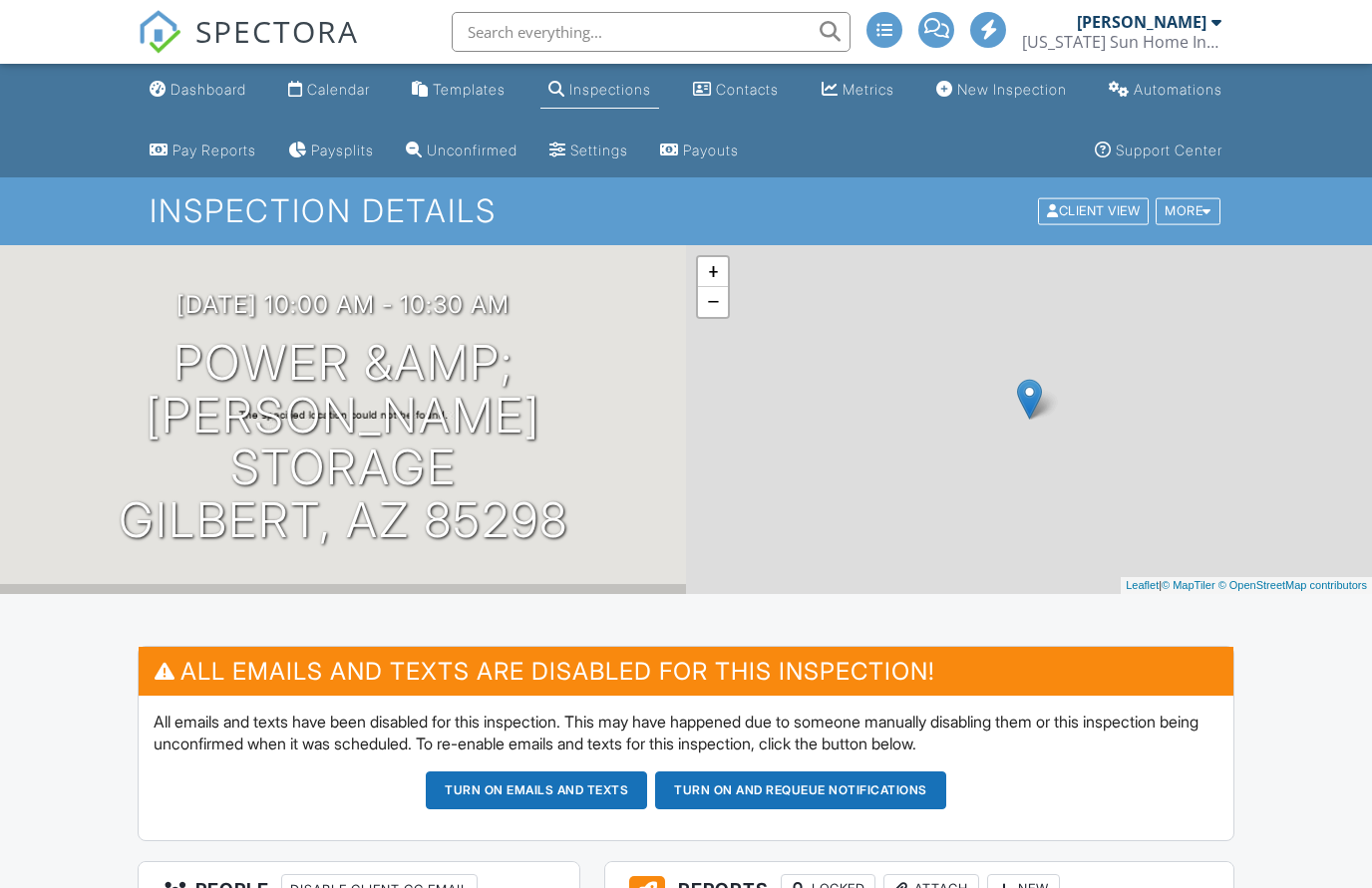 scroll, scrollTop: 0, scrollLeft: 0, axis: both 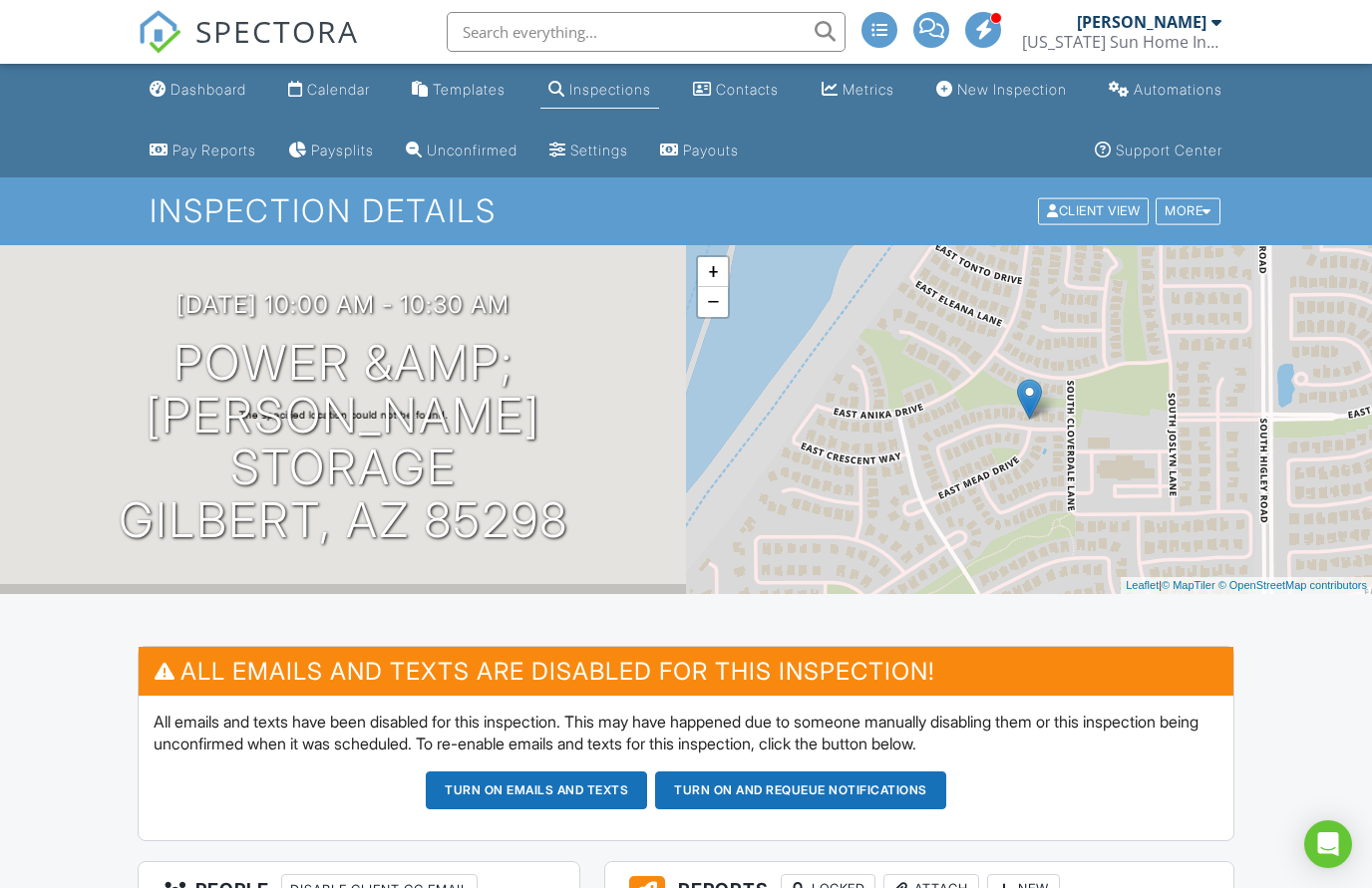 click on "Calendar" at bounding box center [338, 89] 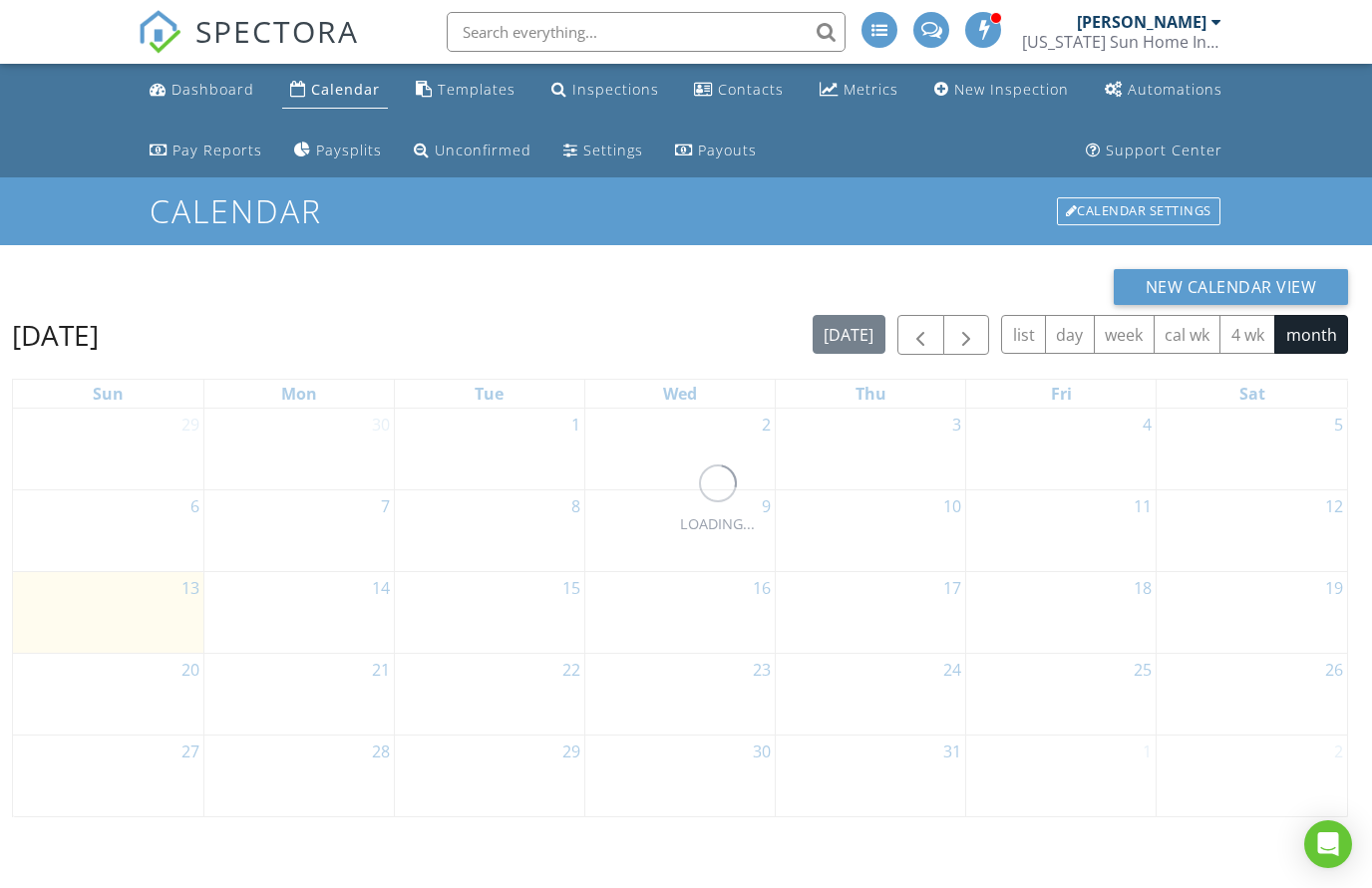 scroll, scrollTop: 0, scrollLeft: 0, axis: both 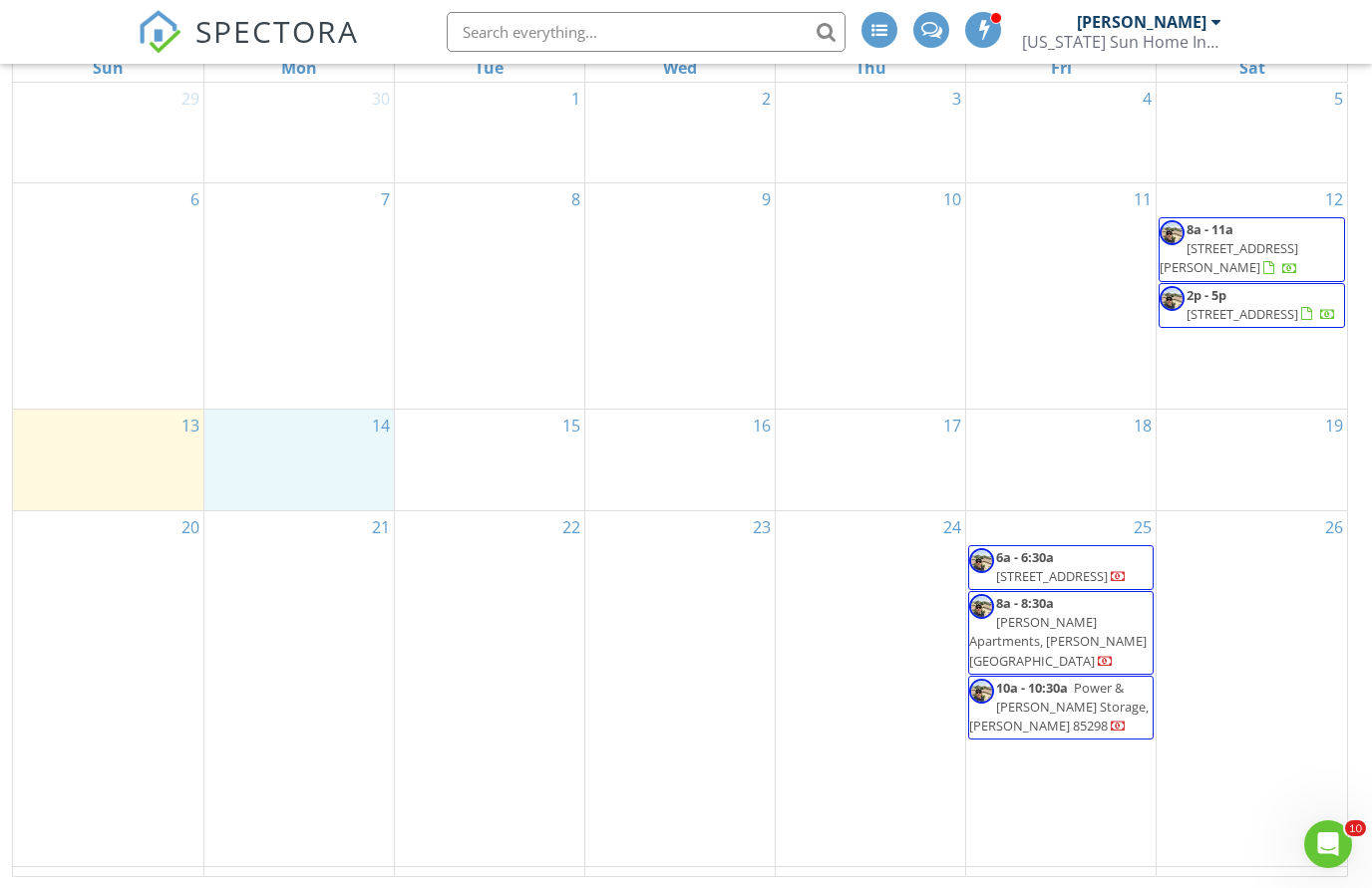 click on "14" at bounding box center (299, 459) 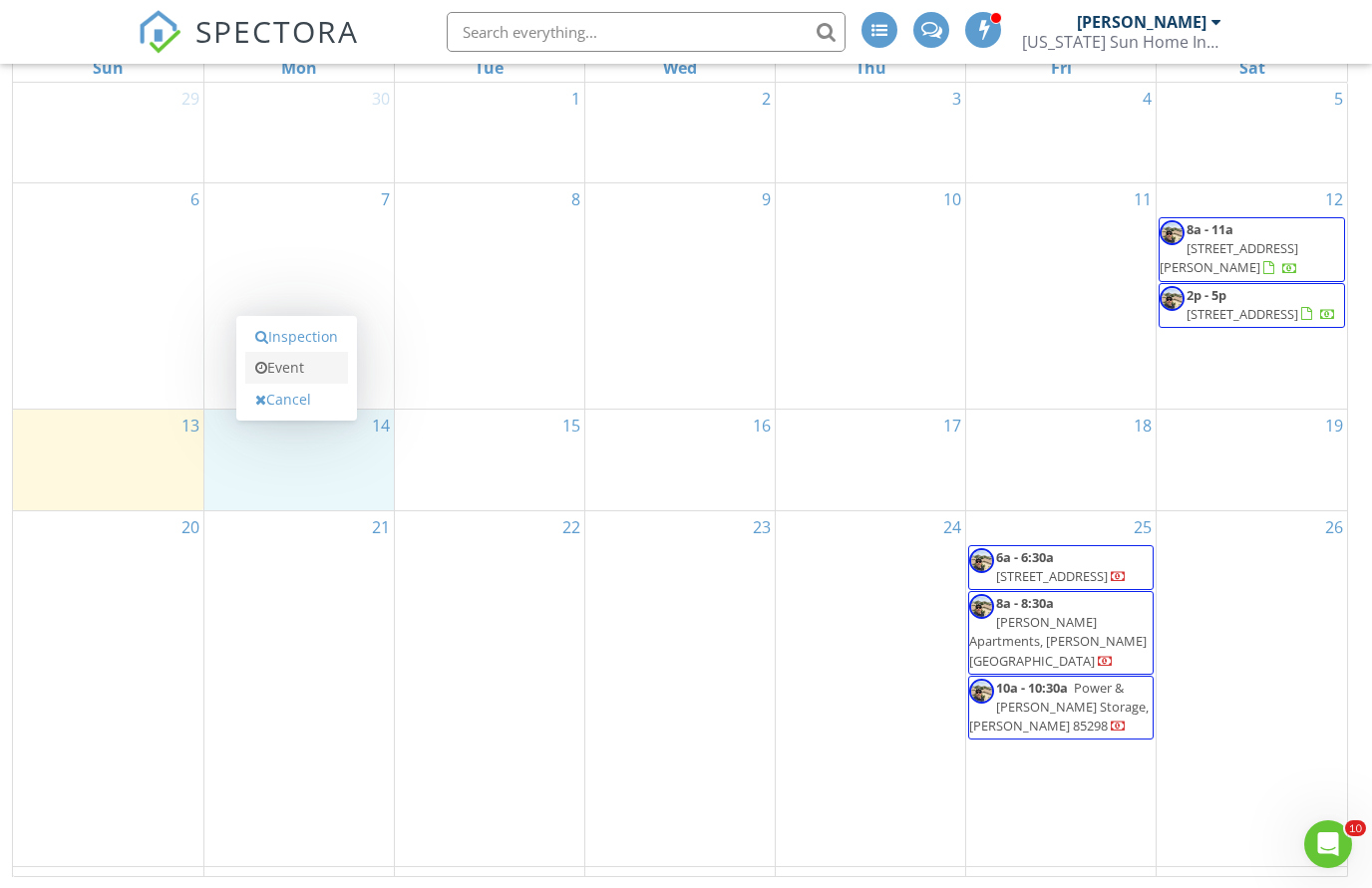 click on "Event" at bounding box center (296, 368) 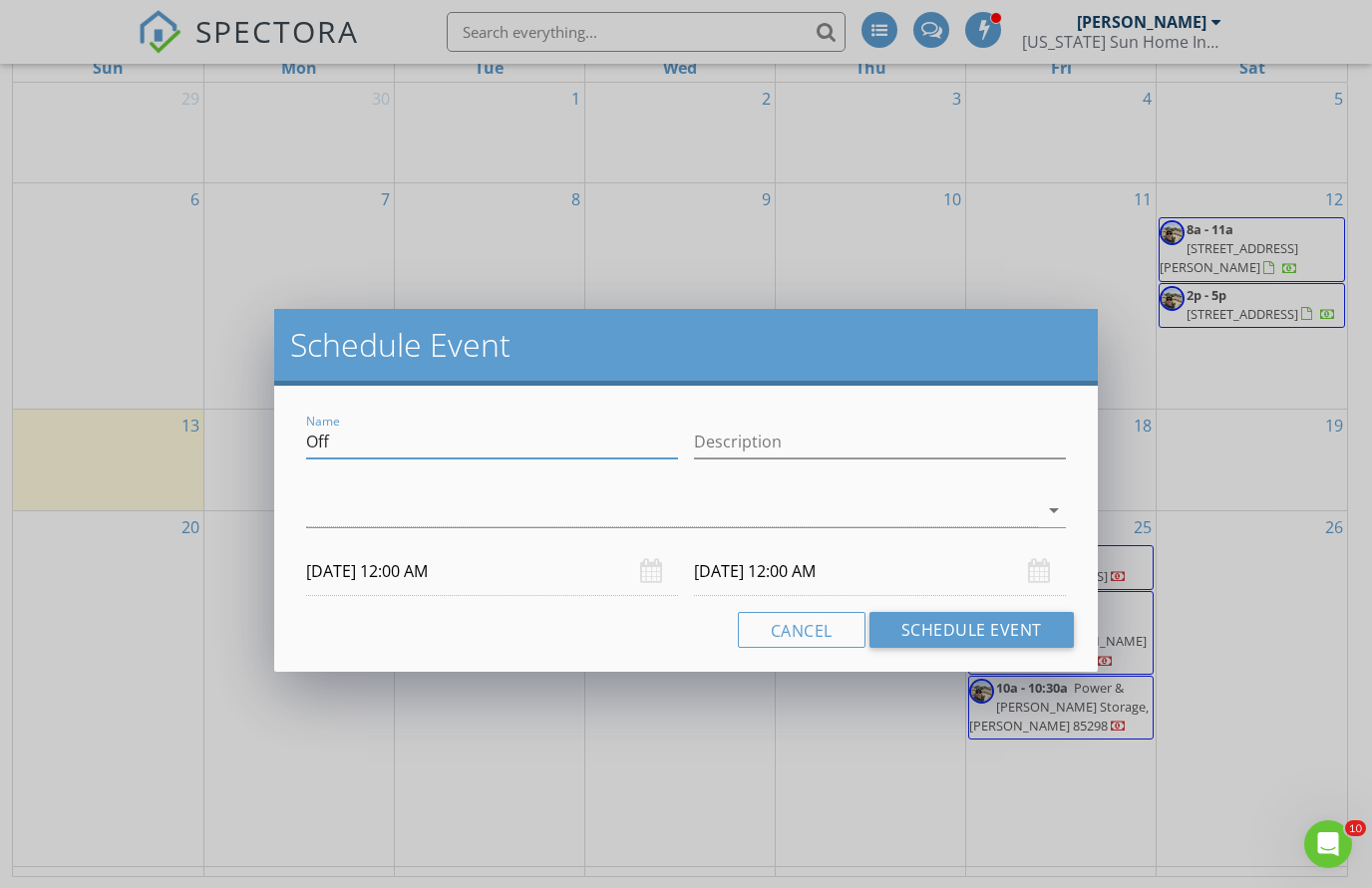 click on "Off" at bounding box center (492, 442) 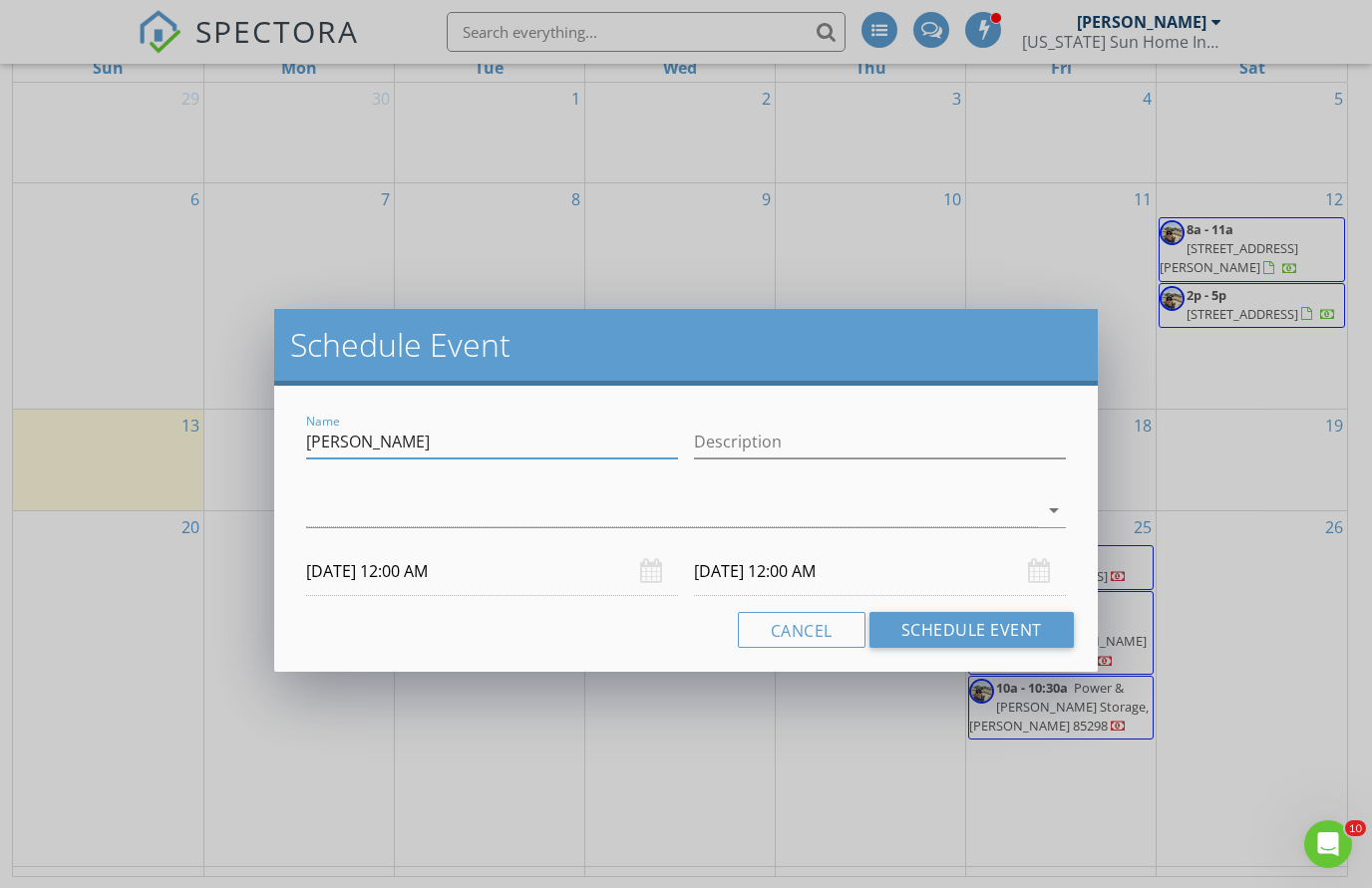 type on "Dillon" 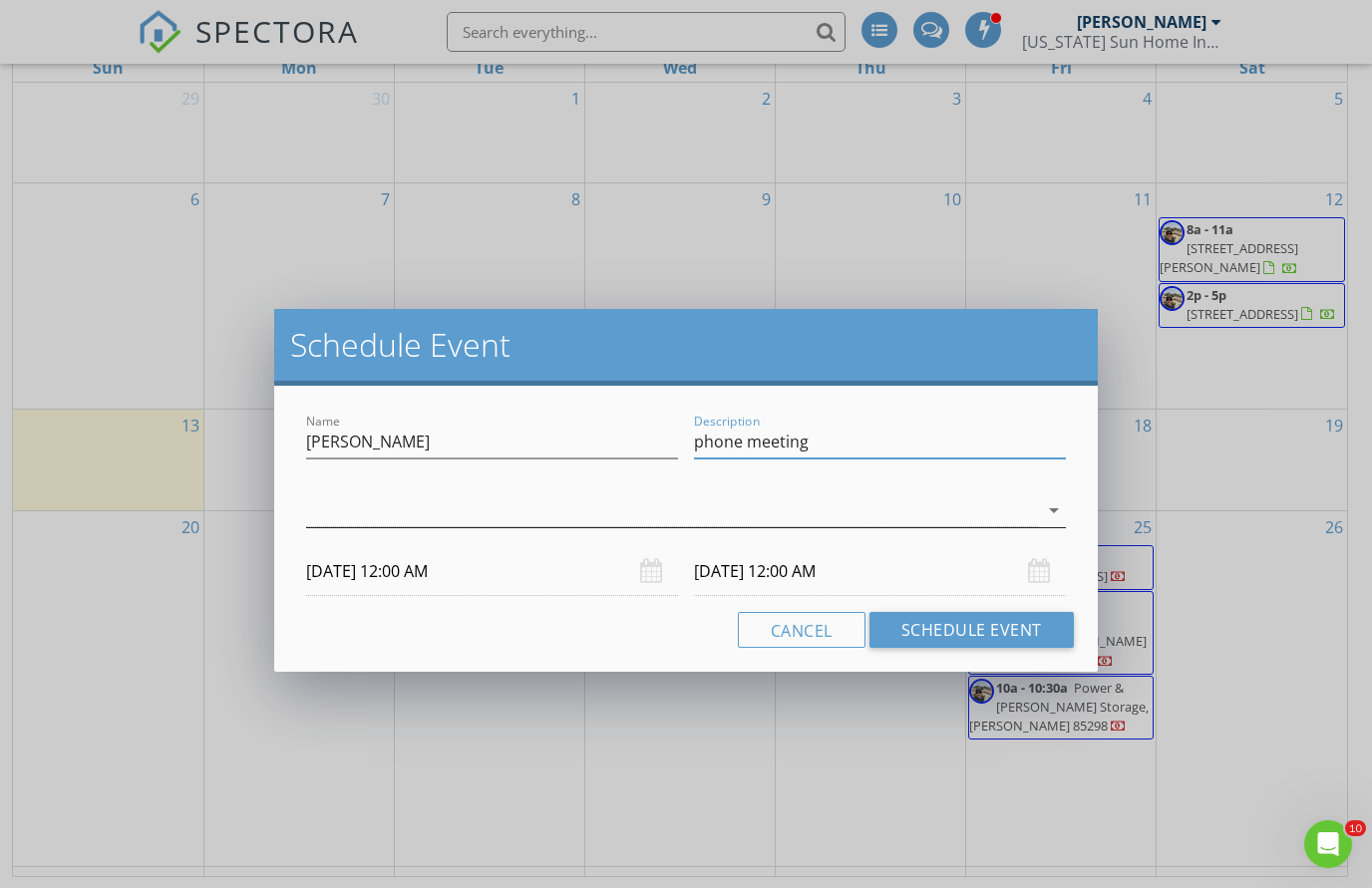 type on "phone meeting" 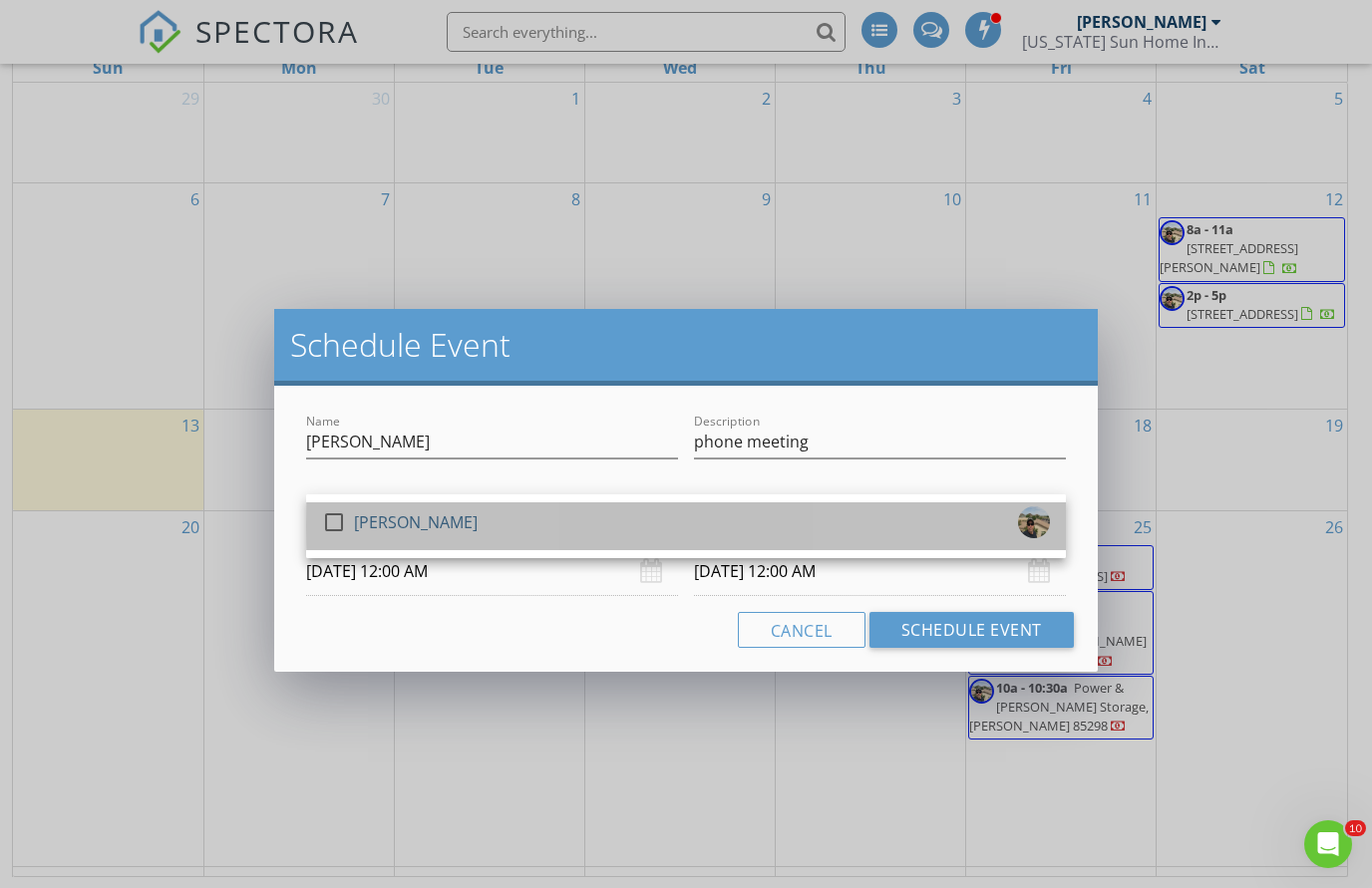 click on "[PERSON_NAME]" at bounding box center [416, 522] 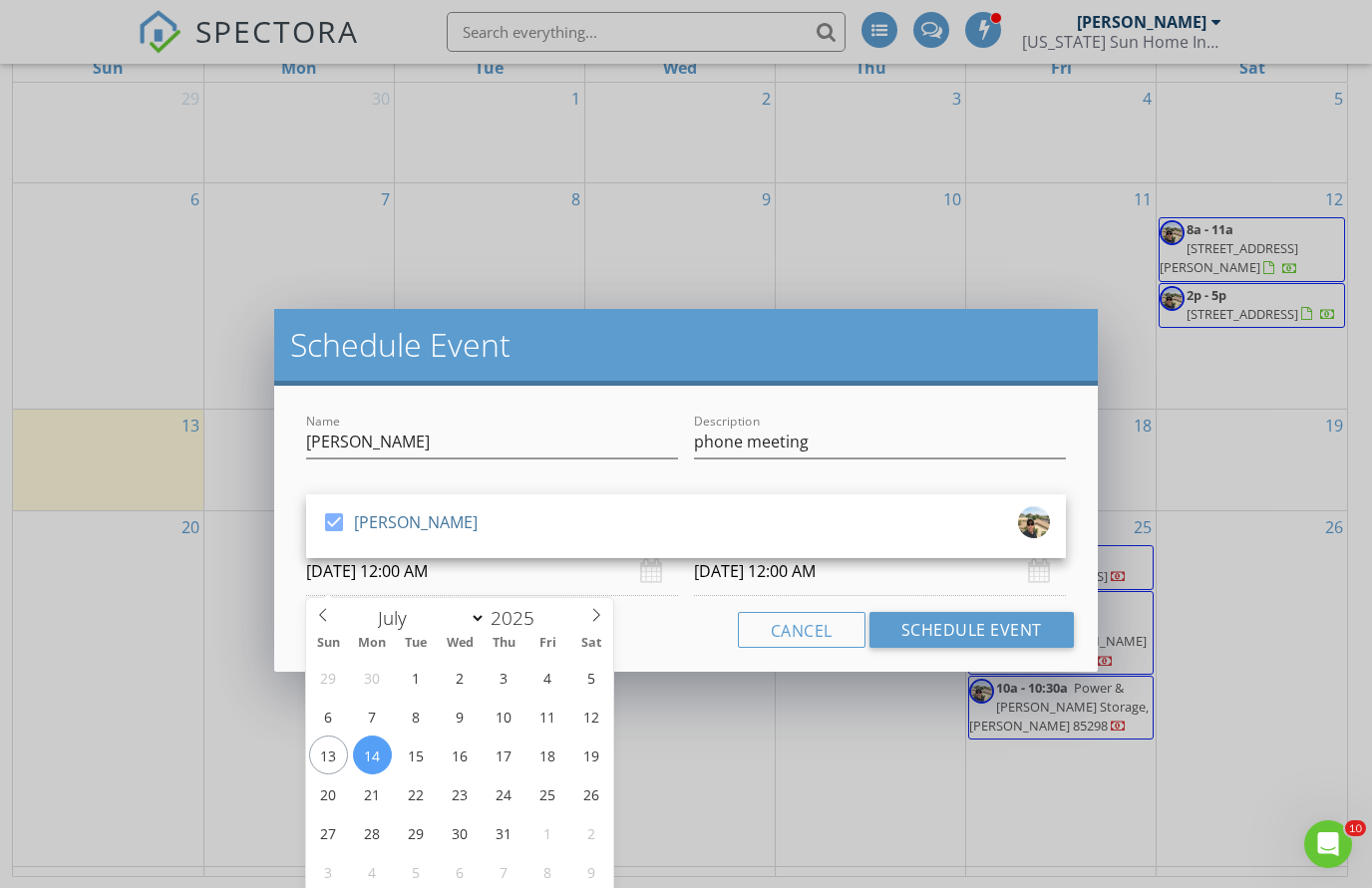 click on "07/14/2025 12:00 AM" at bounding box center (492, 571) 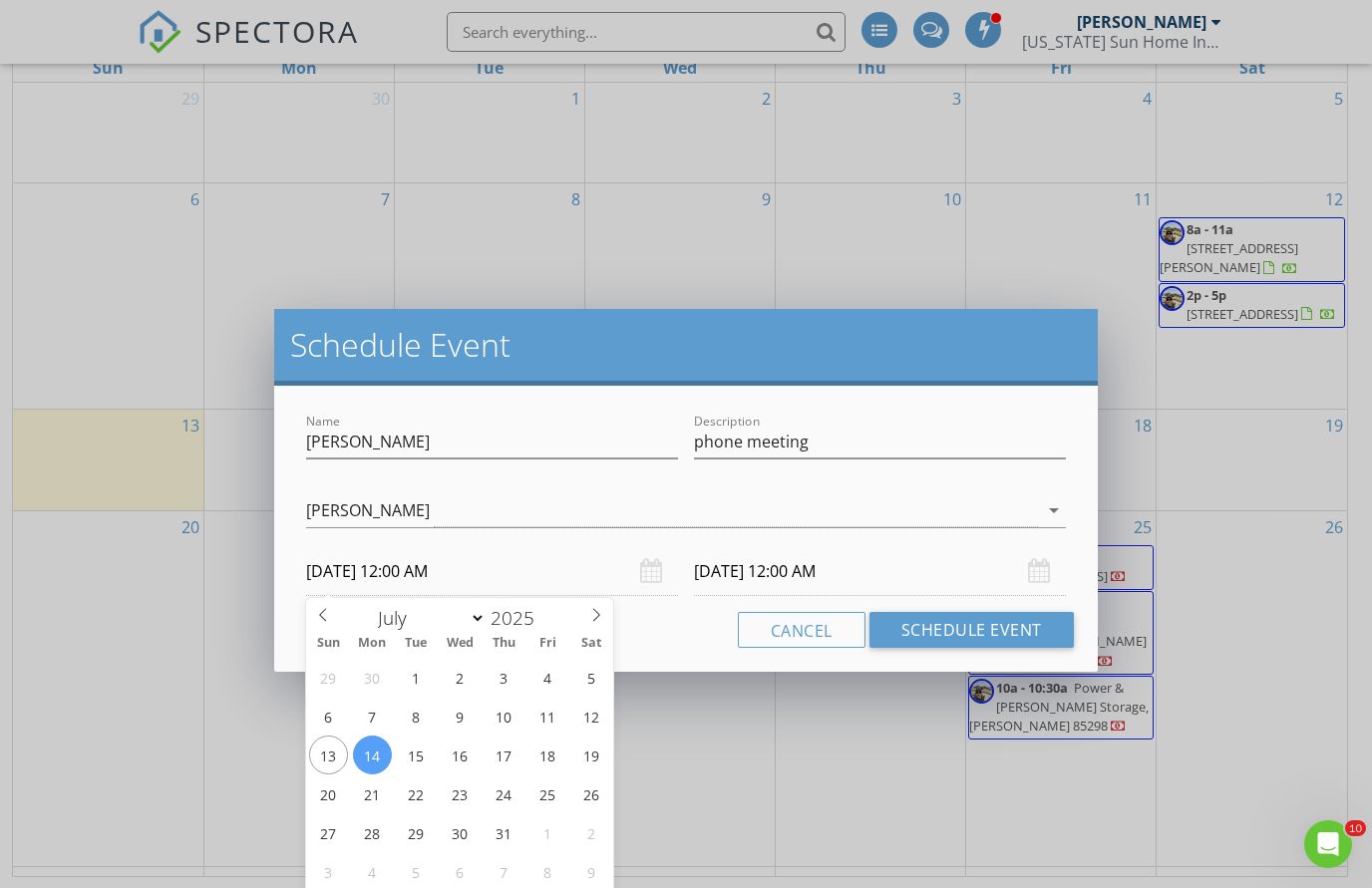 click on "12" at bounding box center (367, 912) 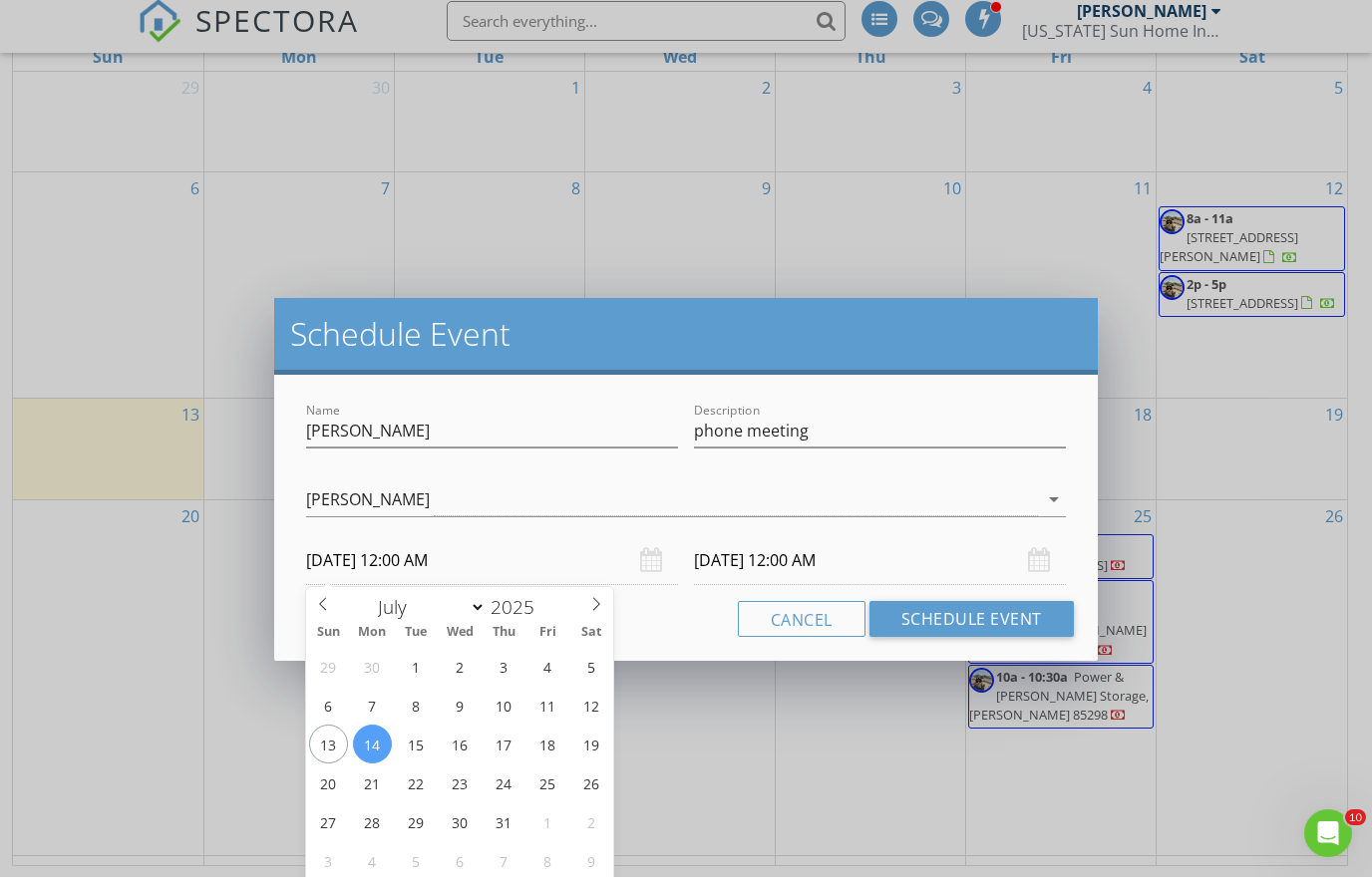 type on "09" 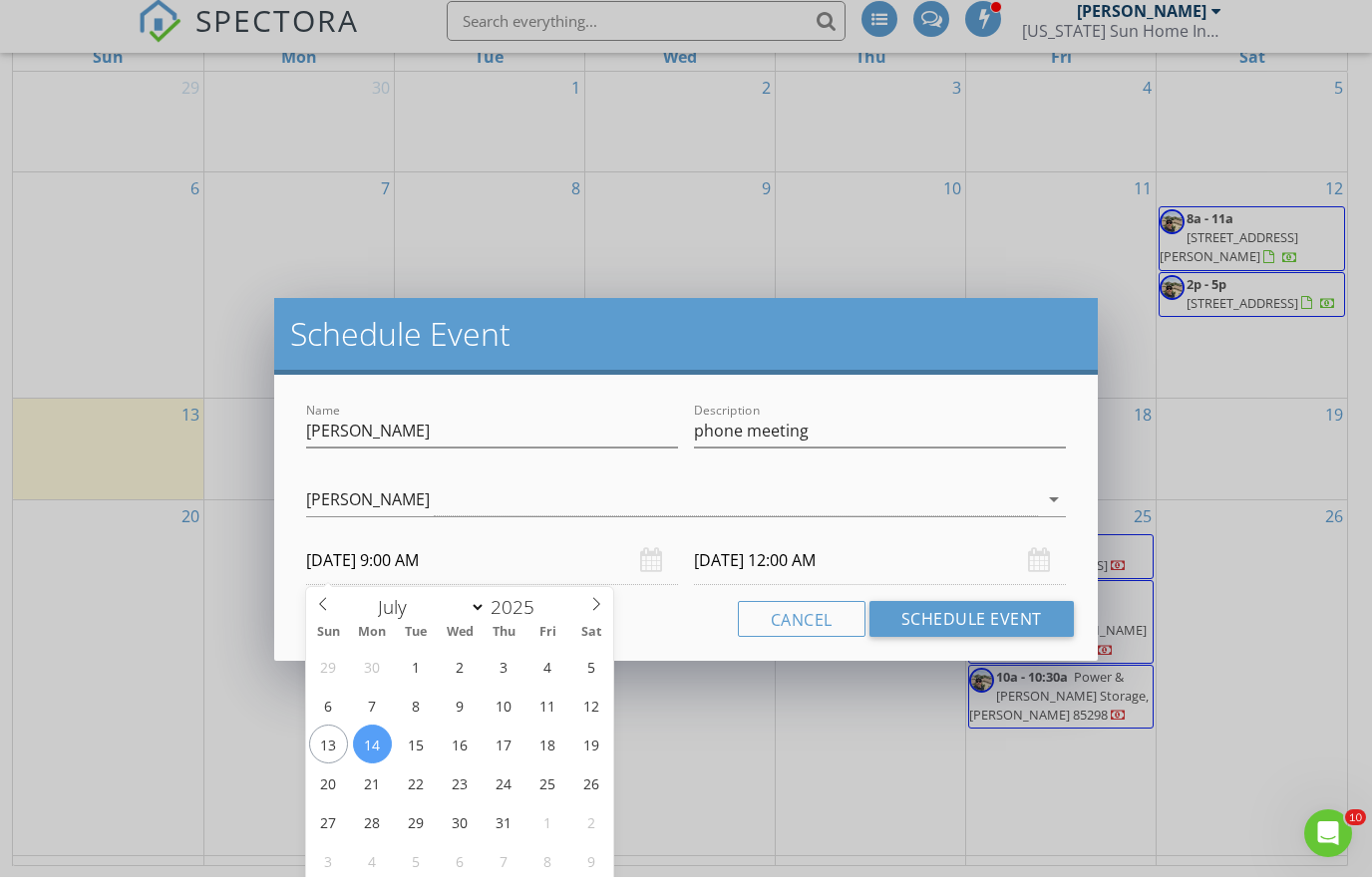 type on "09" 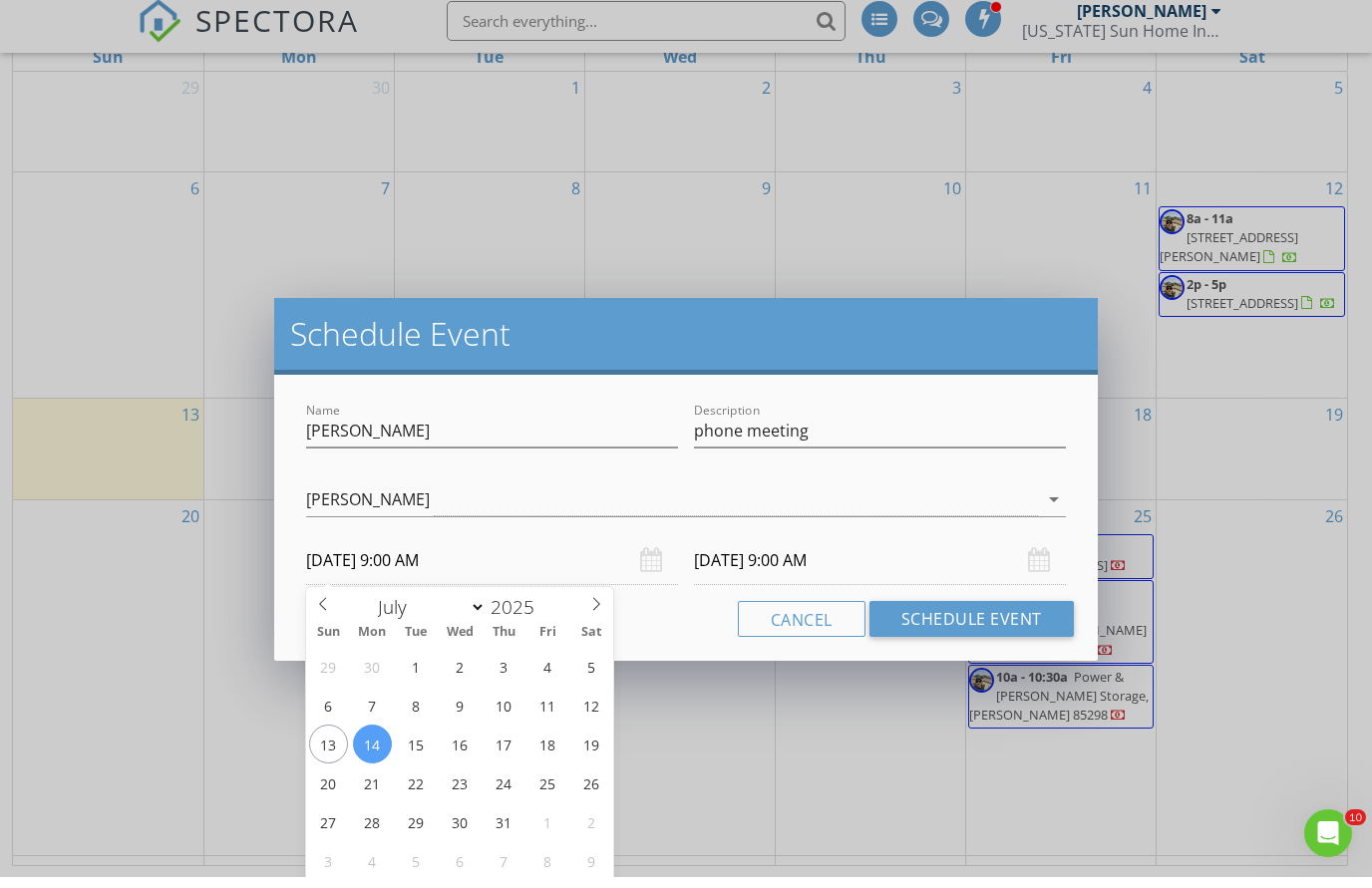 type on "30" 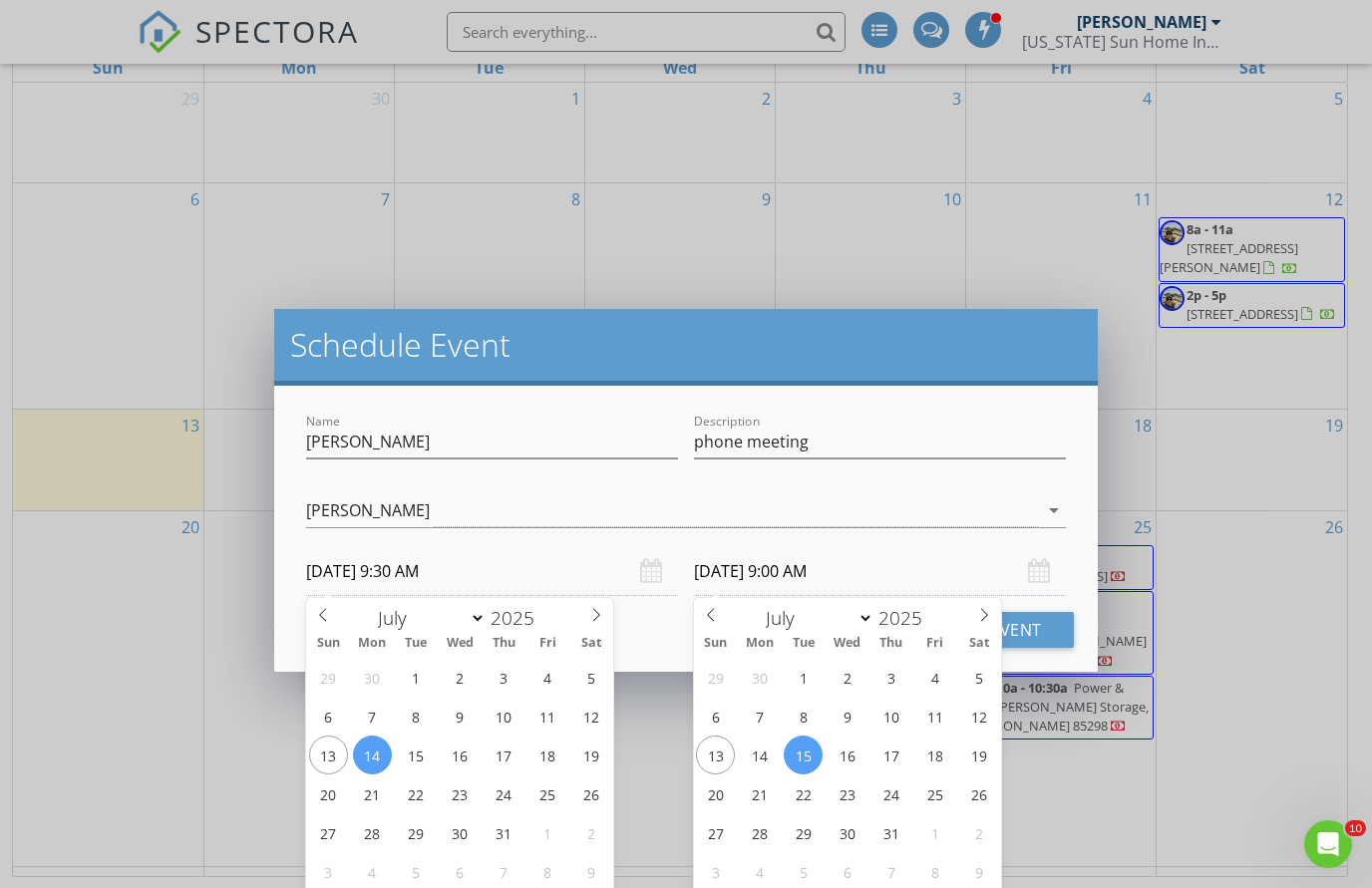 click on "07/15/2025 9:00 AM" at bounding box center [879, 571] 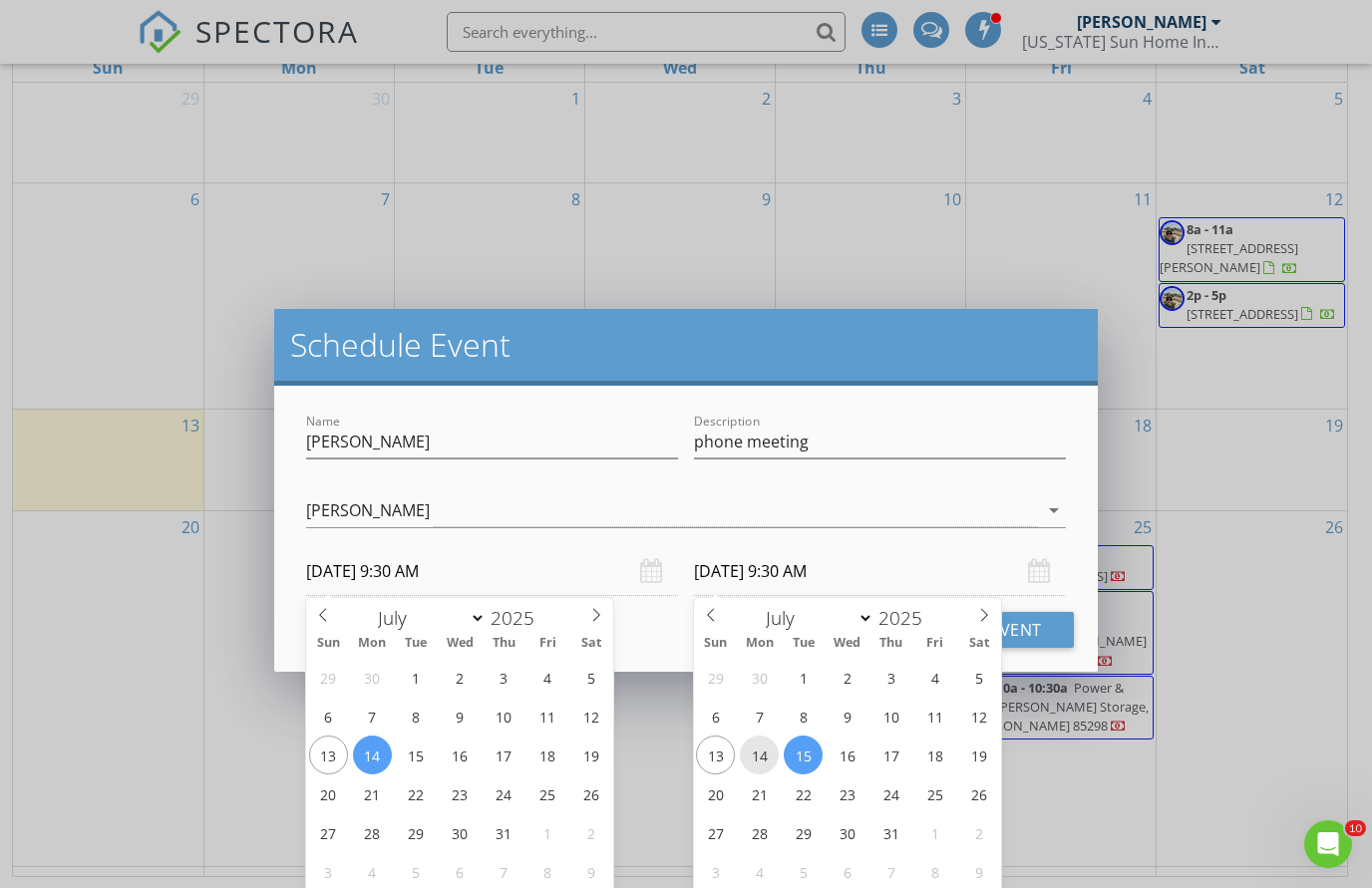 type on "07/14/2025 9:30 AM" 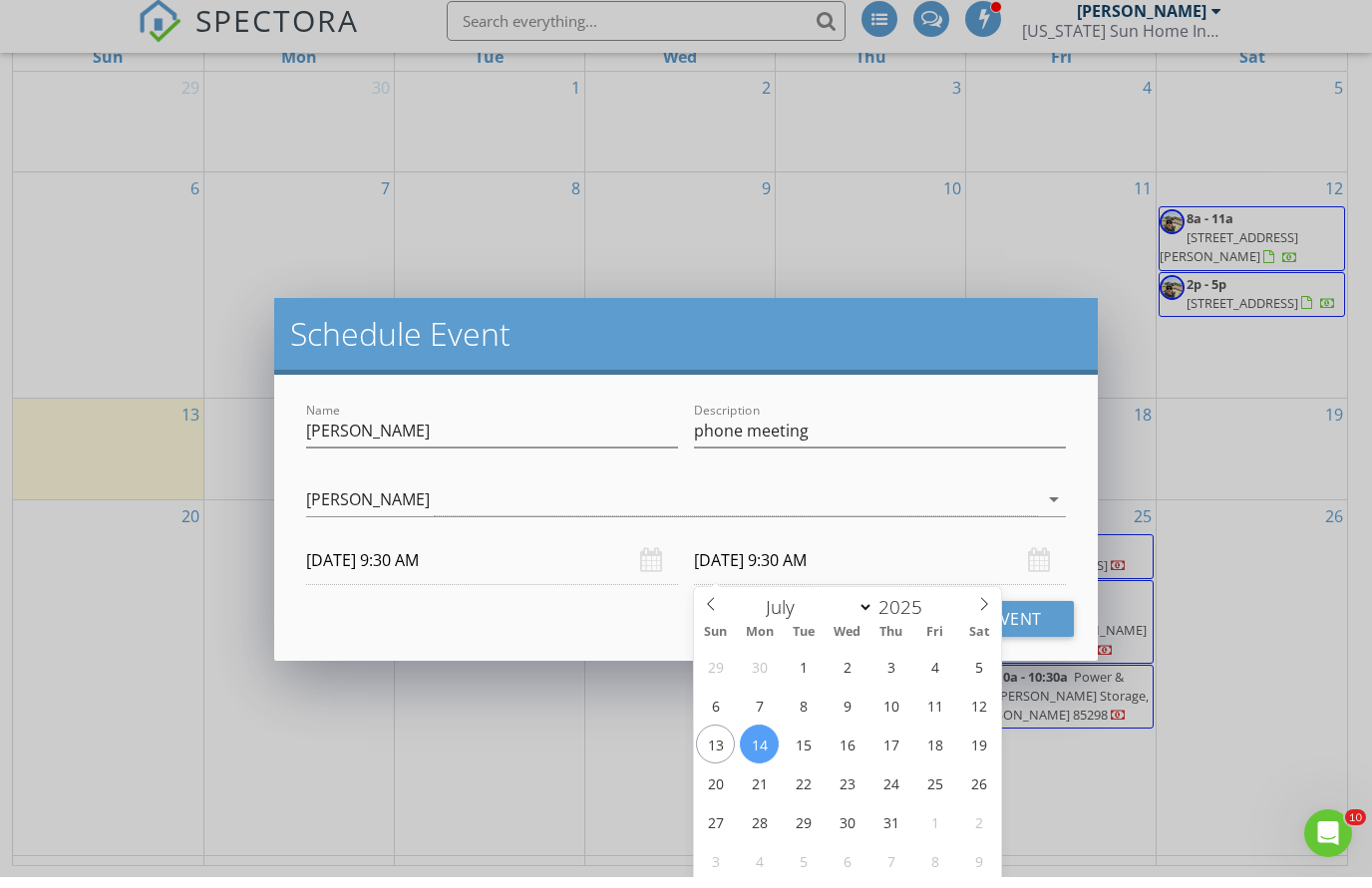 type on "10" 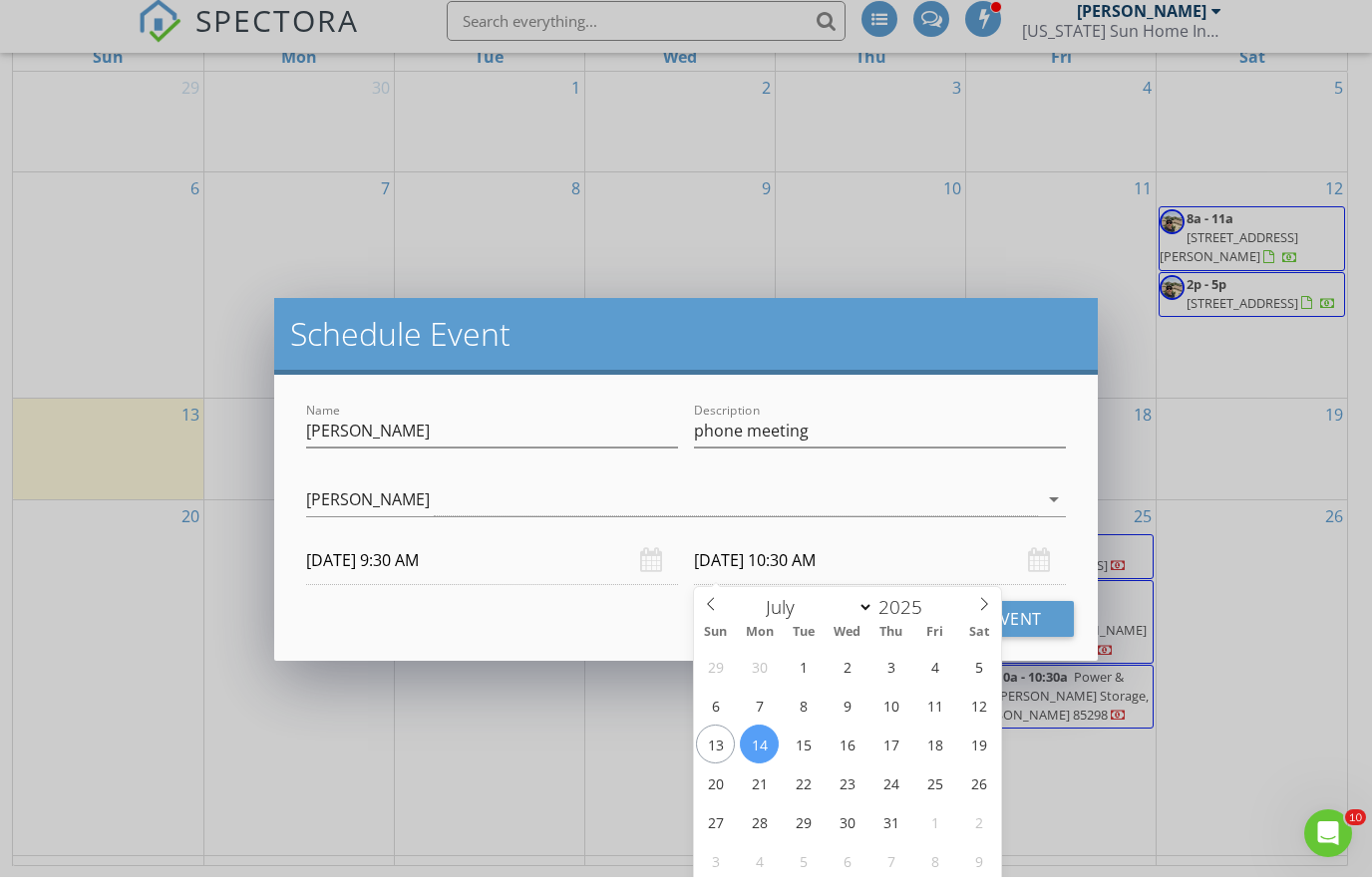 type on "30" 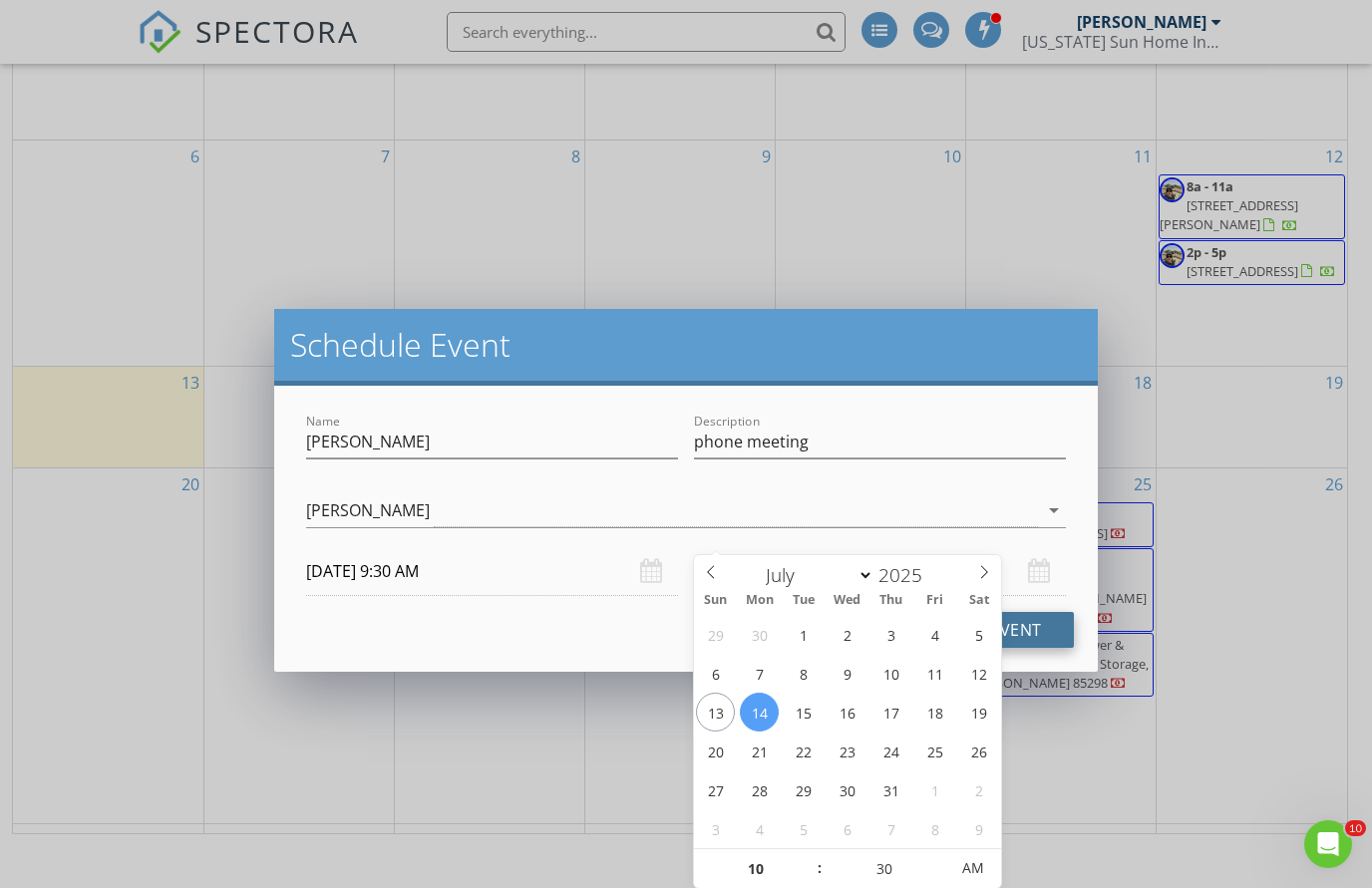 scroll, scrollTop: 326, scrollLeft: 0, axis: vertical 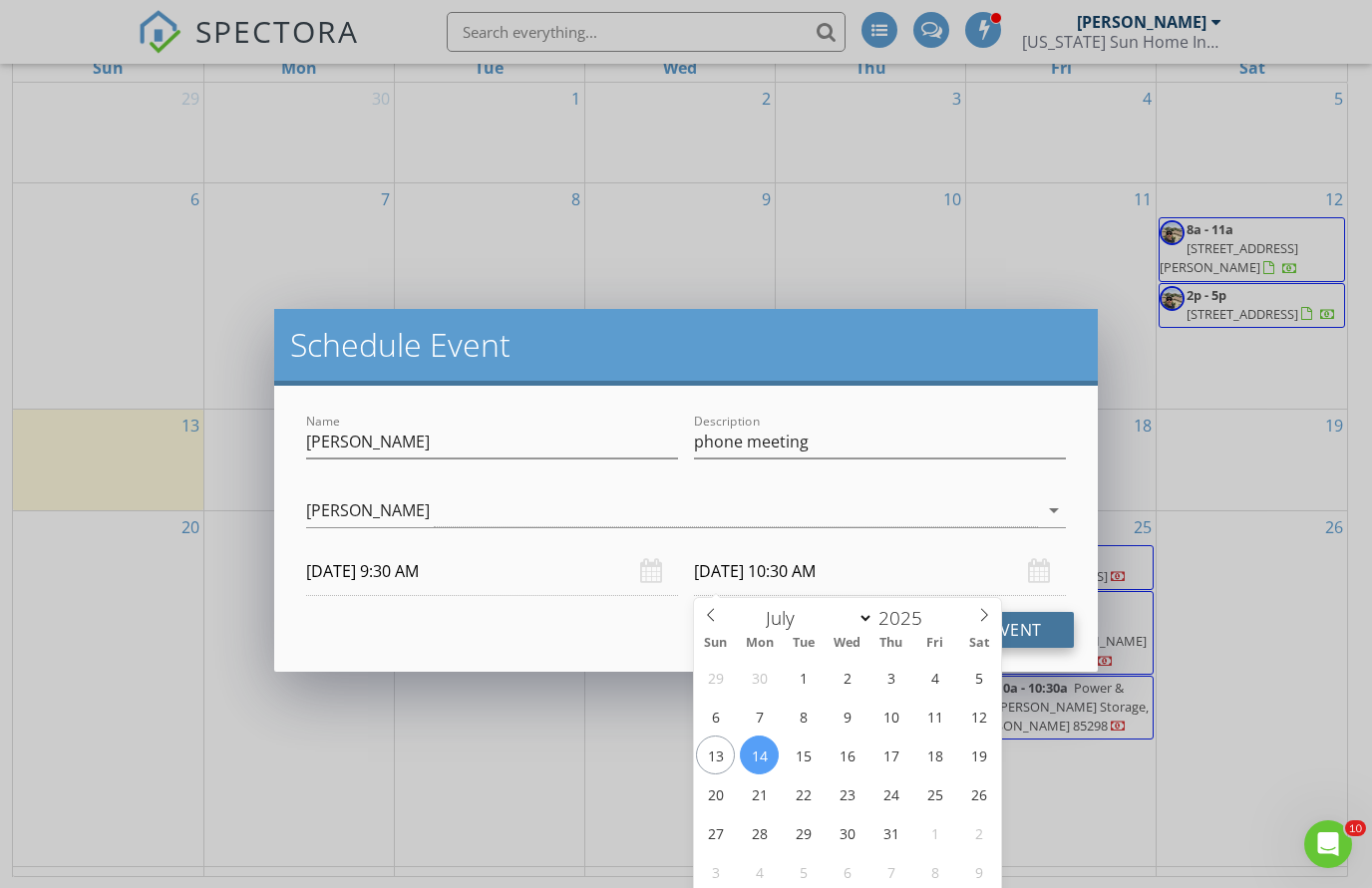 click on "Schedule Event" at bounding box center (971, 630) 